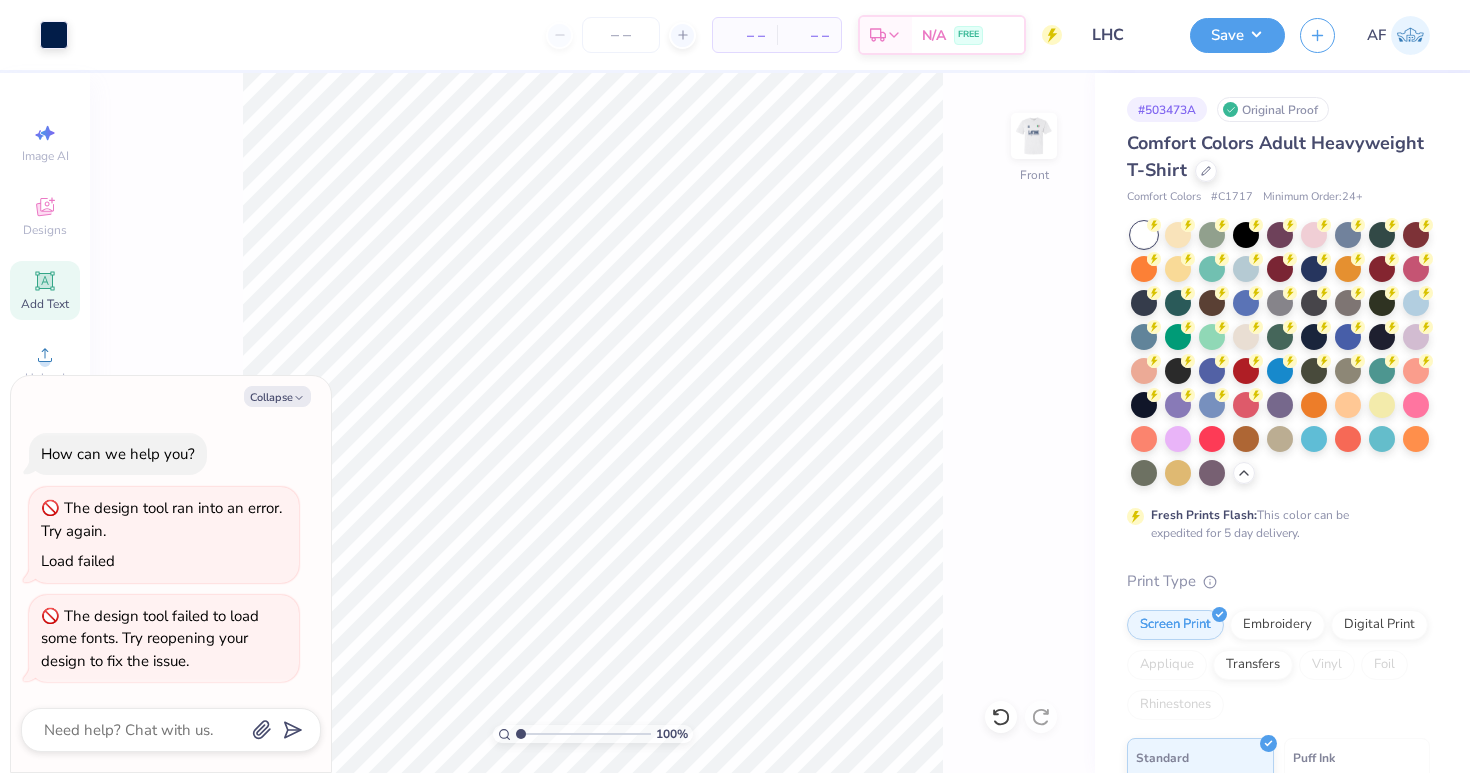 scroll, scrollTop: 0, scrollLeft: 0, axis: both 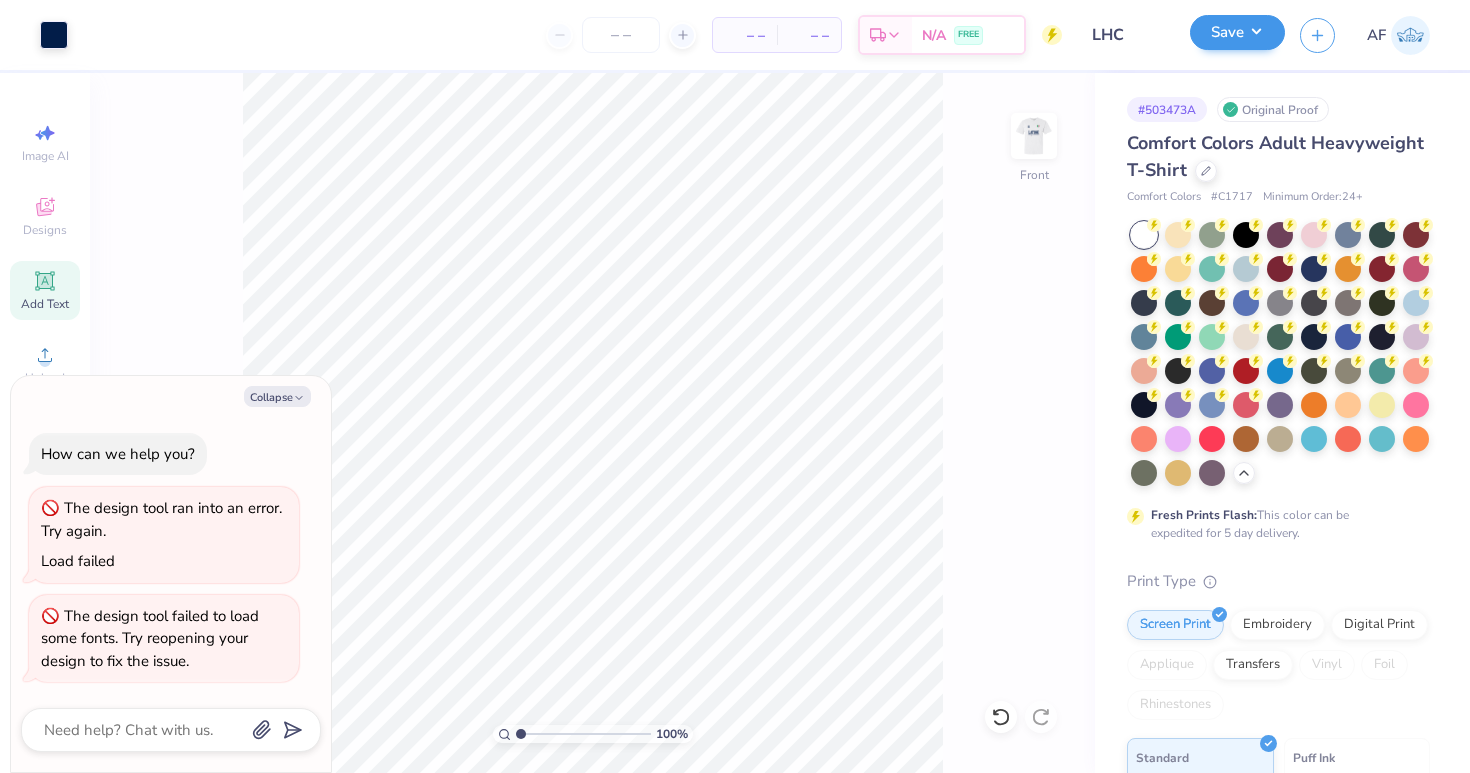 click on "Save" at bounding box center [1237, 32] 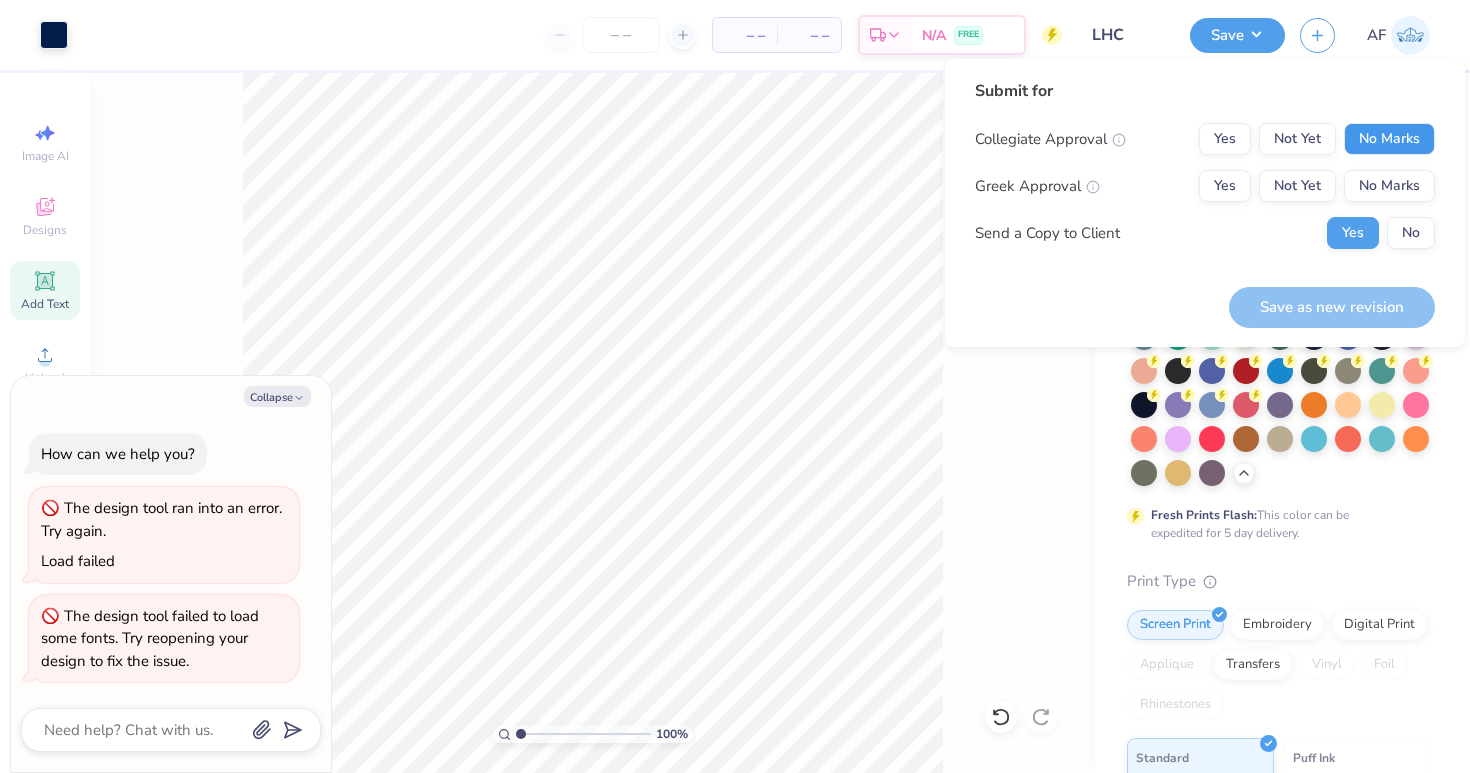 click on "No Marks" at bounding box center [1389, 139] 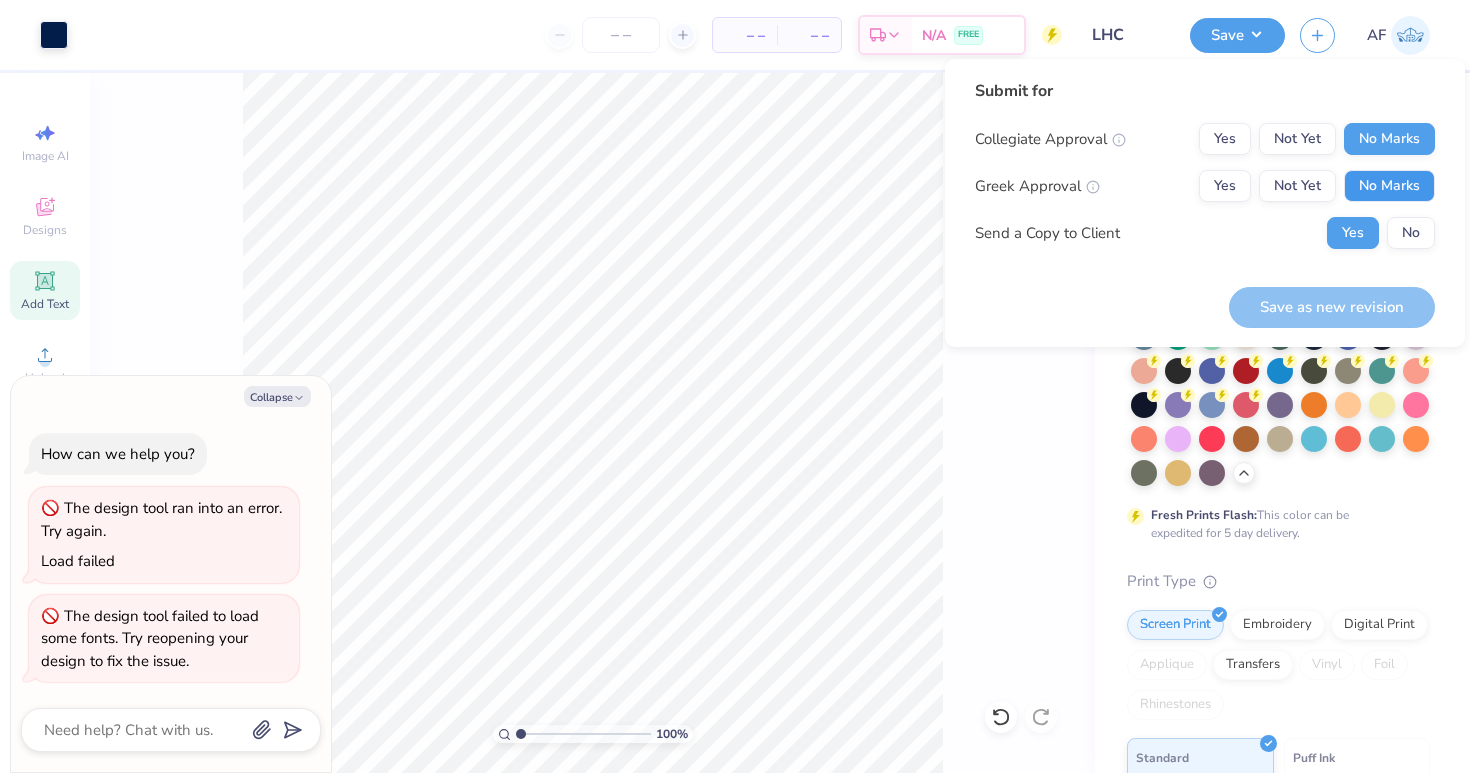 click on "No Marks" at bounding box center (1389, 186) 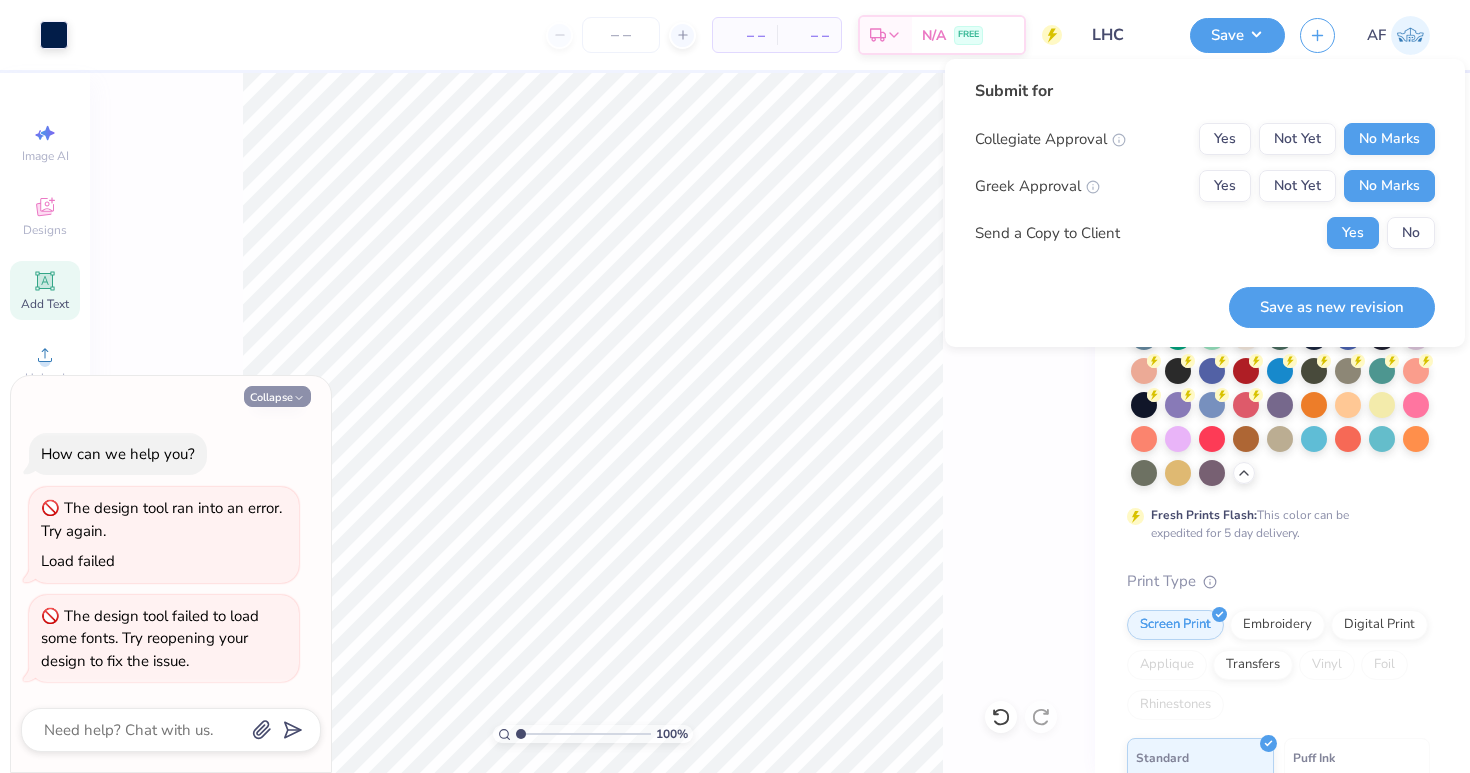 click 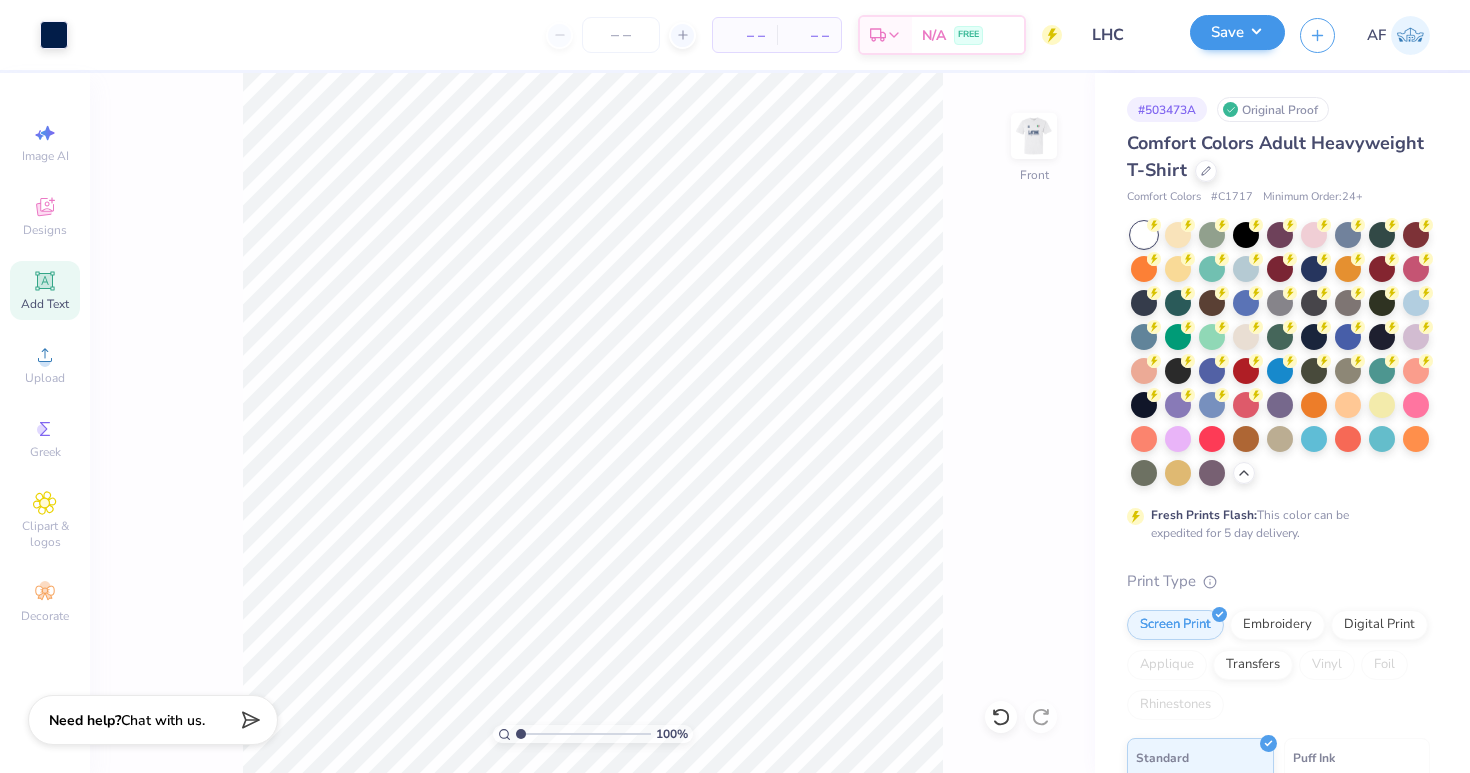 click on "Save" at bounding box center (1237, 35) 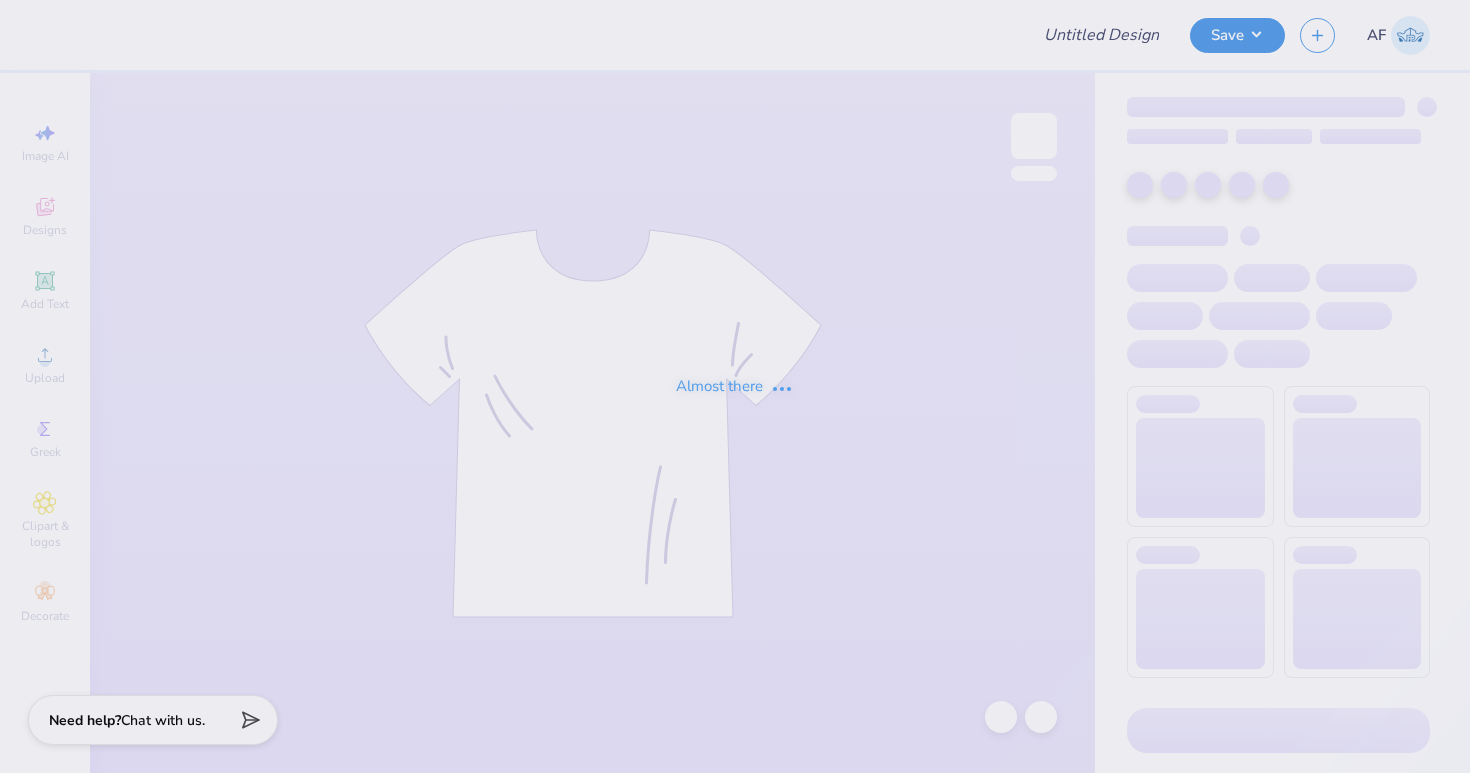scroll, scrollTop: 0, scrollLeft: 0, axis: both 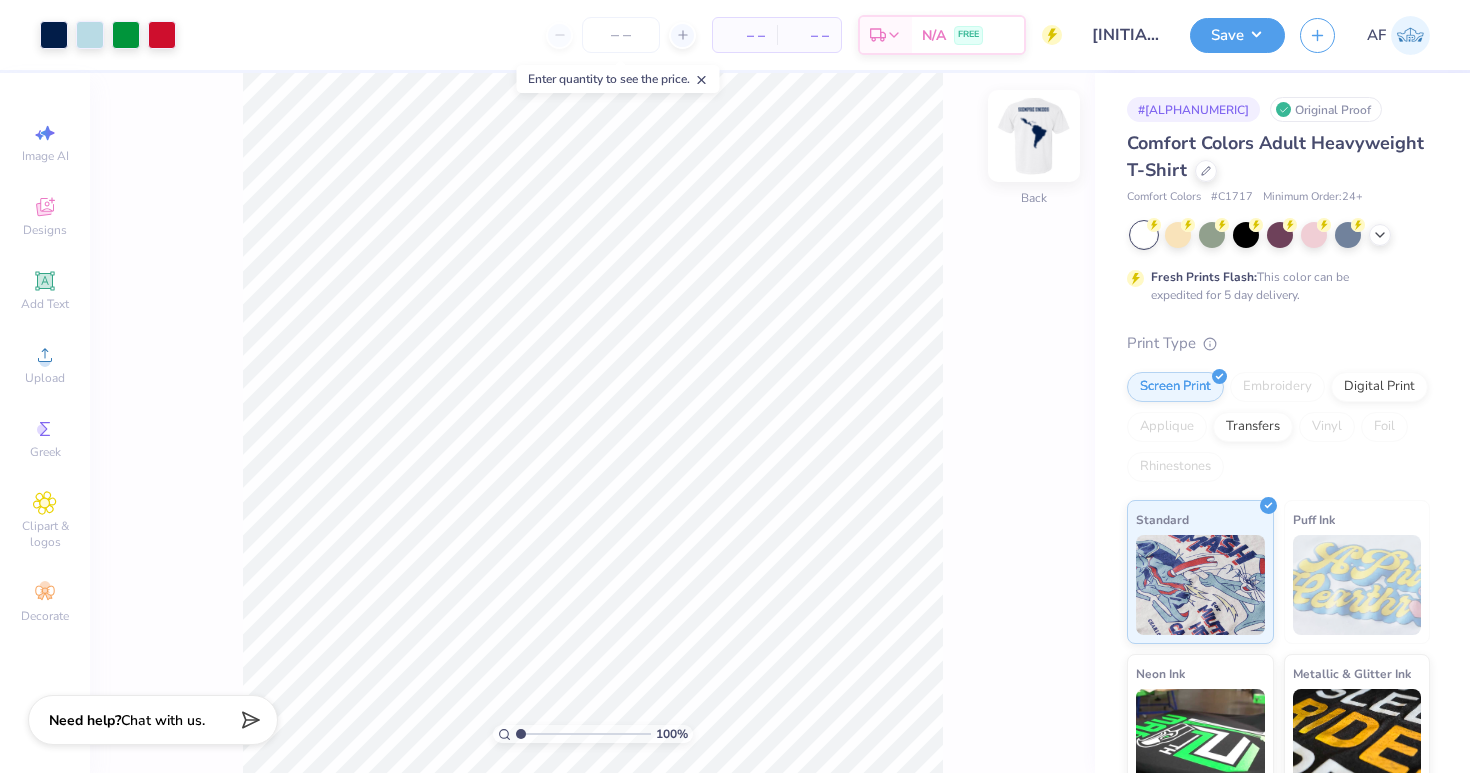 click at bounding box center (1034, 136) 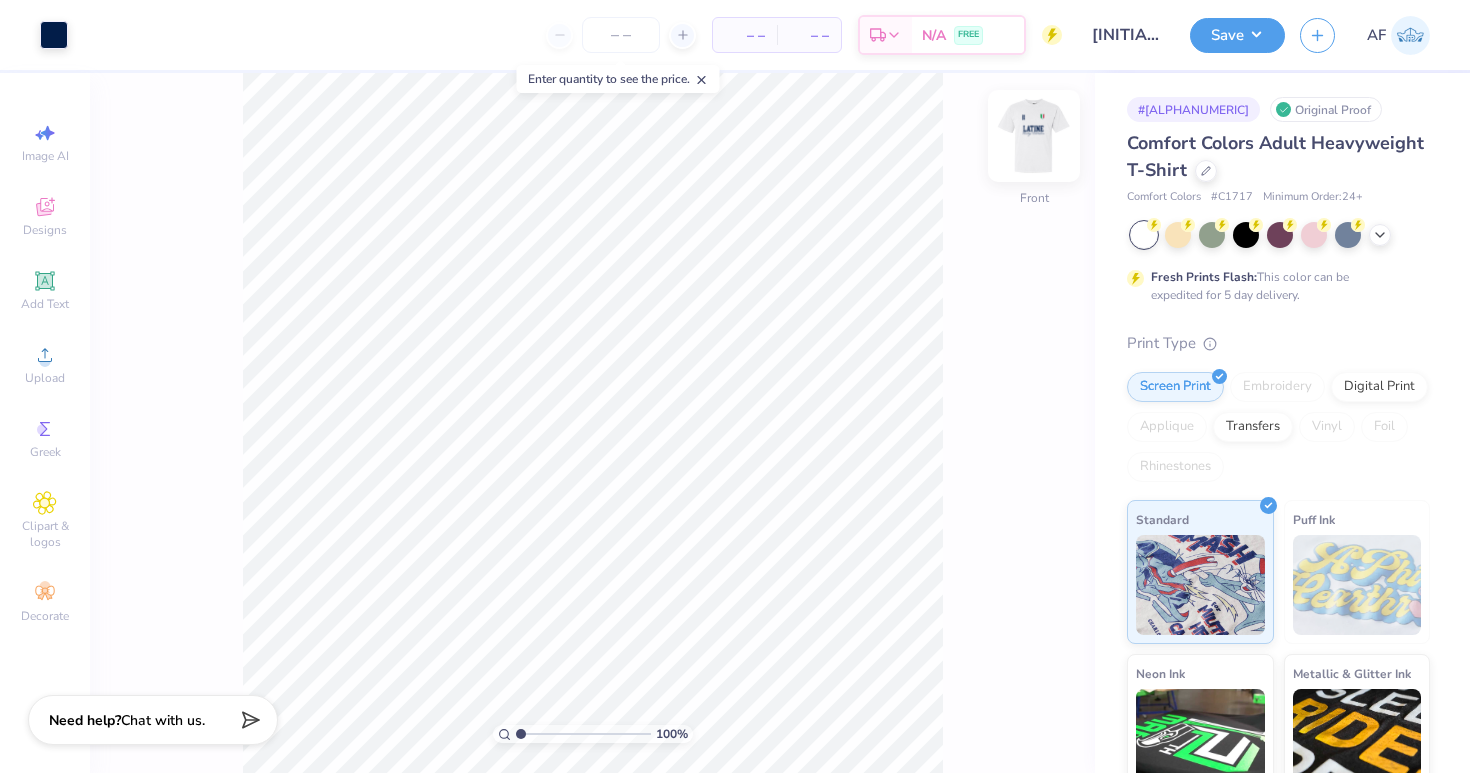 click at bounding box center (1034, 136) 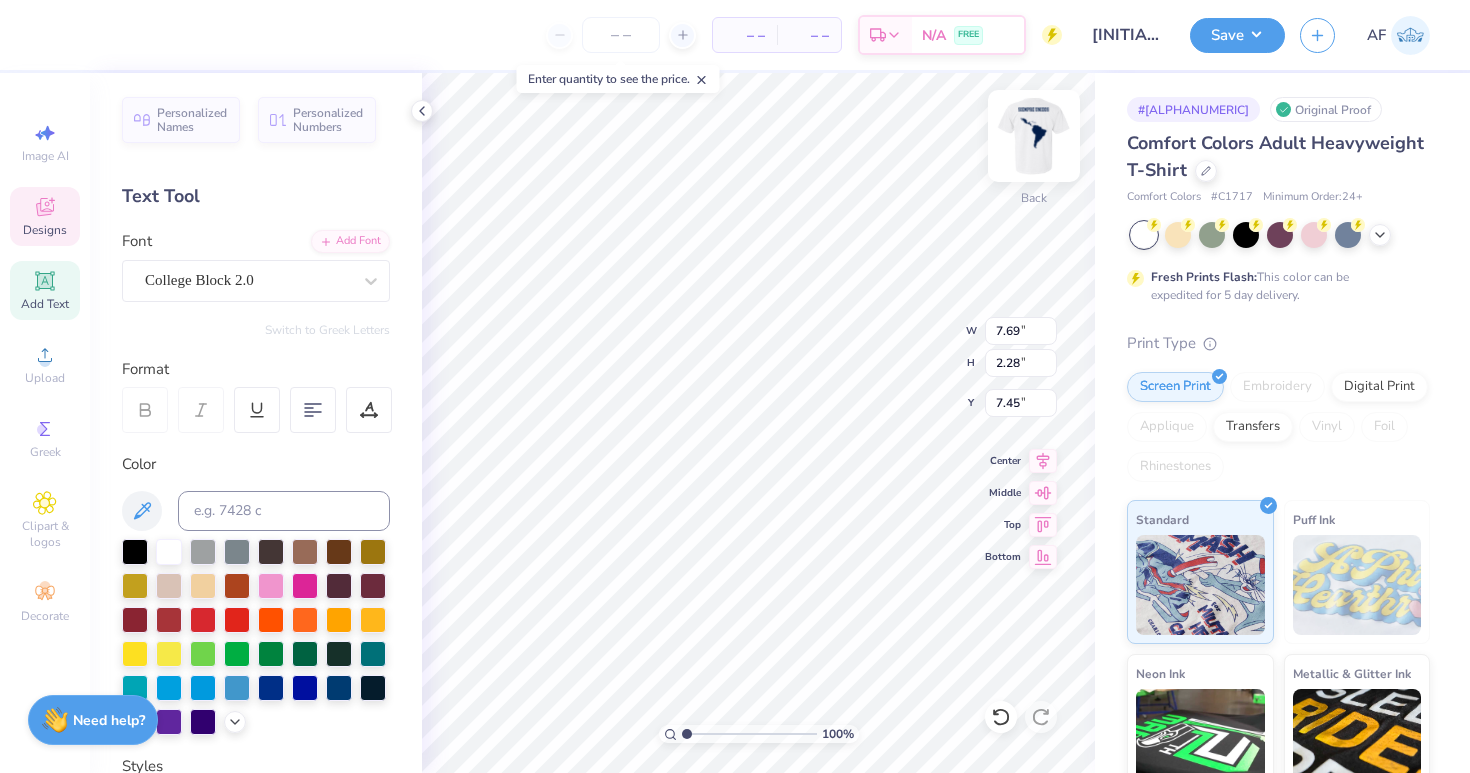 scroll, scrollTop: 0, scrollLeft: 2, axis: horizontal 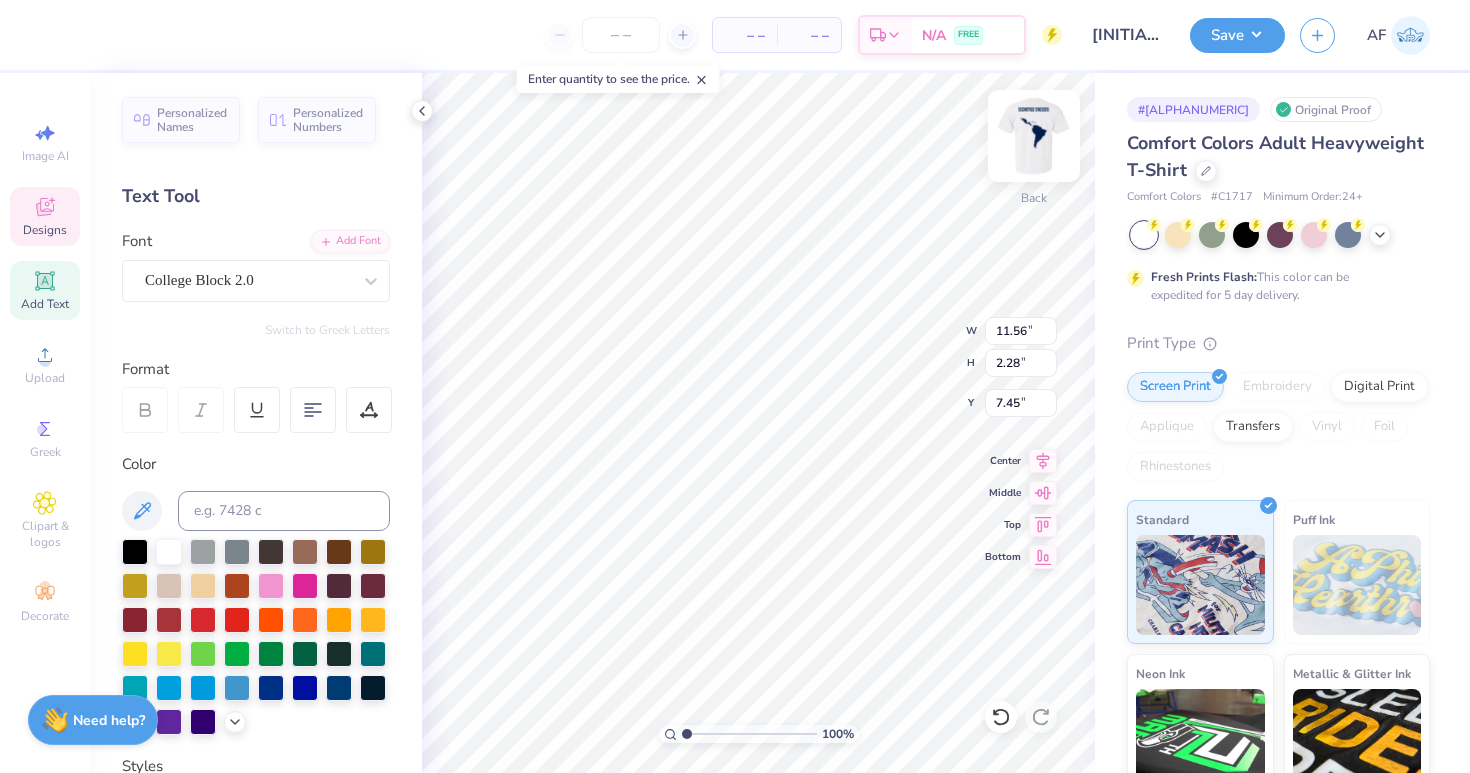 type on "10.88" 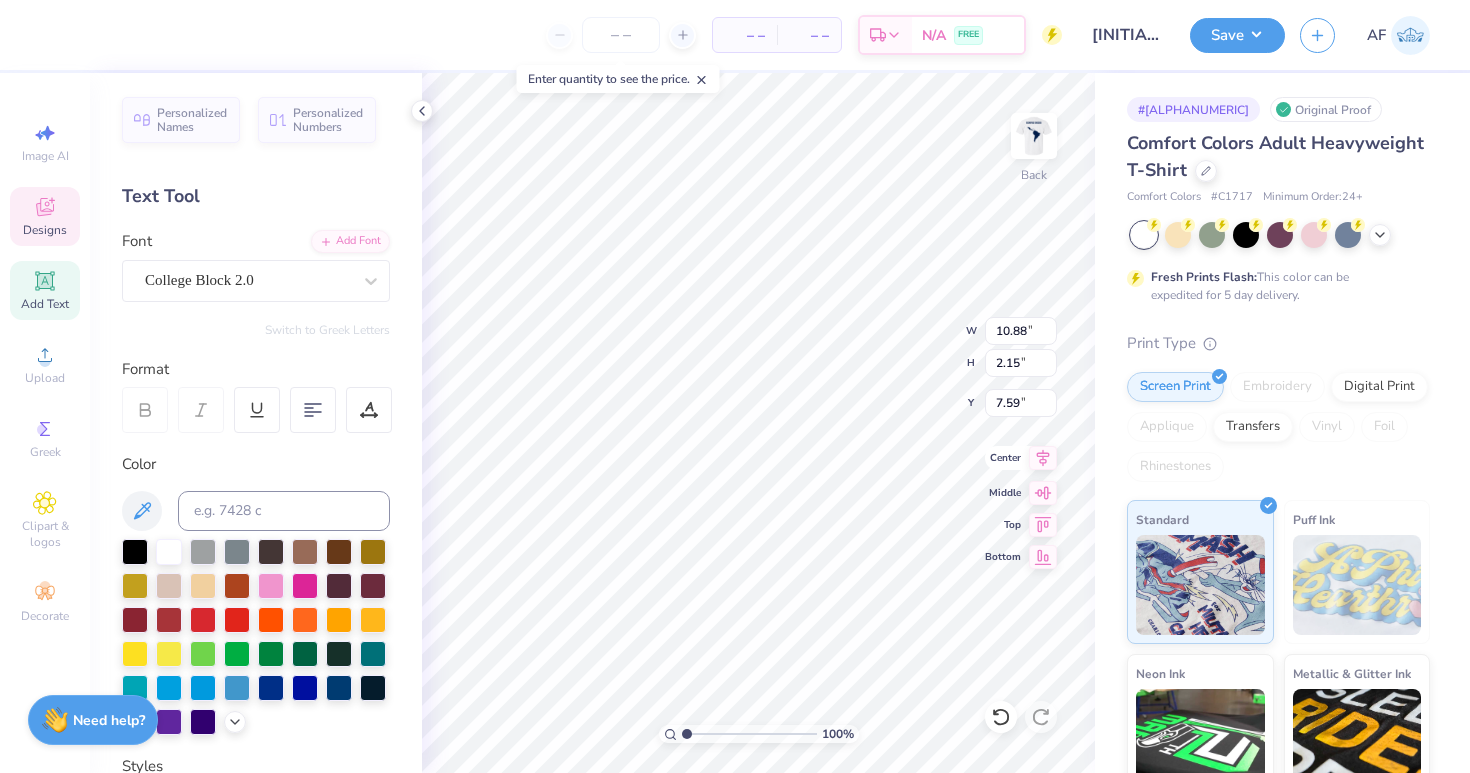 click 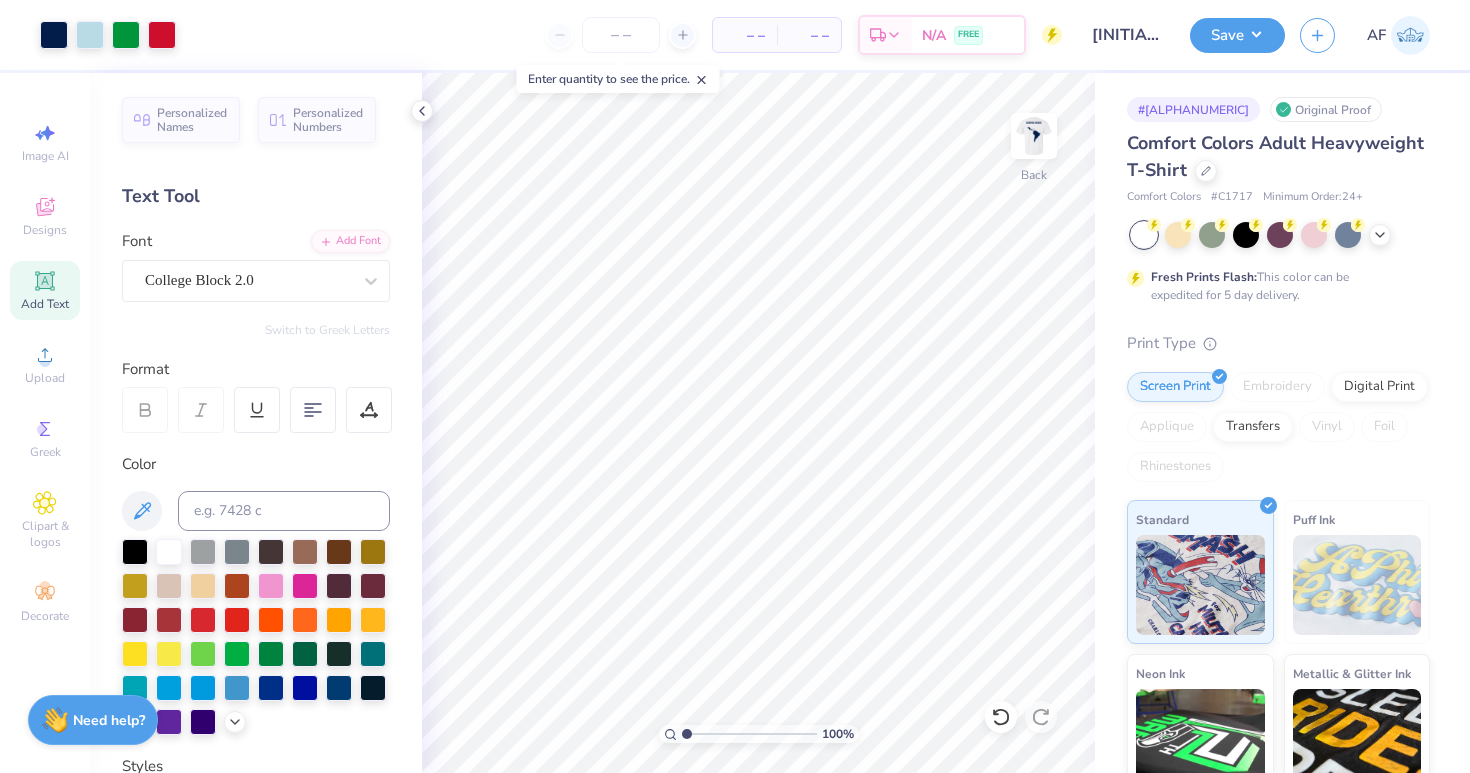 click 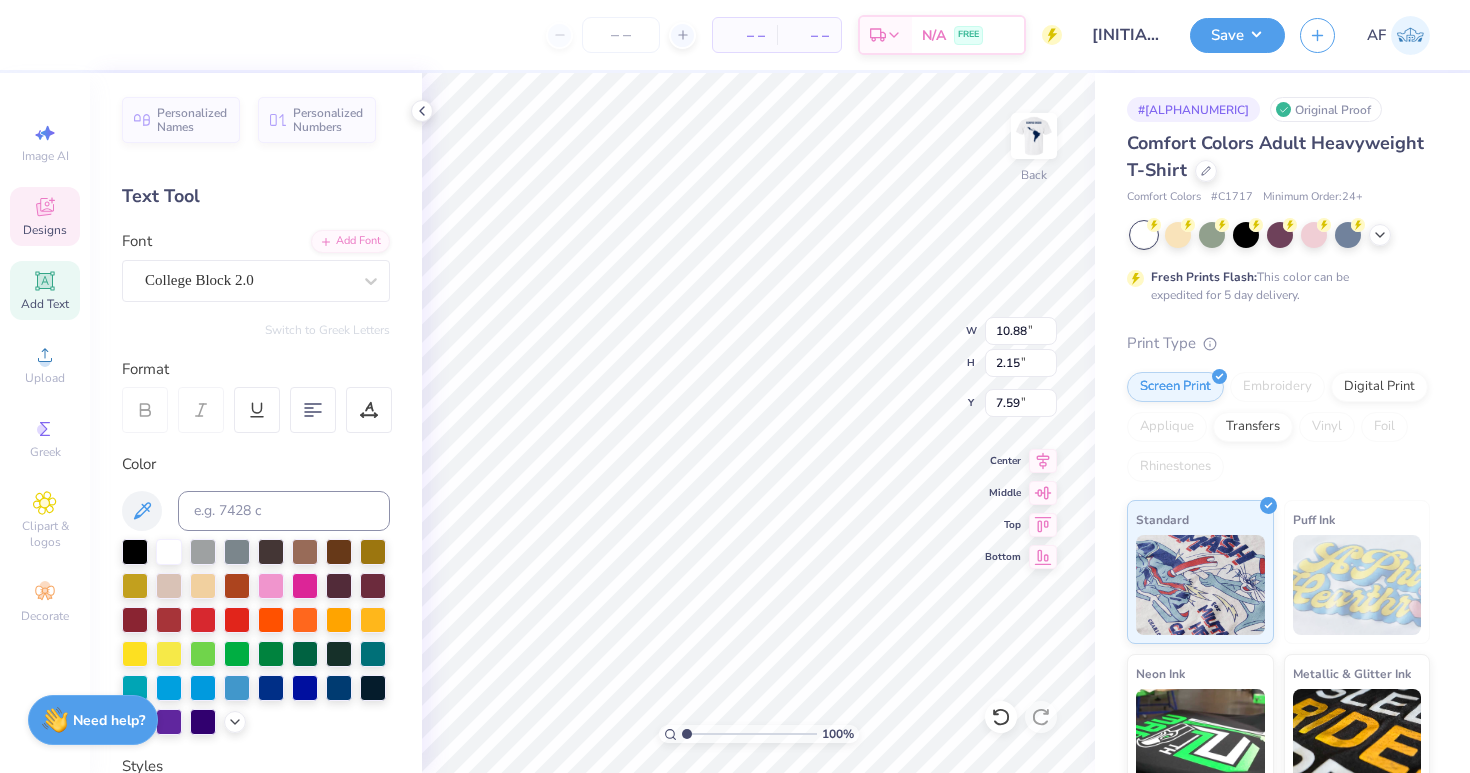 type on "GWU LATINE" 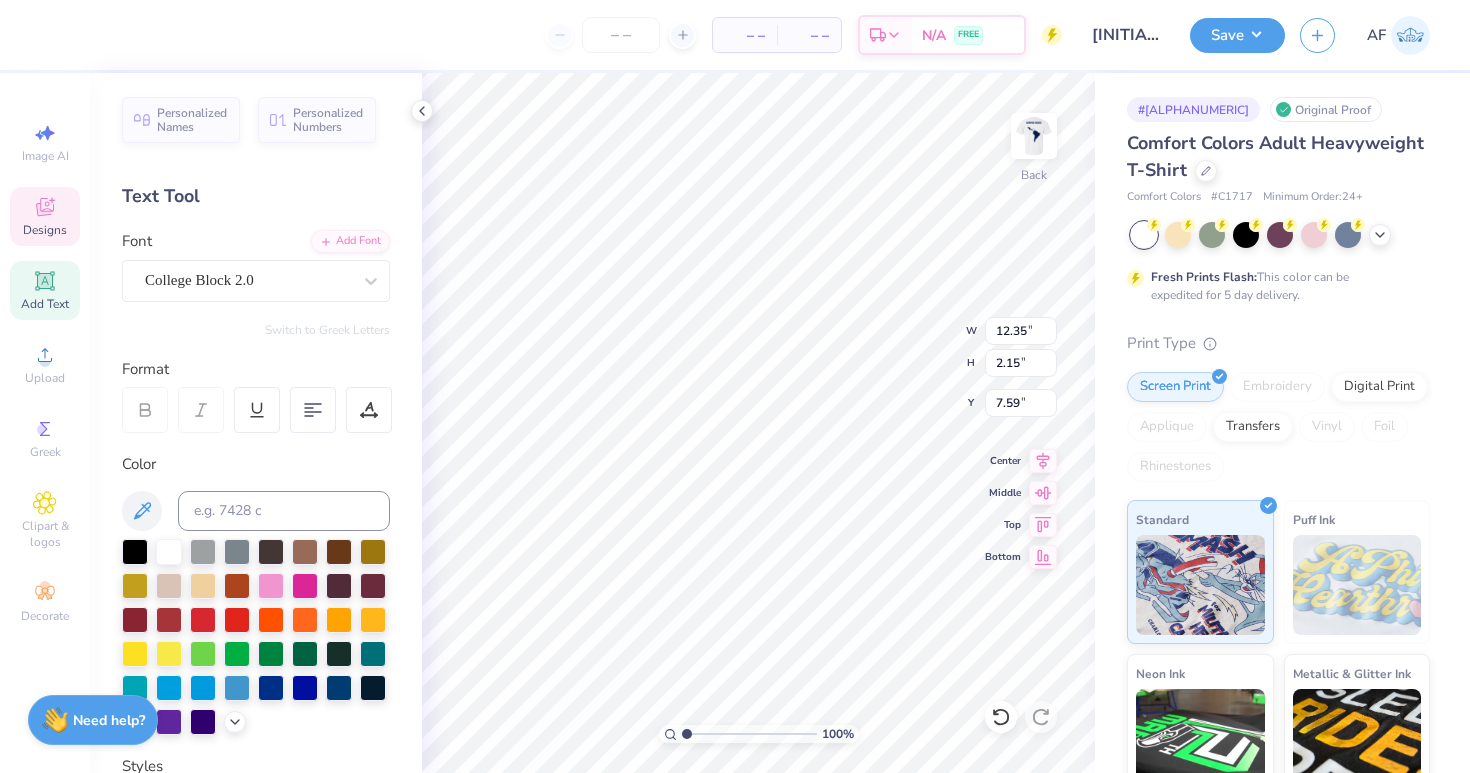 type on "11.81" 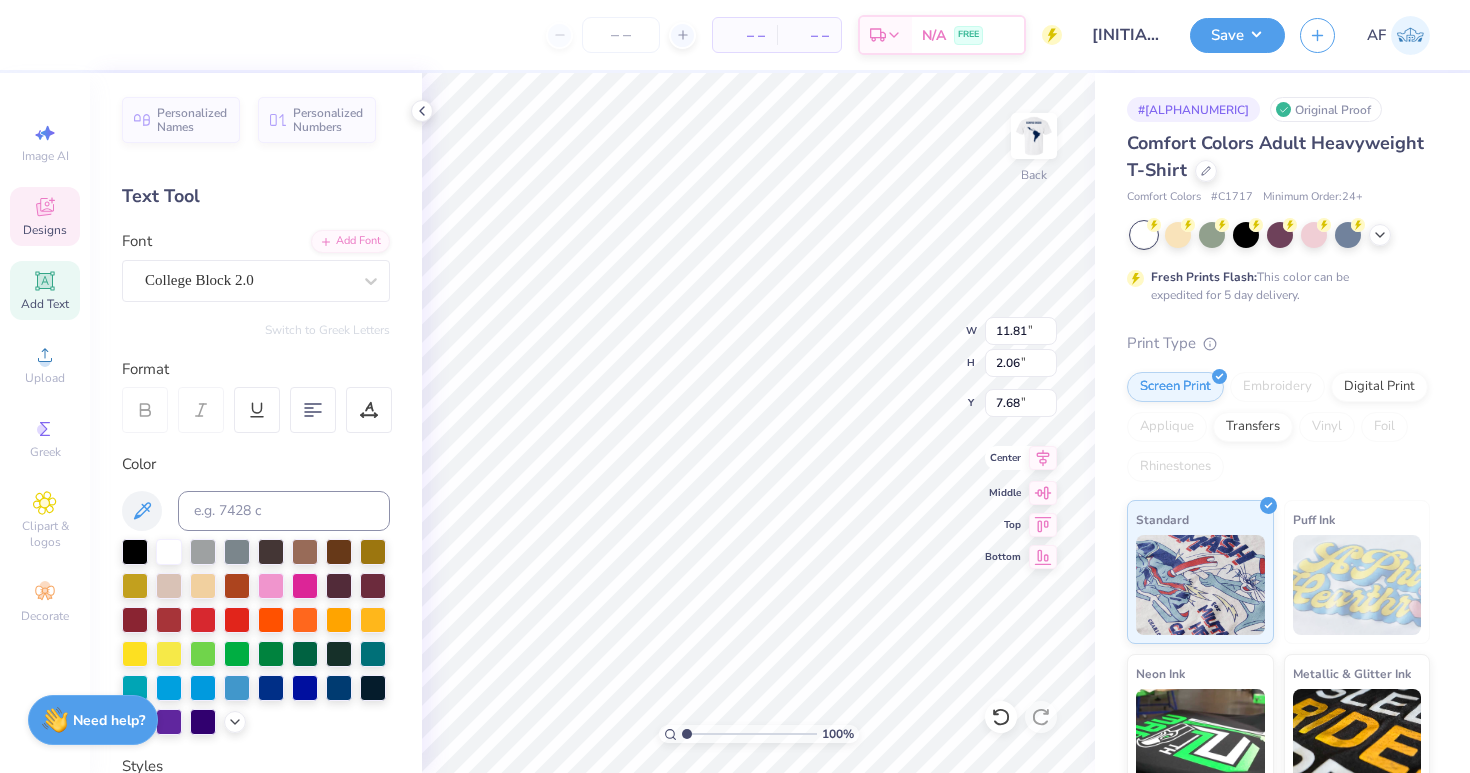 click 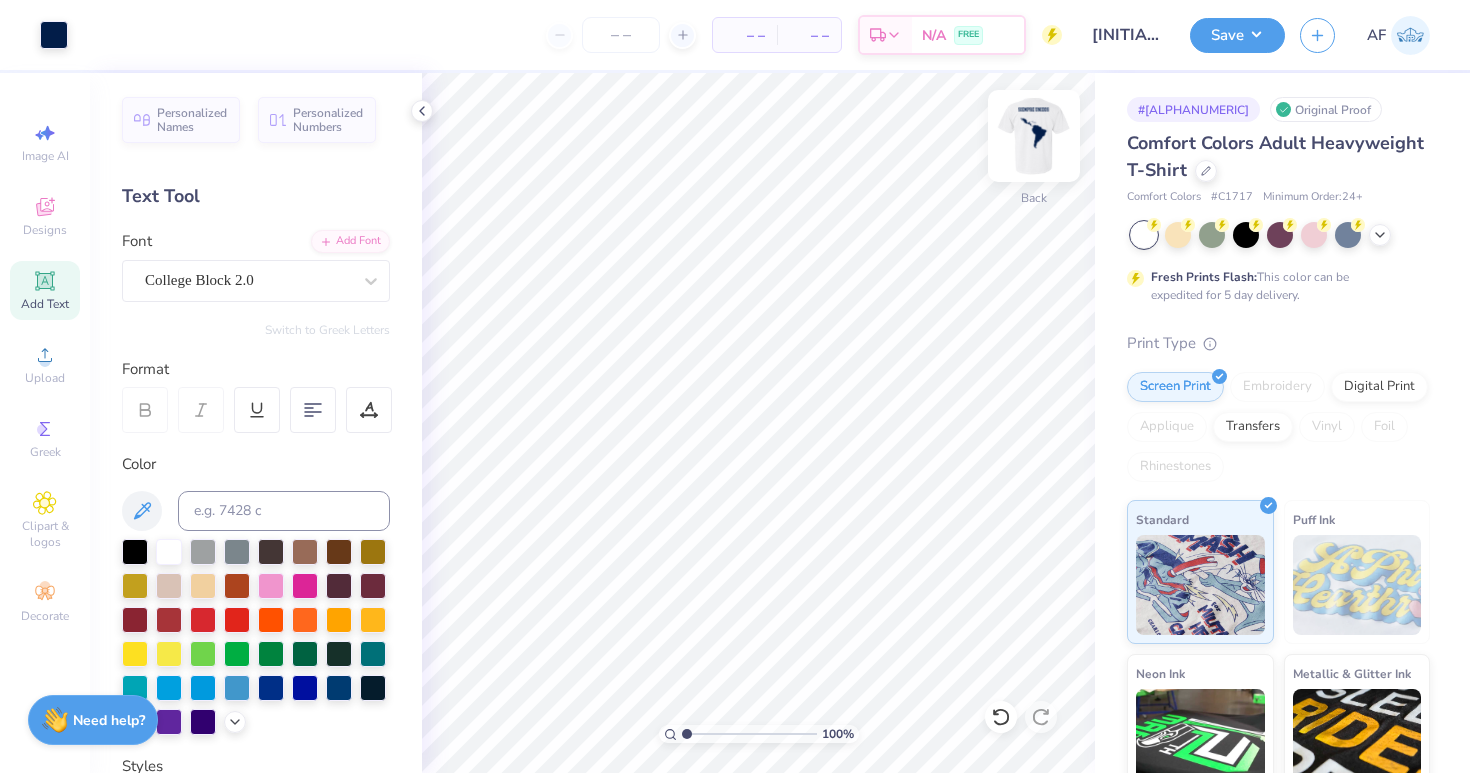 click at bounding box center (1034, 136) 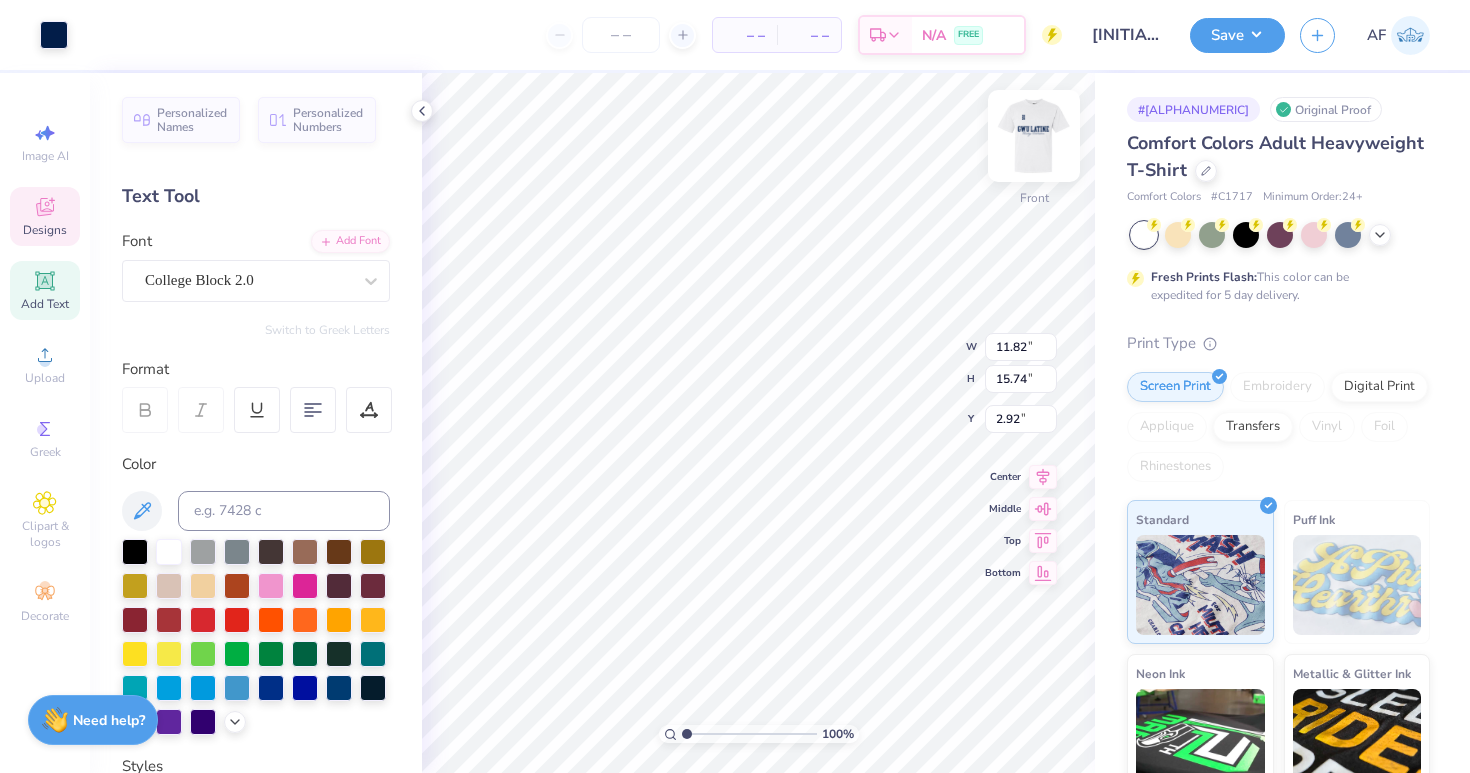 type on "4.20" 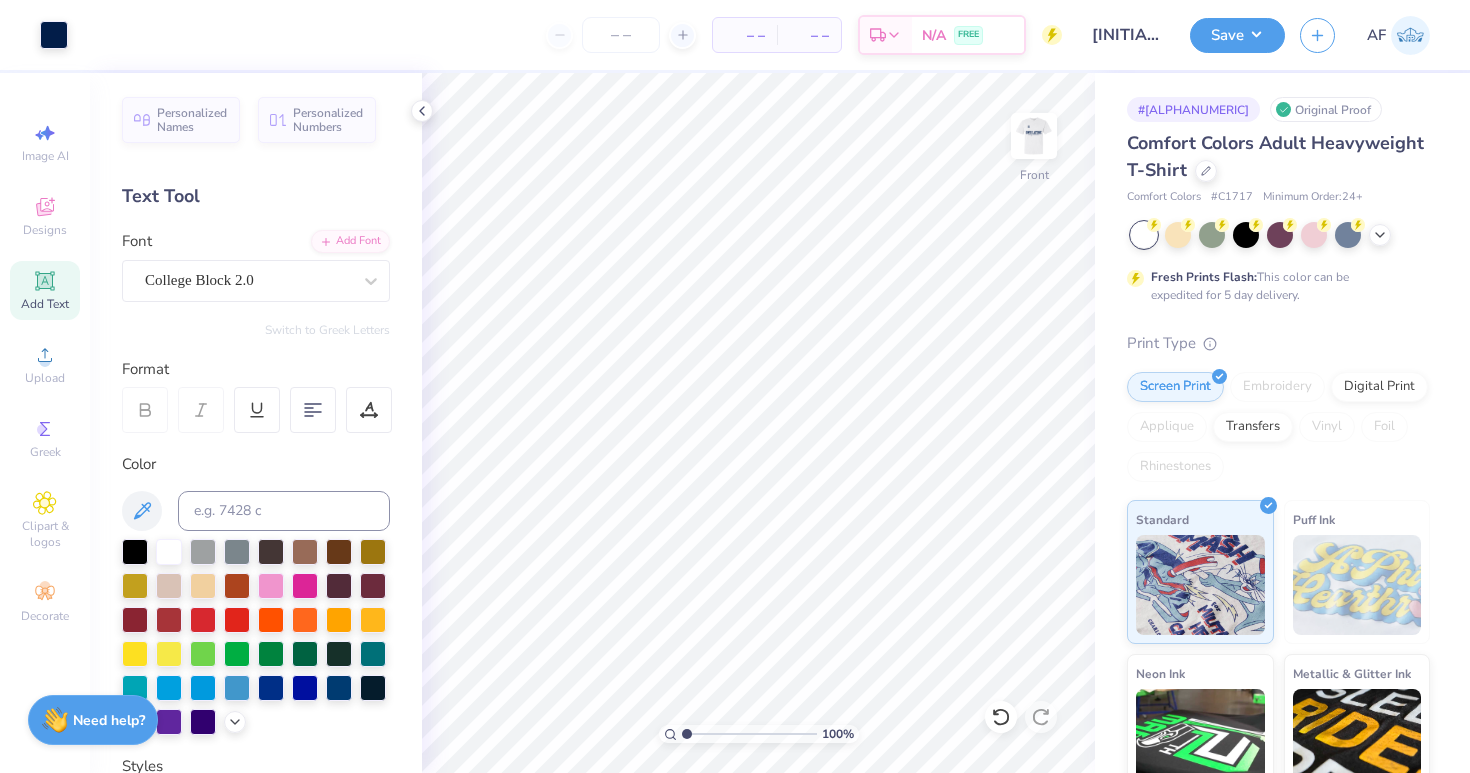 click 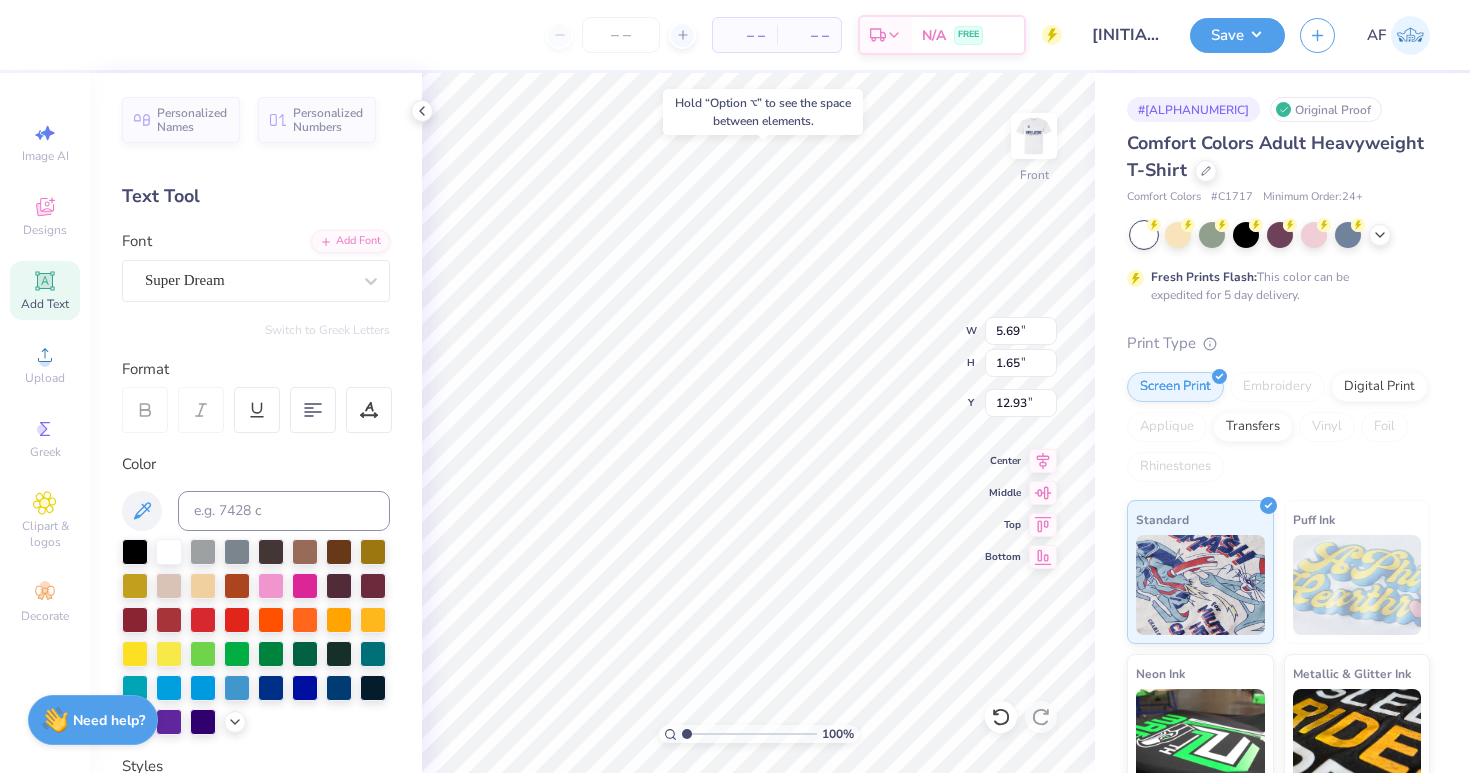type on "2.18" 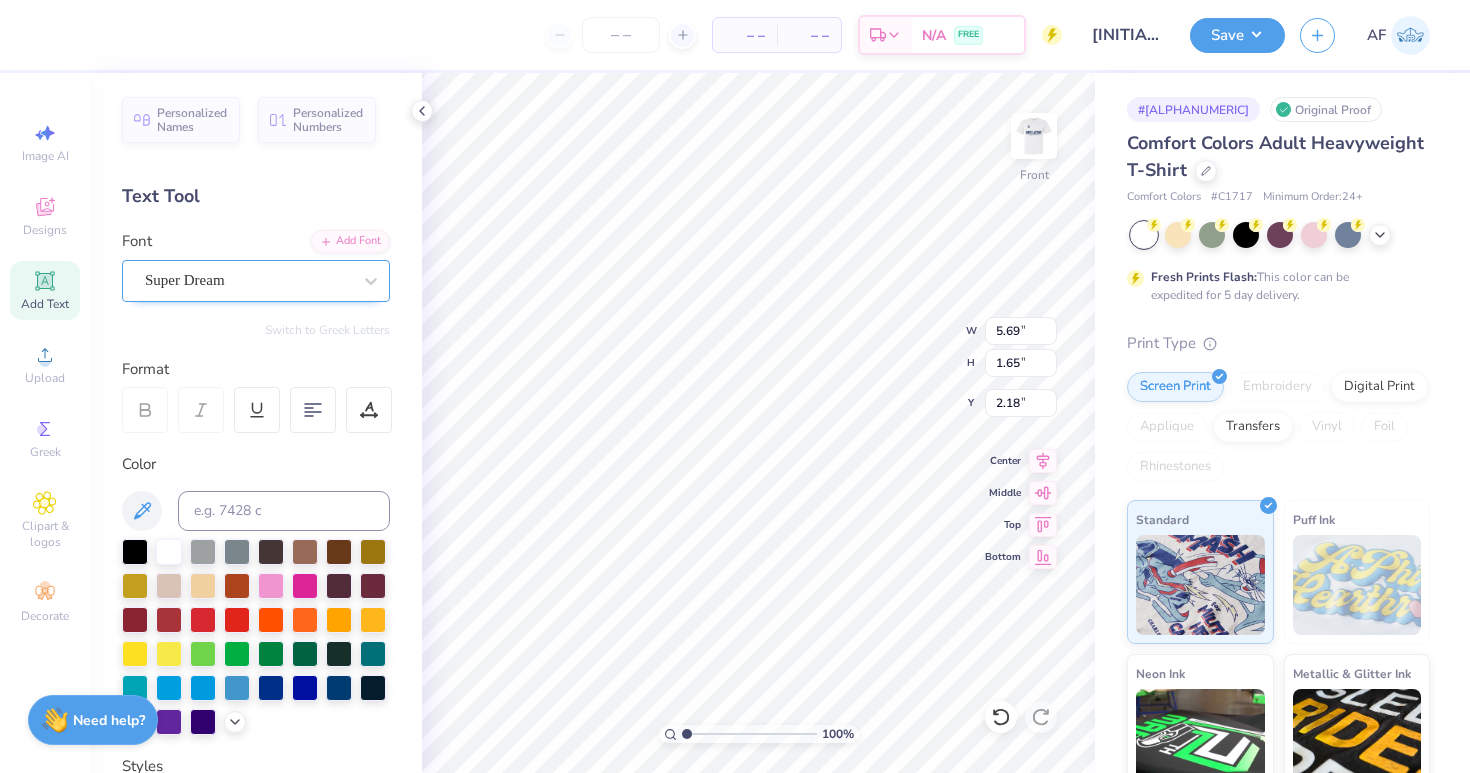 click on "Super Dream" at bounding box center [248, 280] 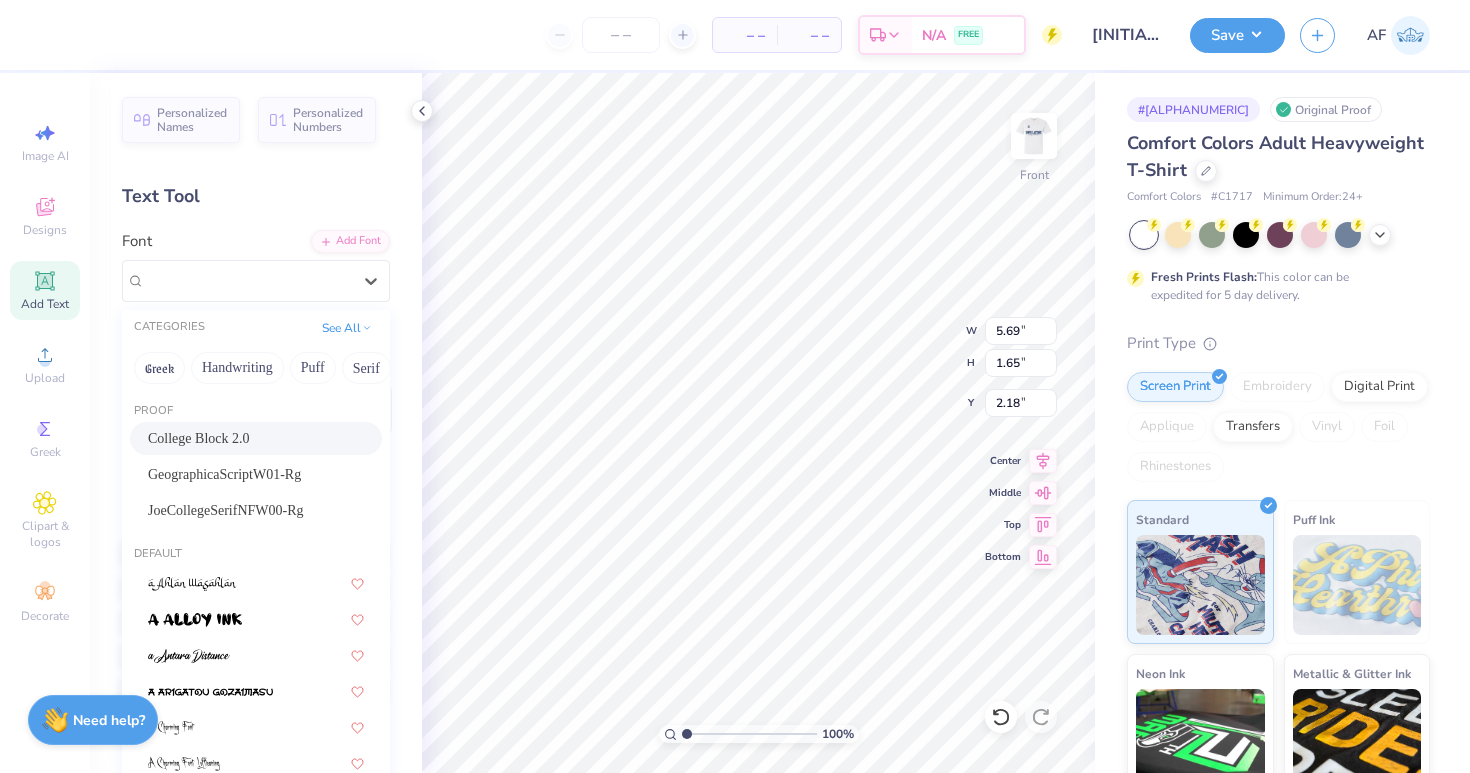 click on "College Block 2.0" at bounding box center [256, 438] 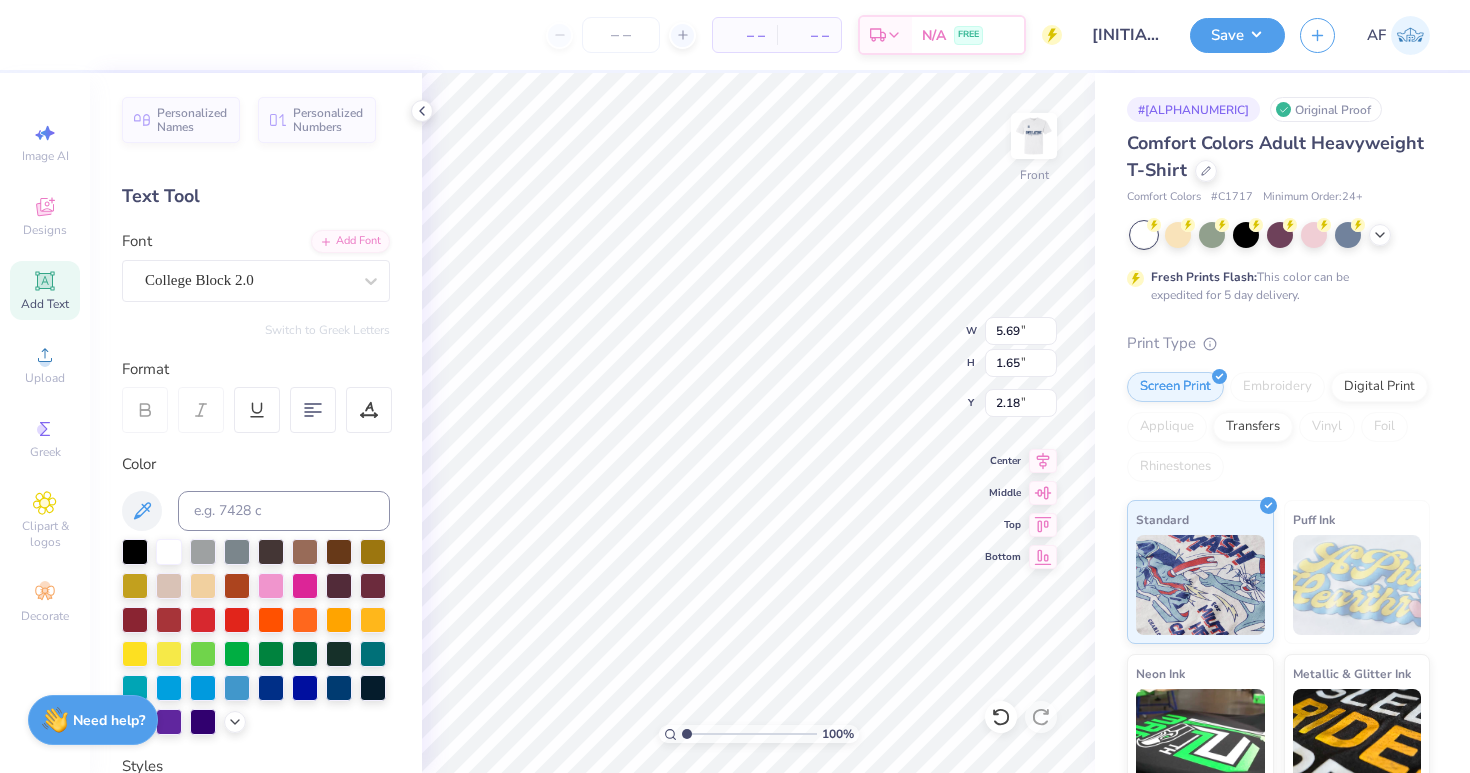 scroll, scrollTop: 0, scrollLeft: 1, axis: horizontal 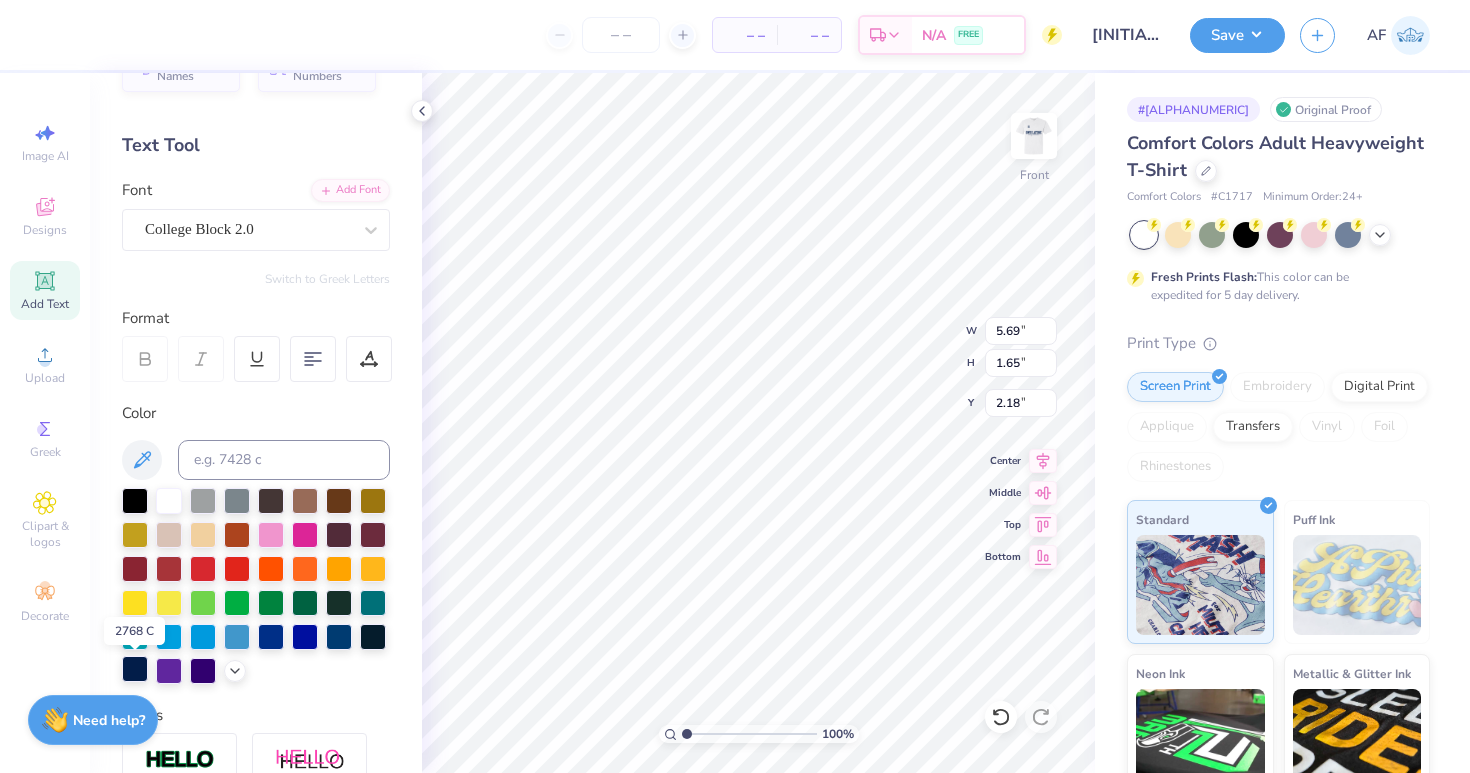type on "[INITIALS]" 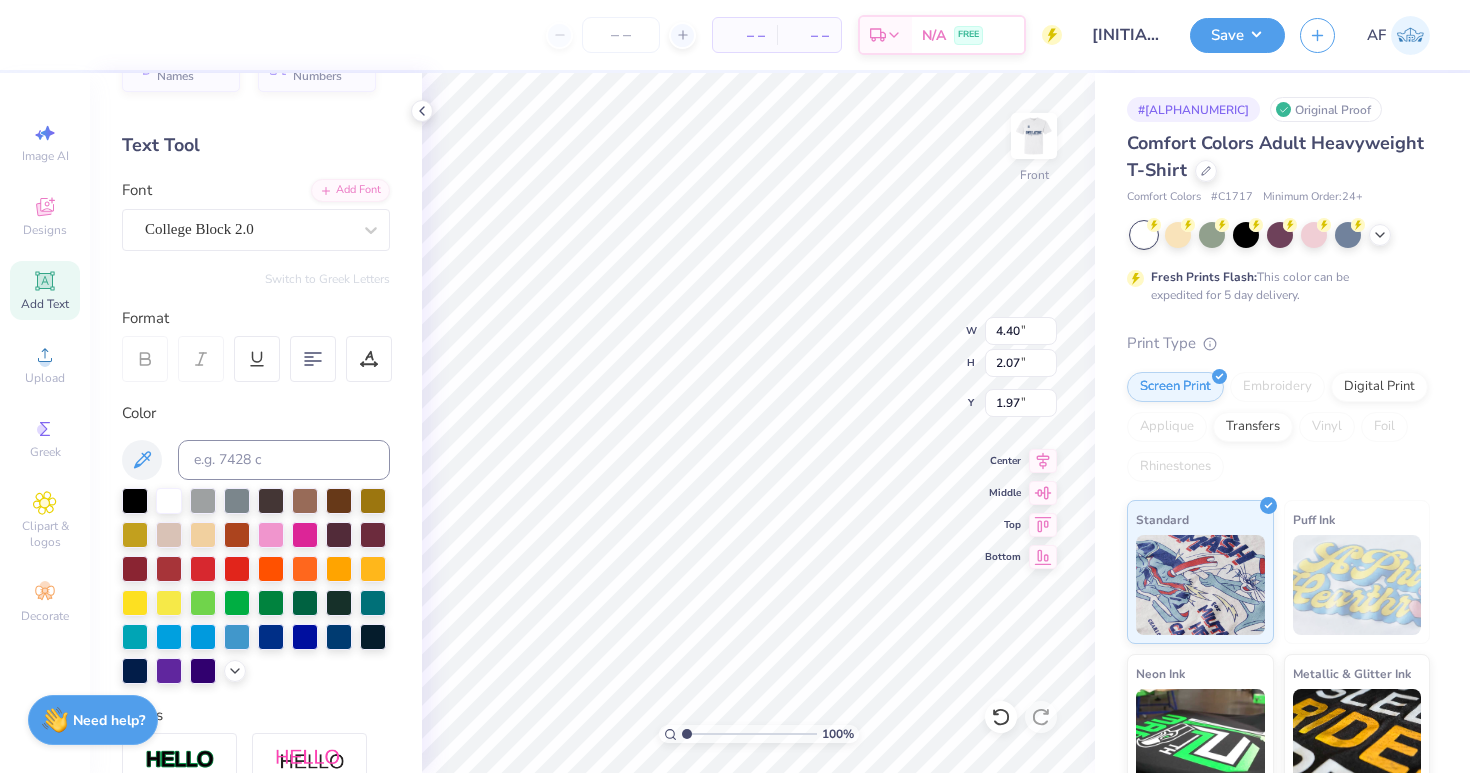 type on "3.57" 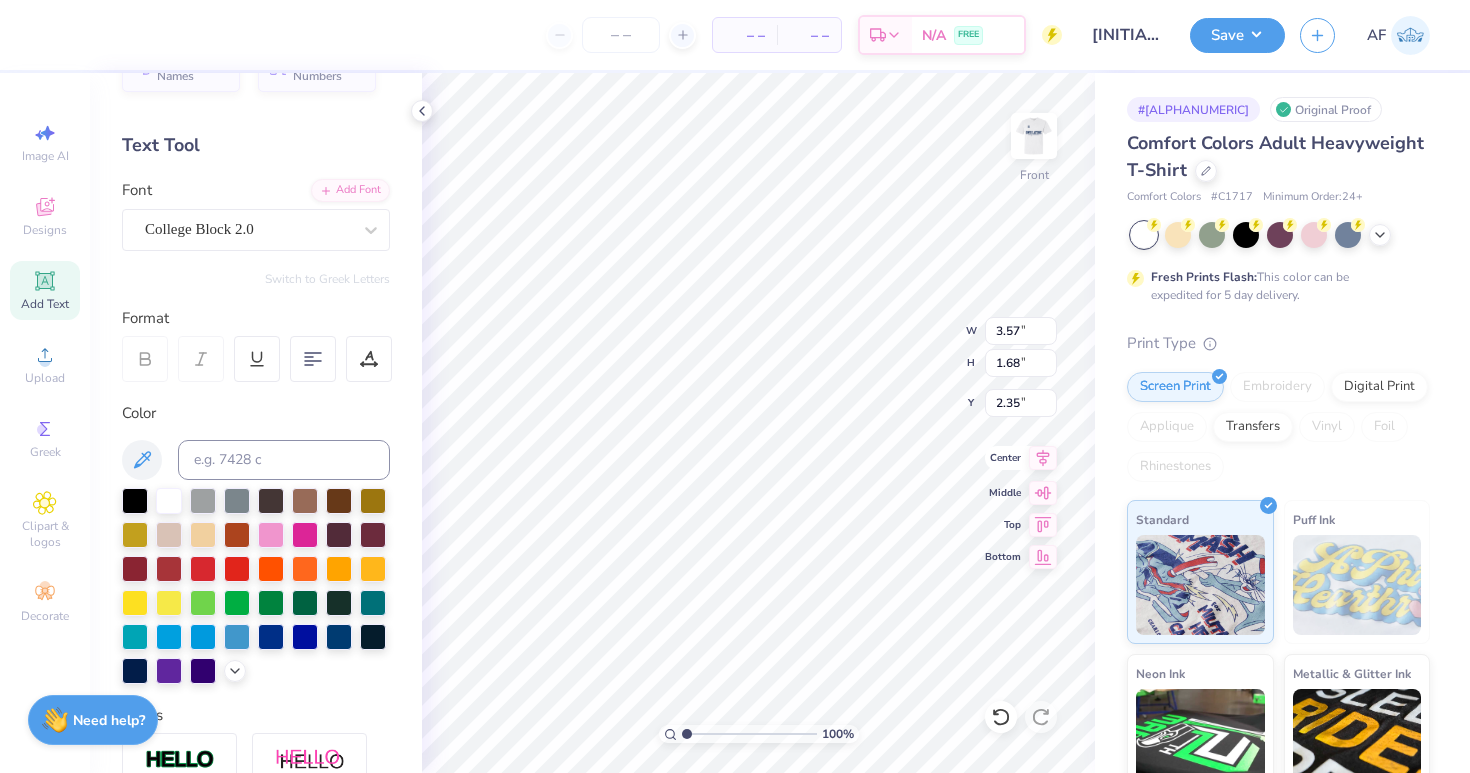 click 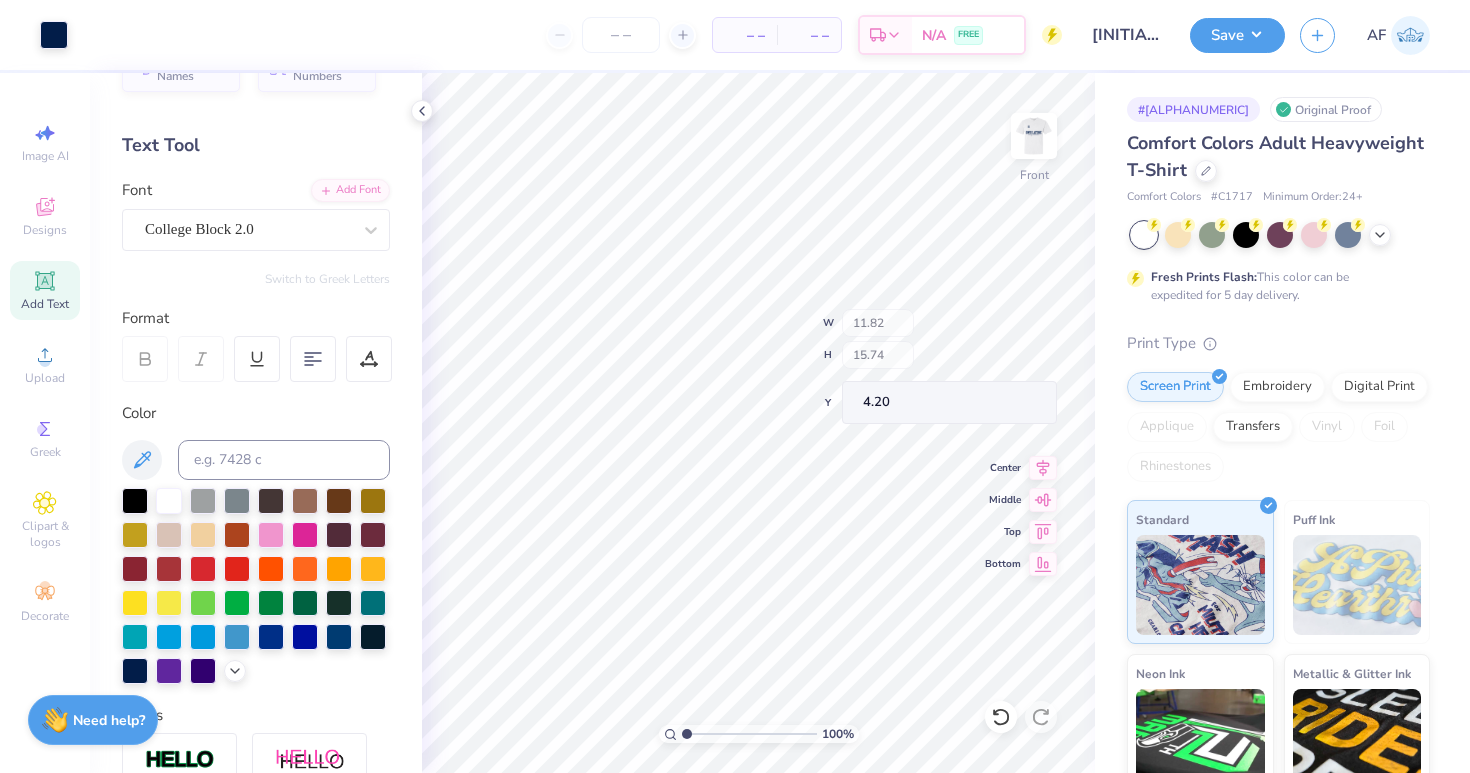 type on "4.42" 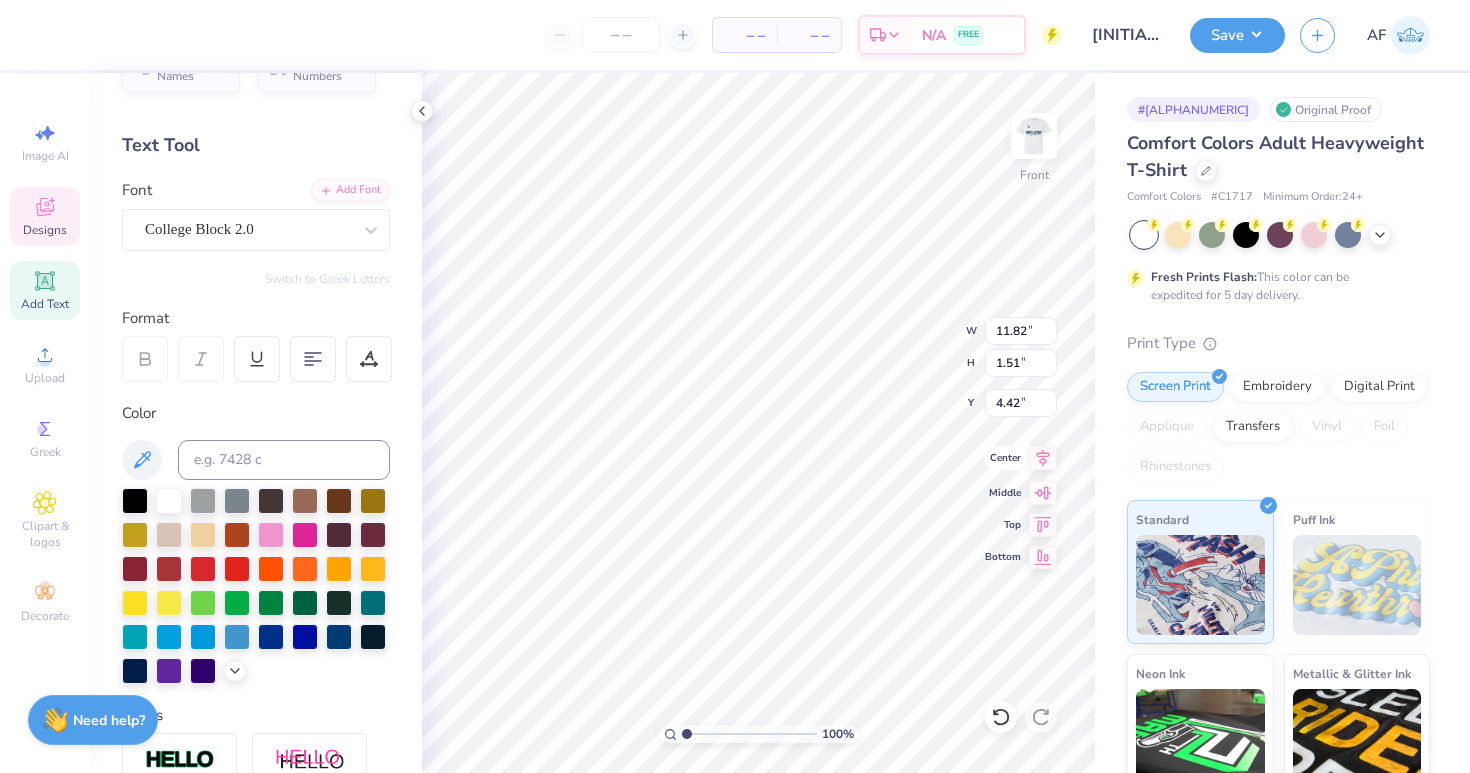 click 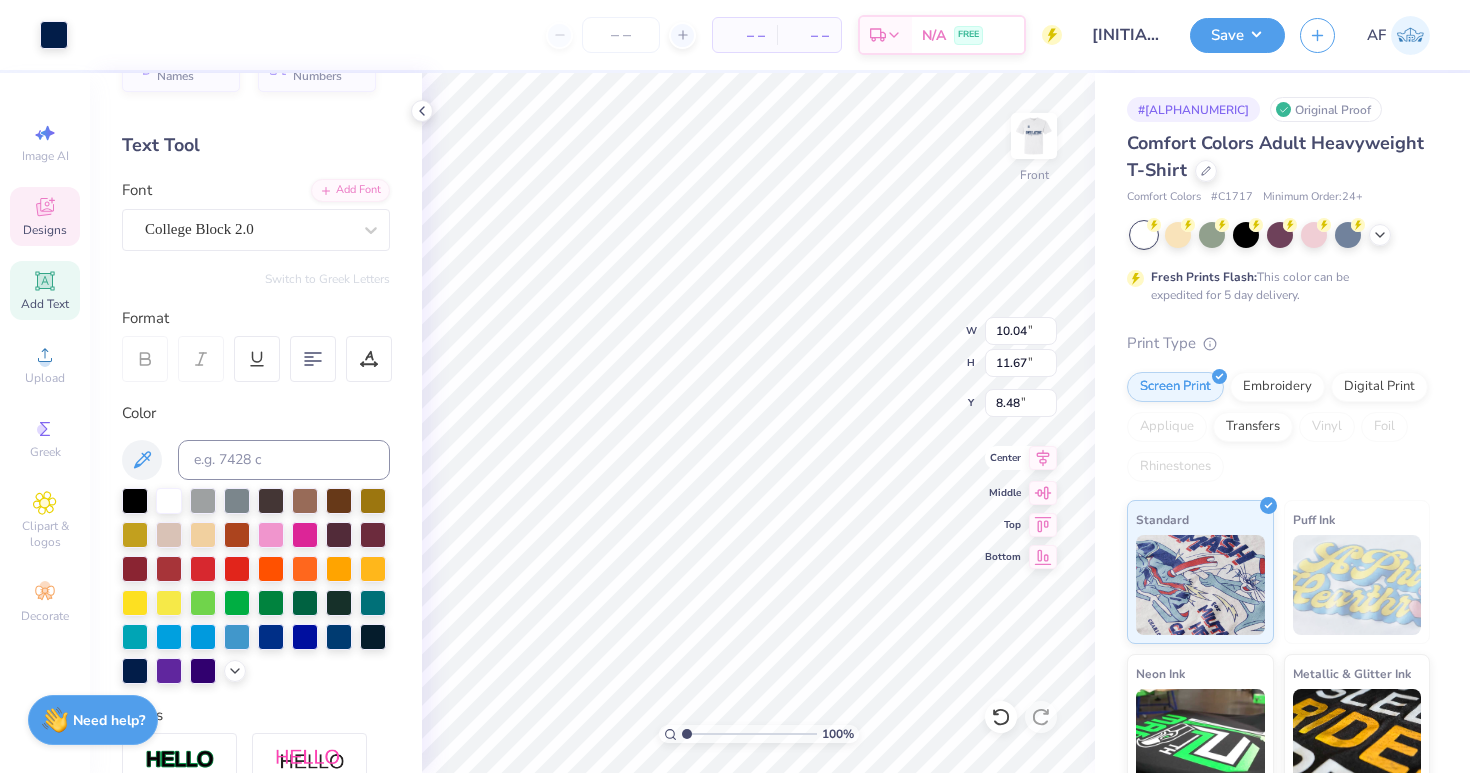 click 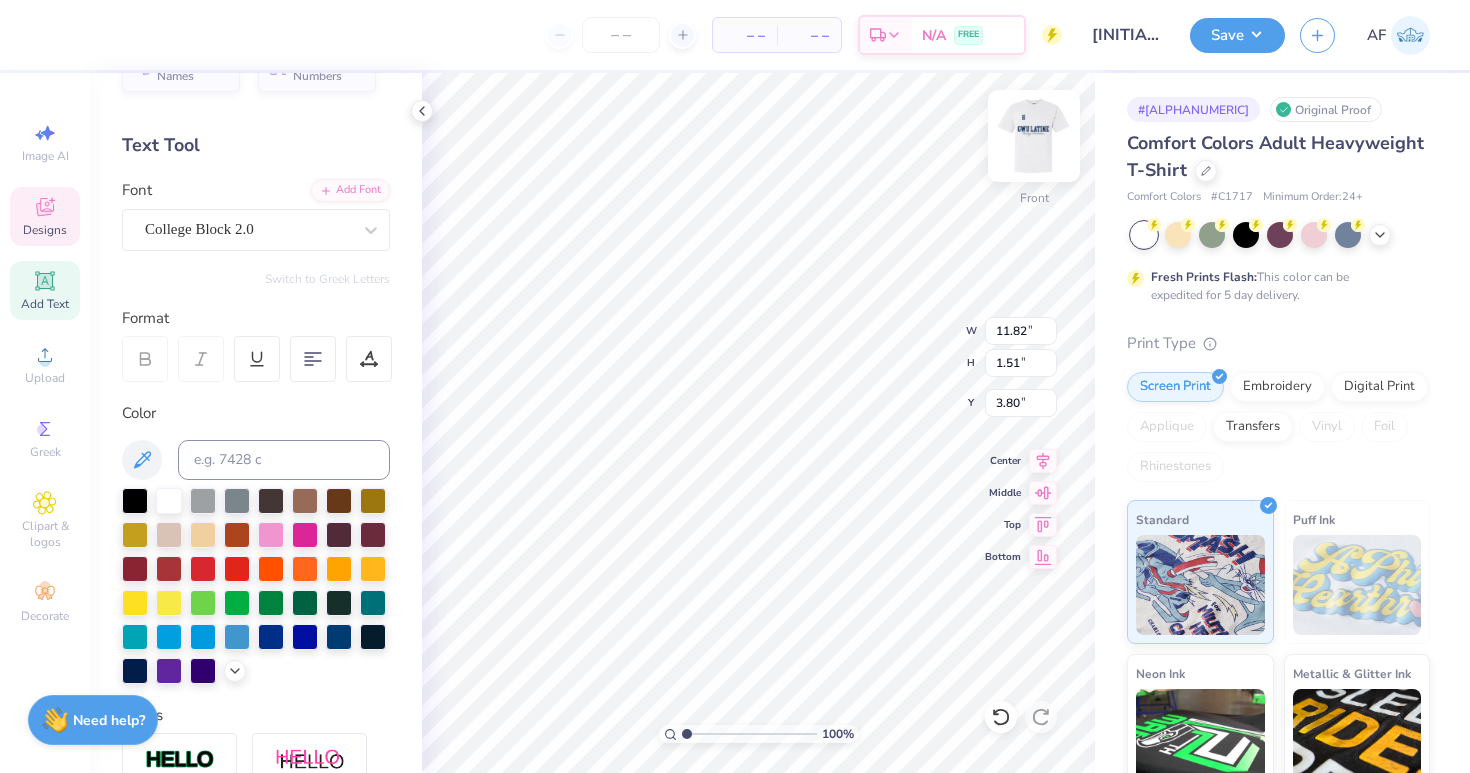 type on "4.42" 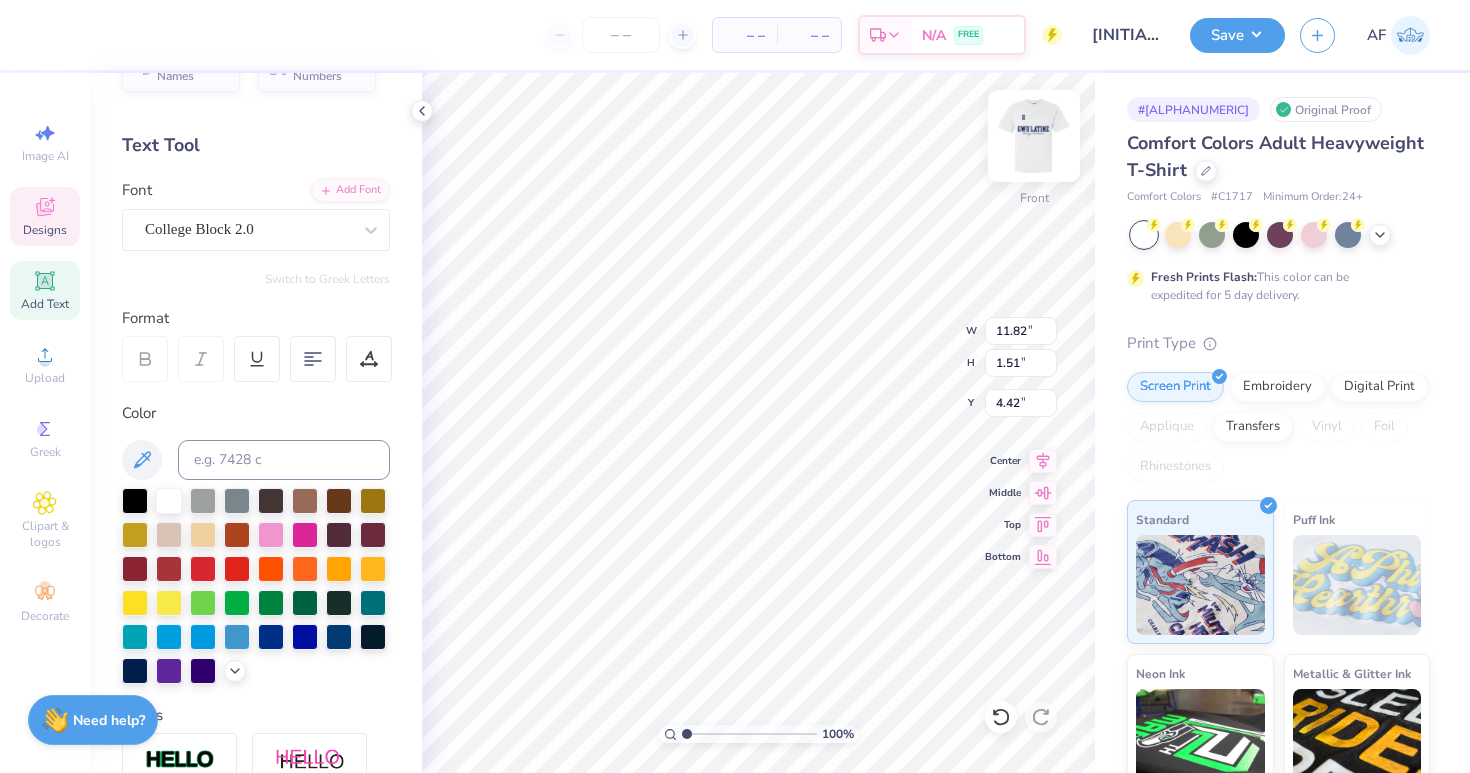 type on "3.00" 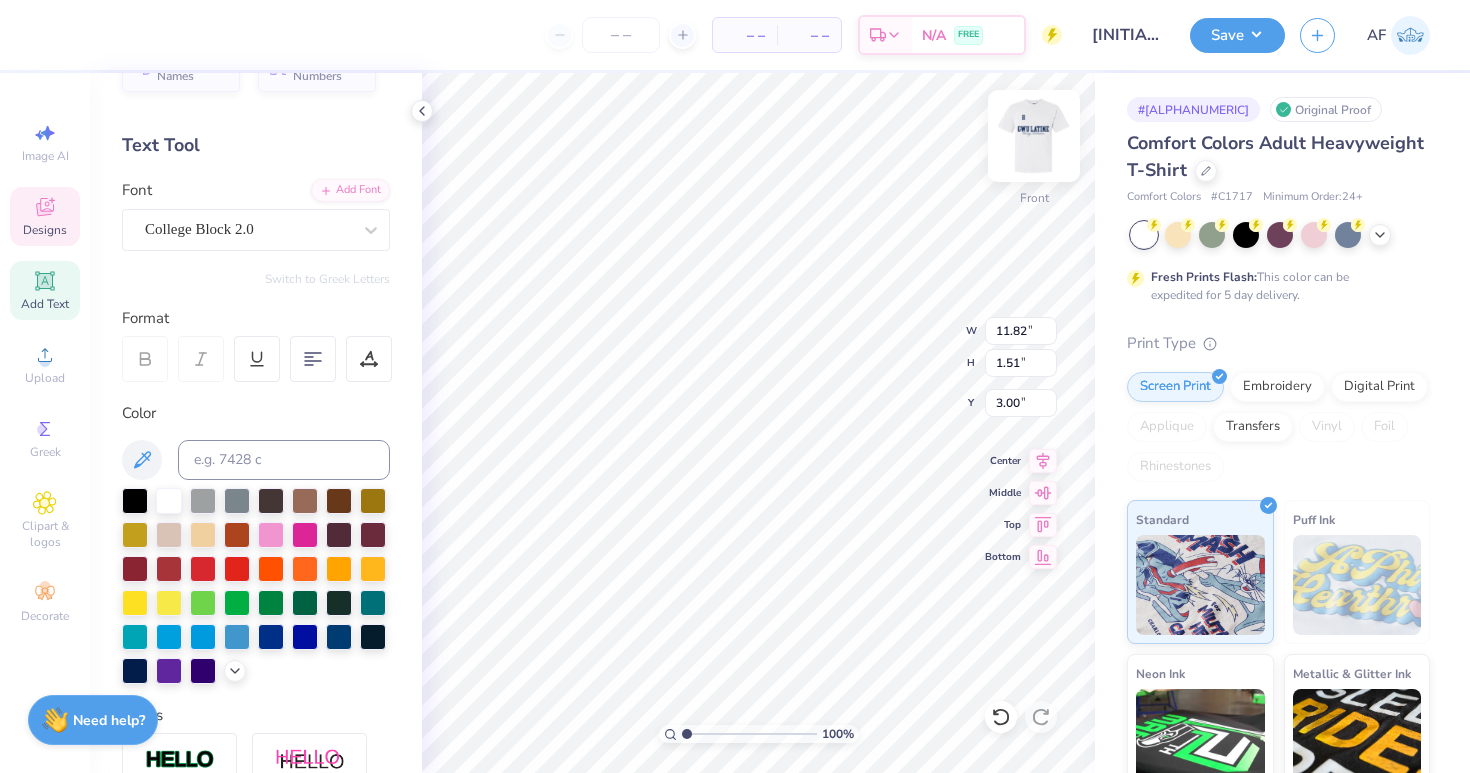 type on "10.04" 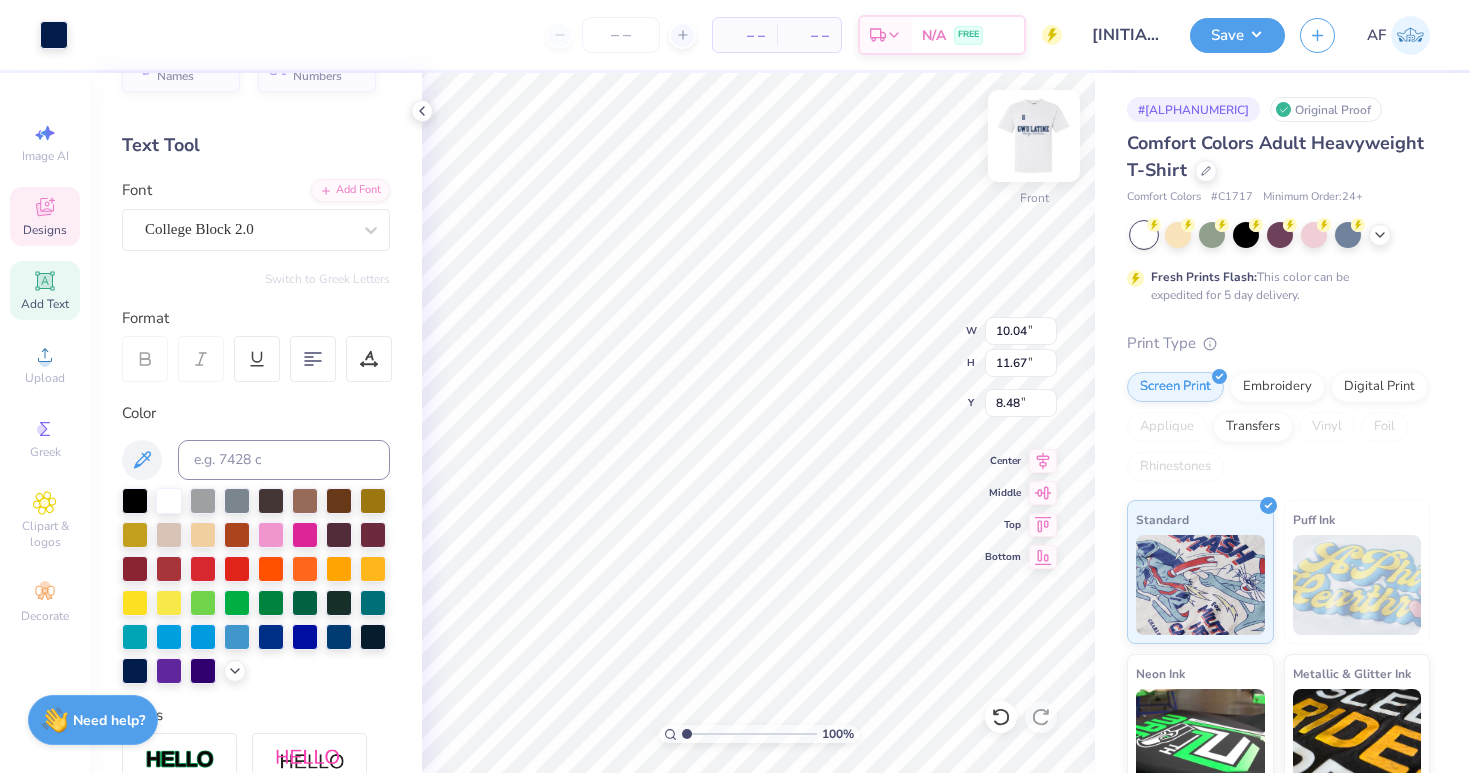 type on "6.72" 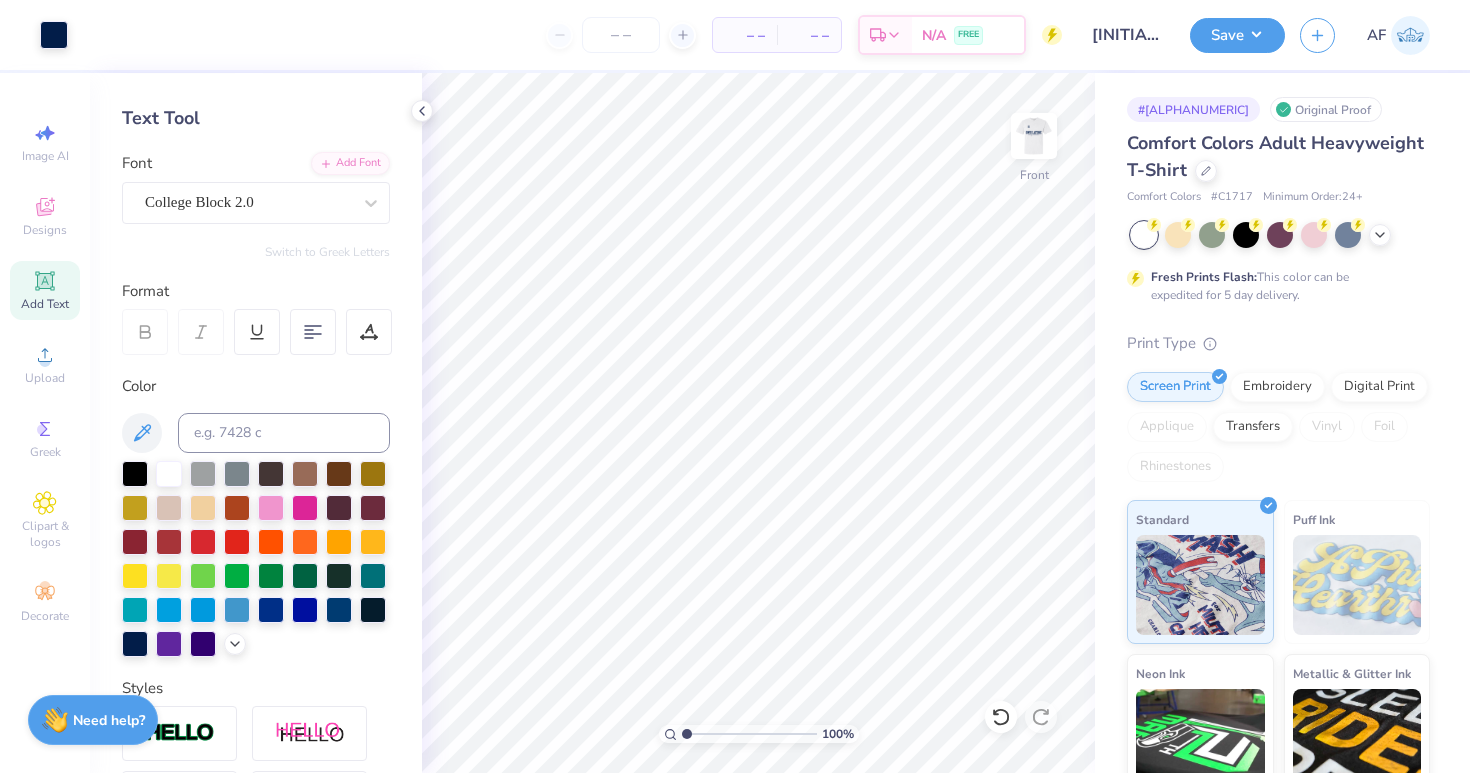 scroll, scrollTop: 70, scrollLeft: 0, axis: vertical 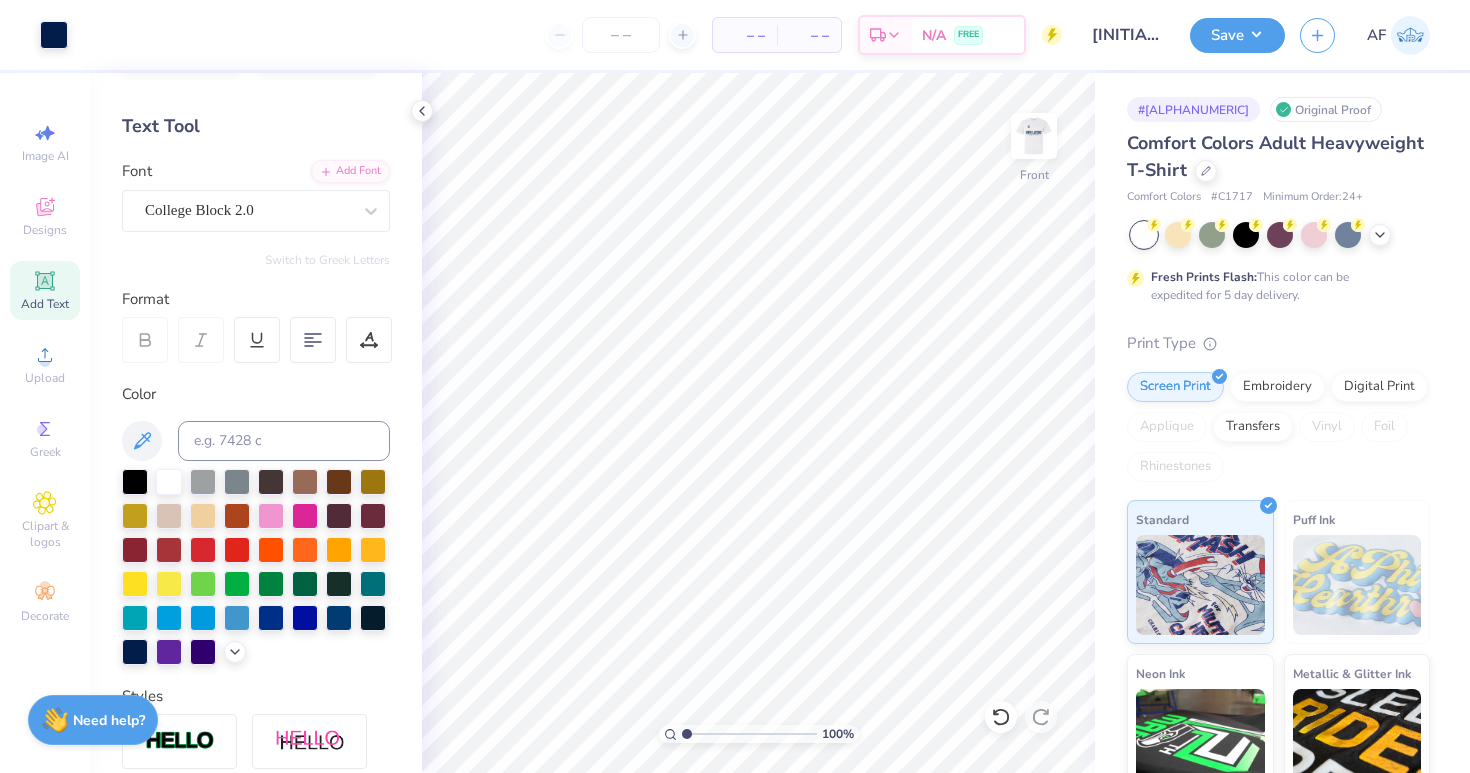click 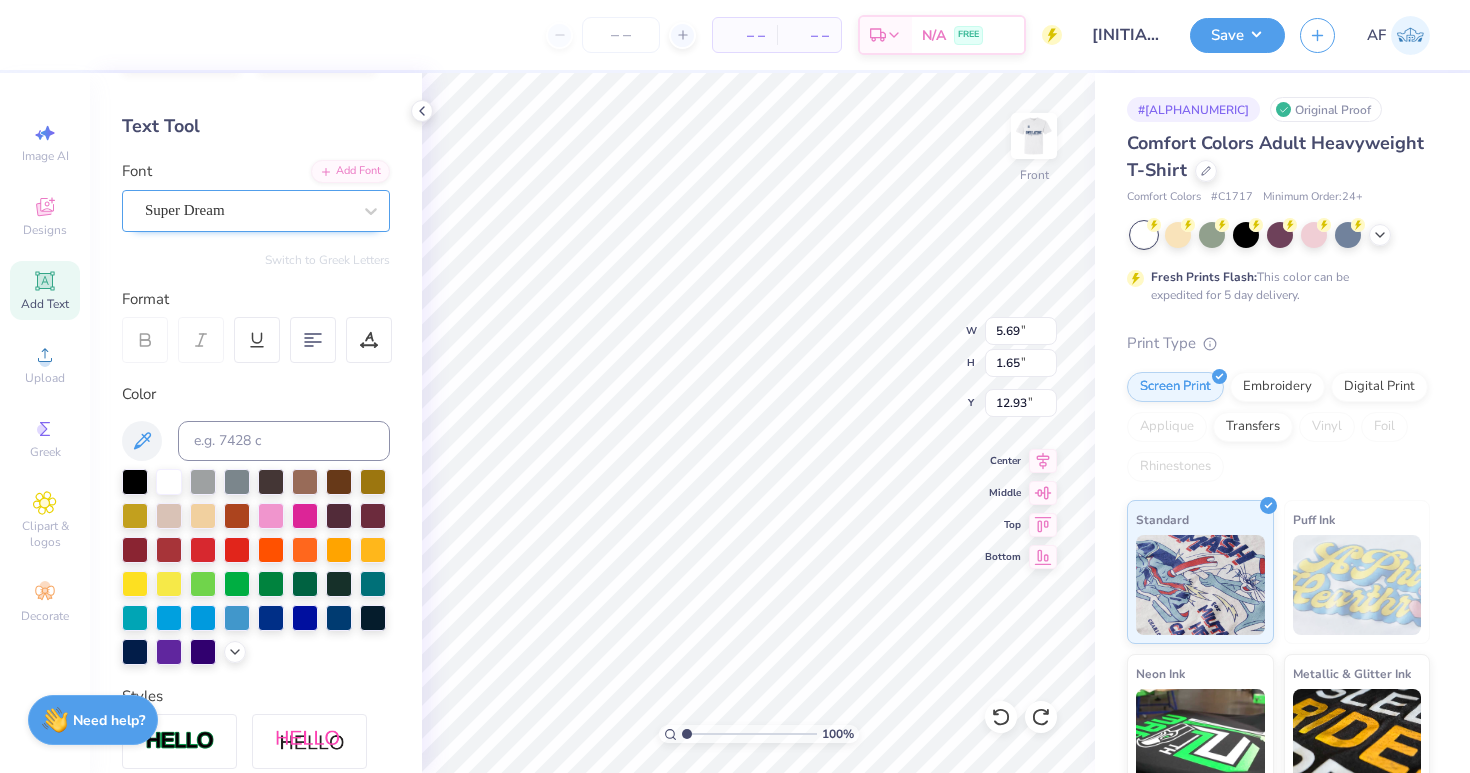 click at bounding box center (248, 210) 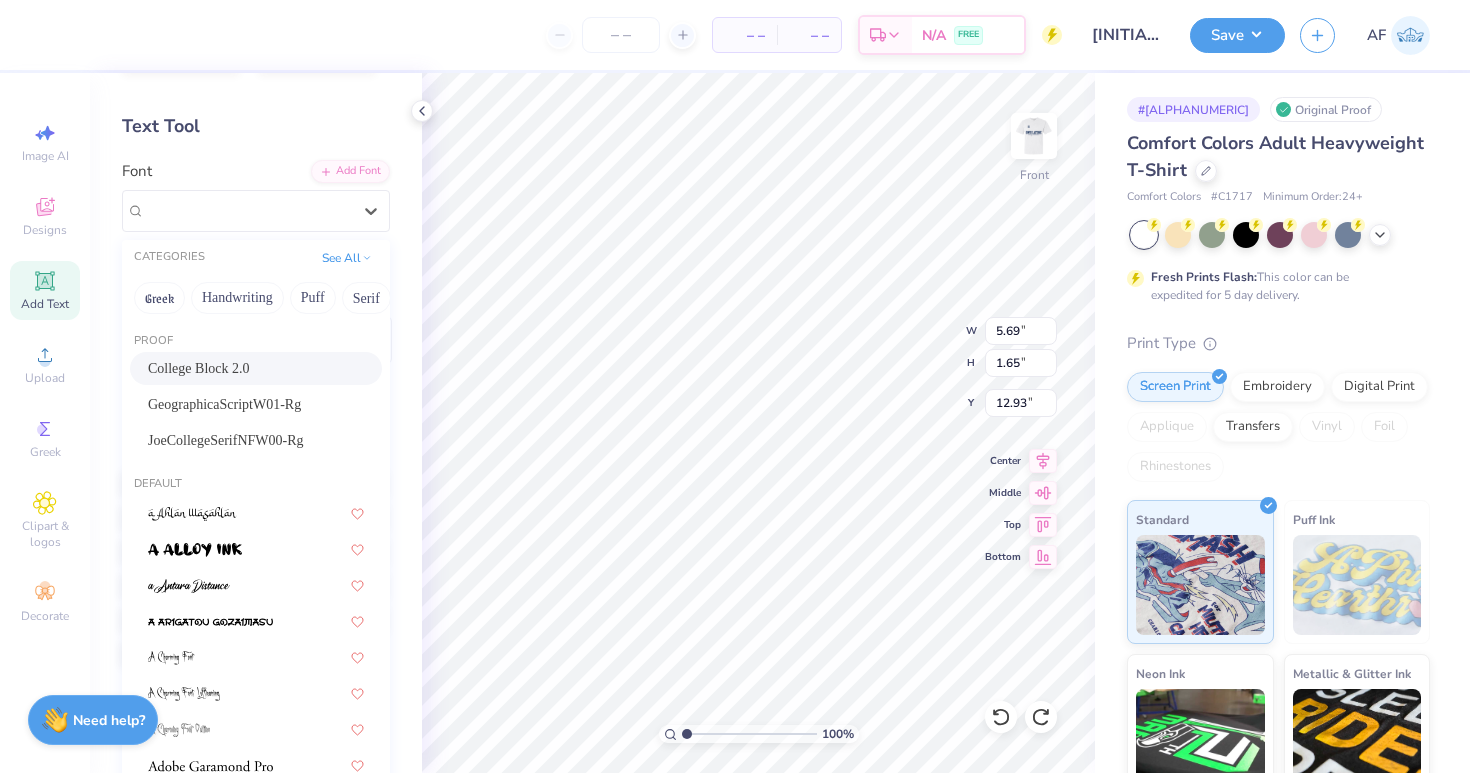 click on "College Block 2.0" at bounding box center (256, 368) 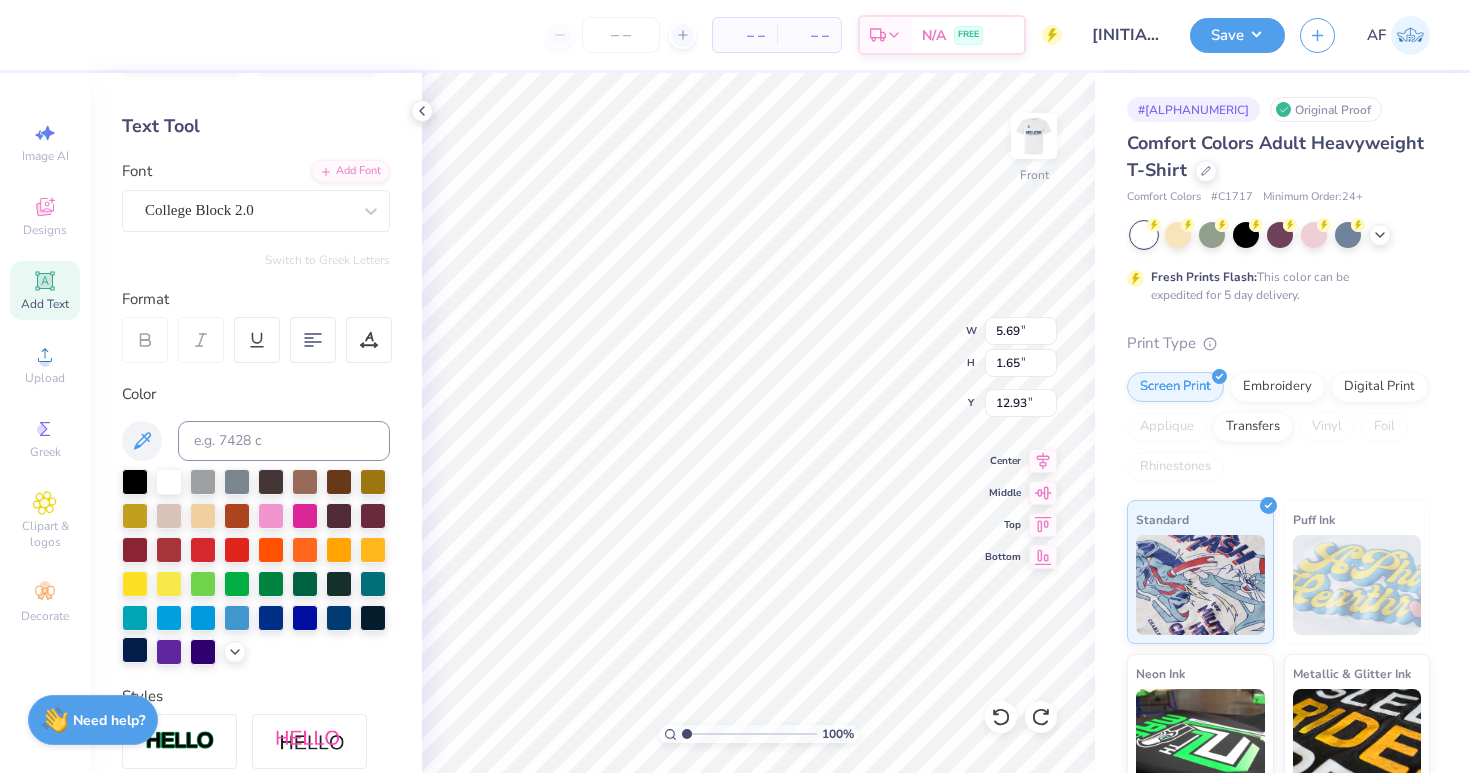 click at bounding box center [135, 650] 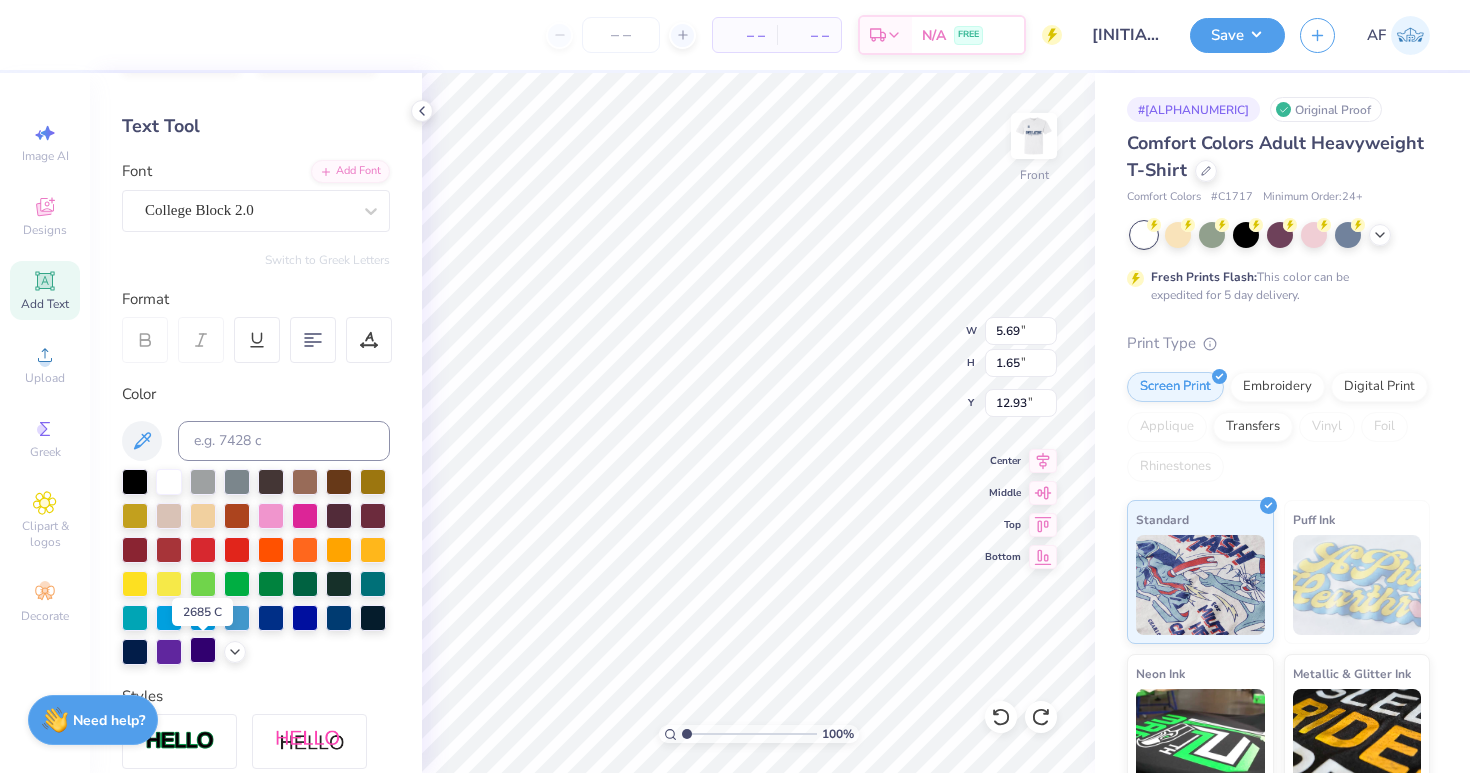 scroll, scrollTop: 0, scrollLeft: 1, axis: horizontal 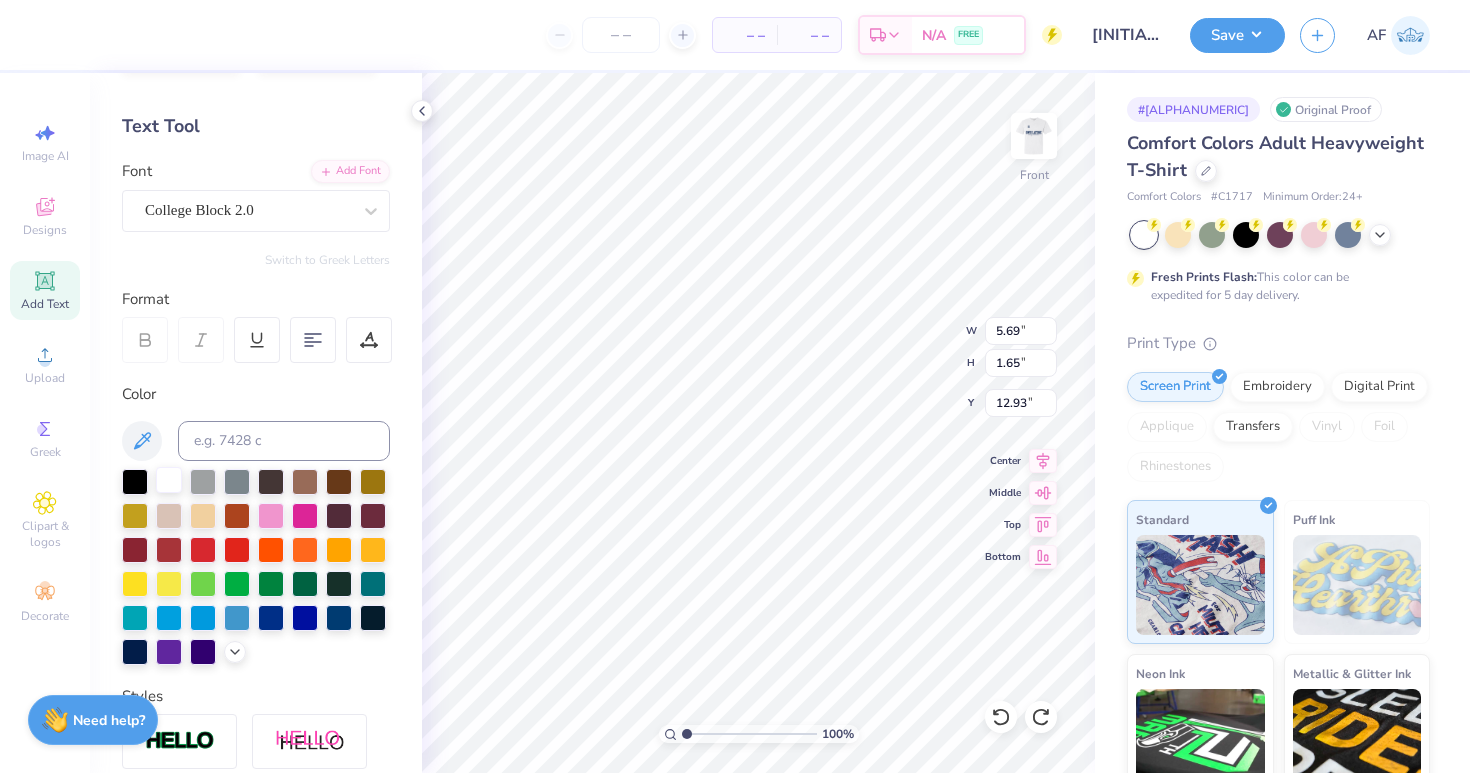 type on "[INITIALS]" 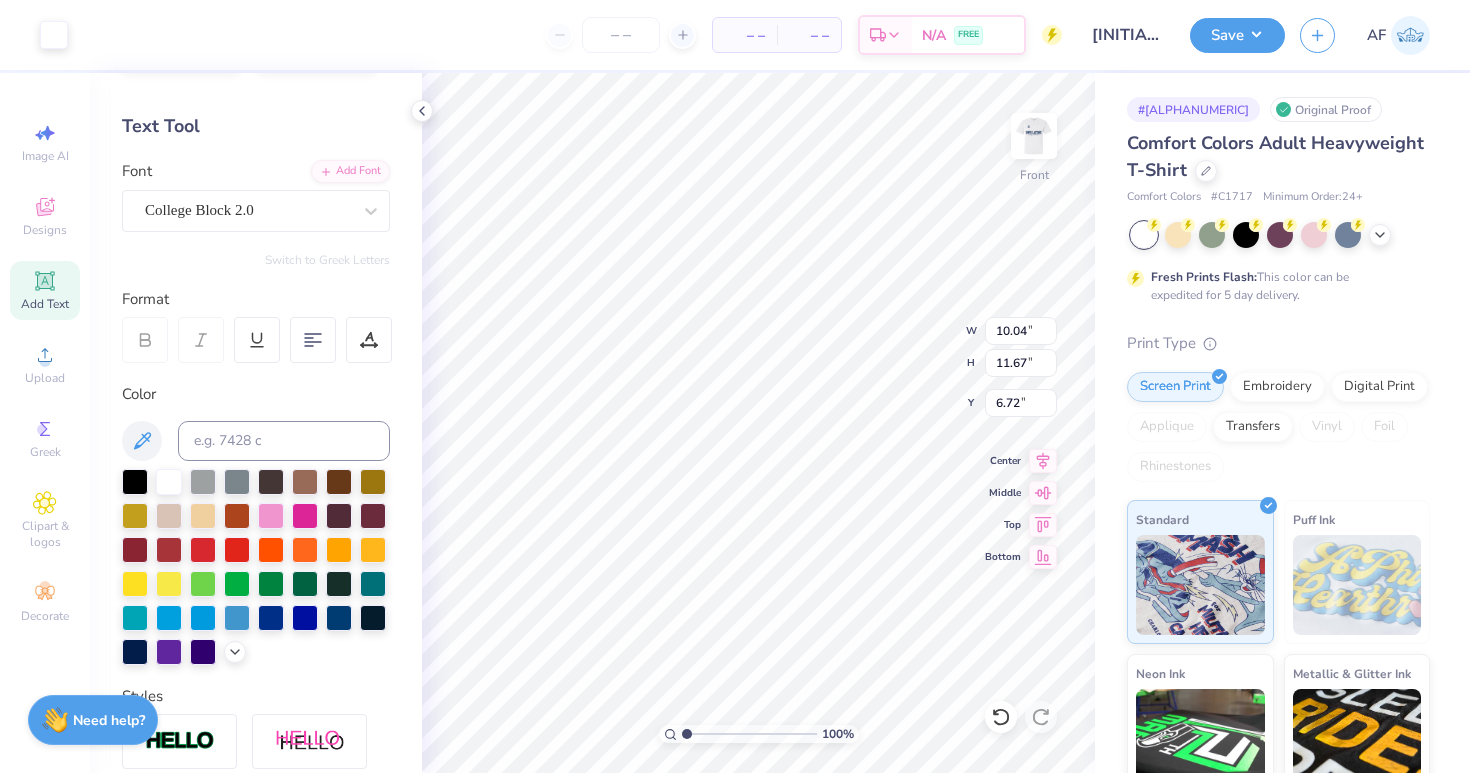 type on "4.40" 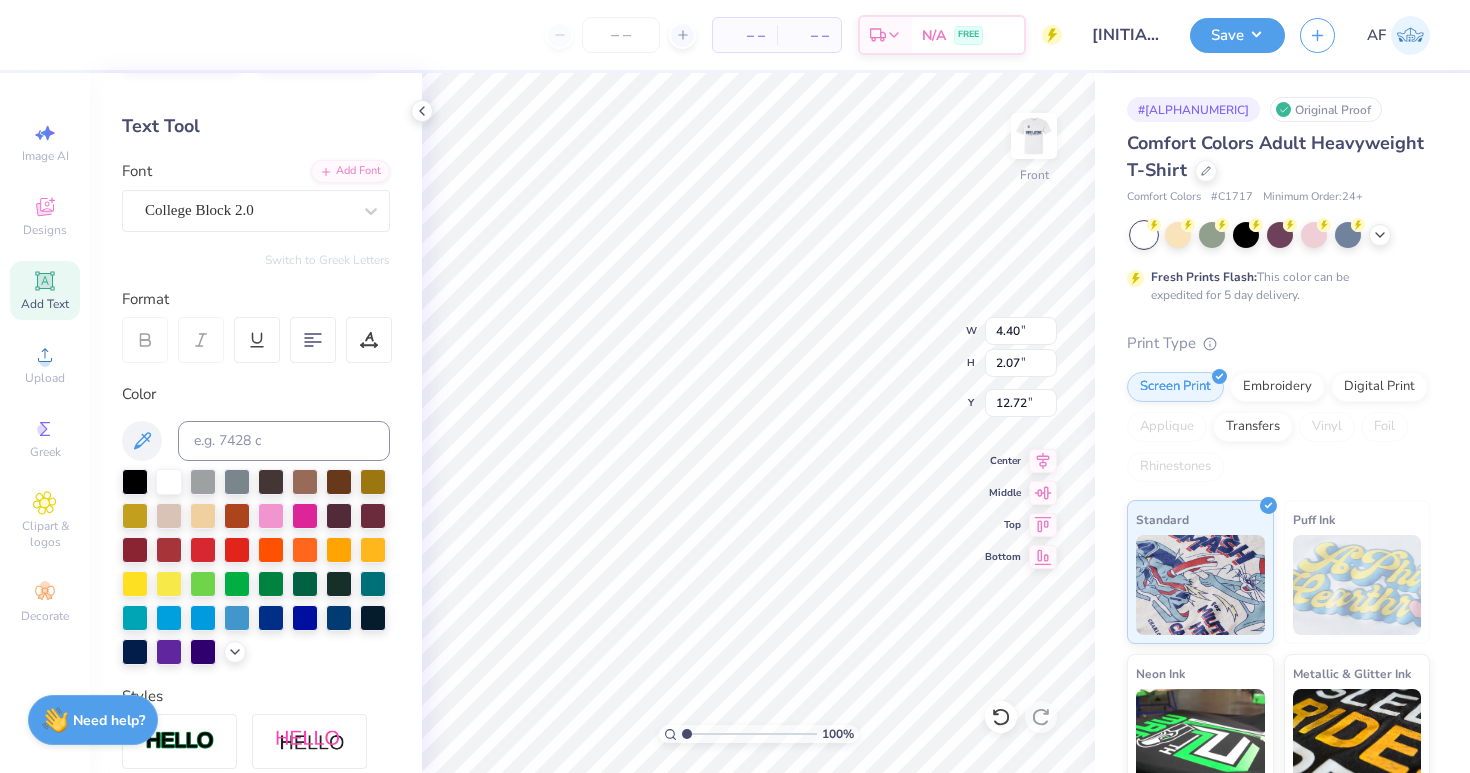 type on "11.68" 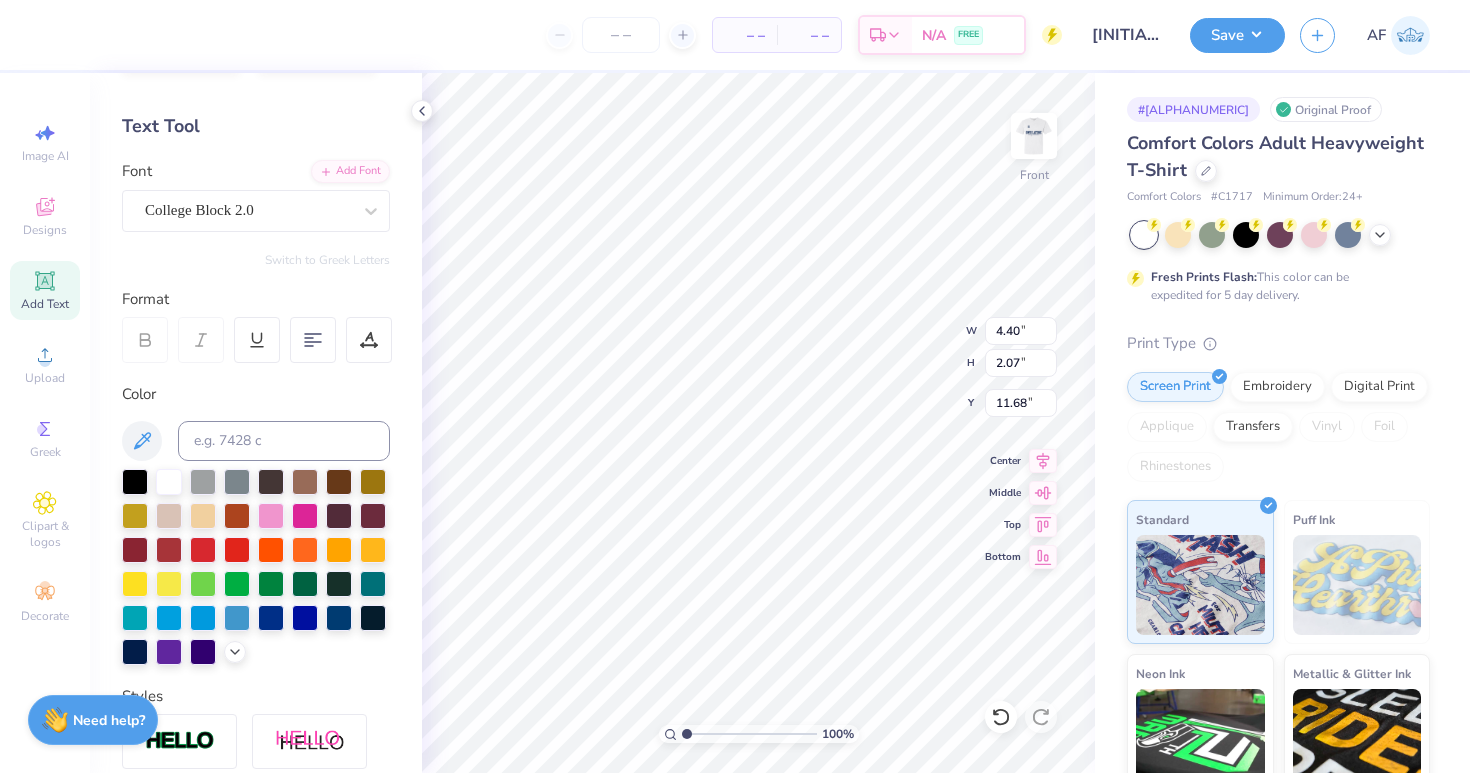 type on "3.40" 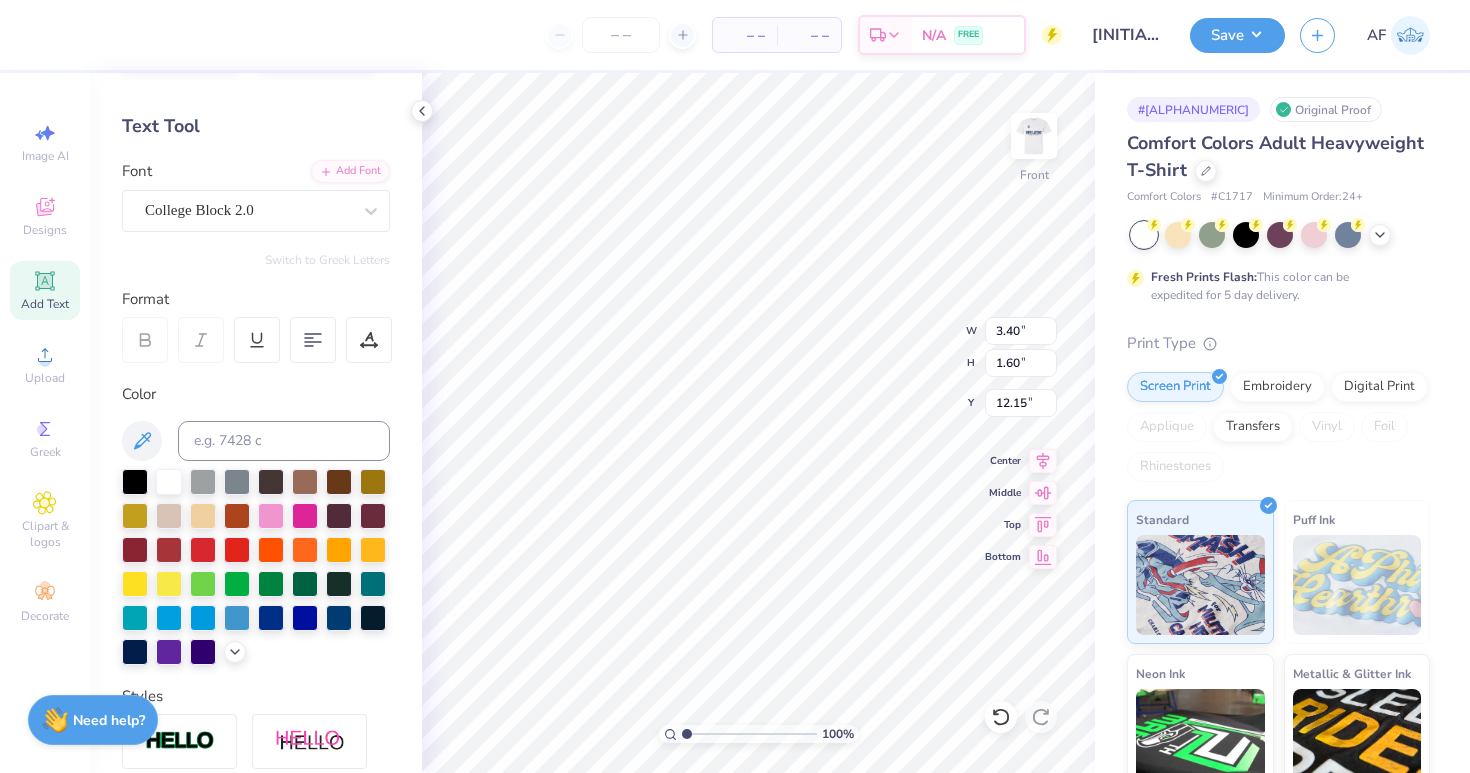 type on "11.76" 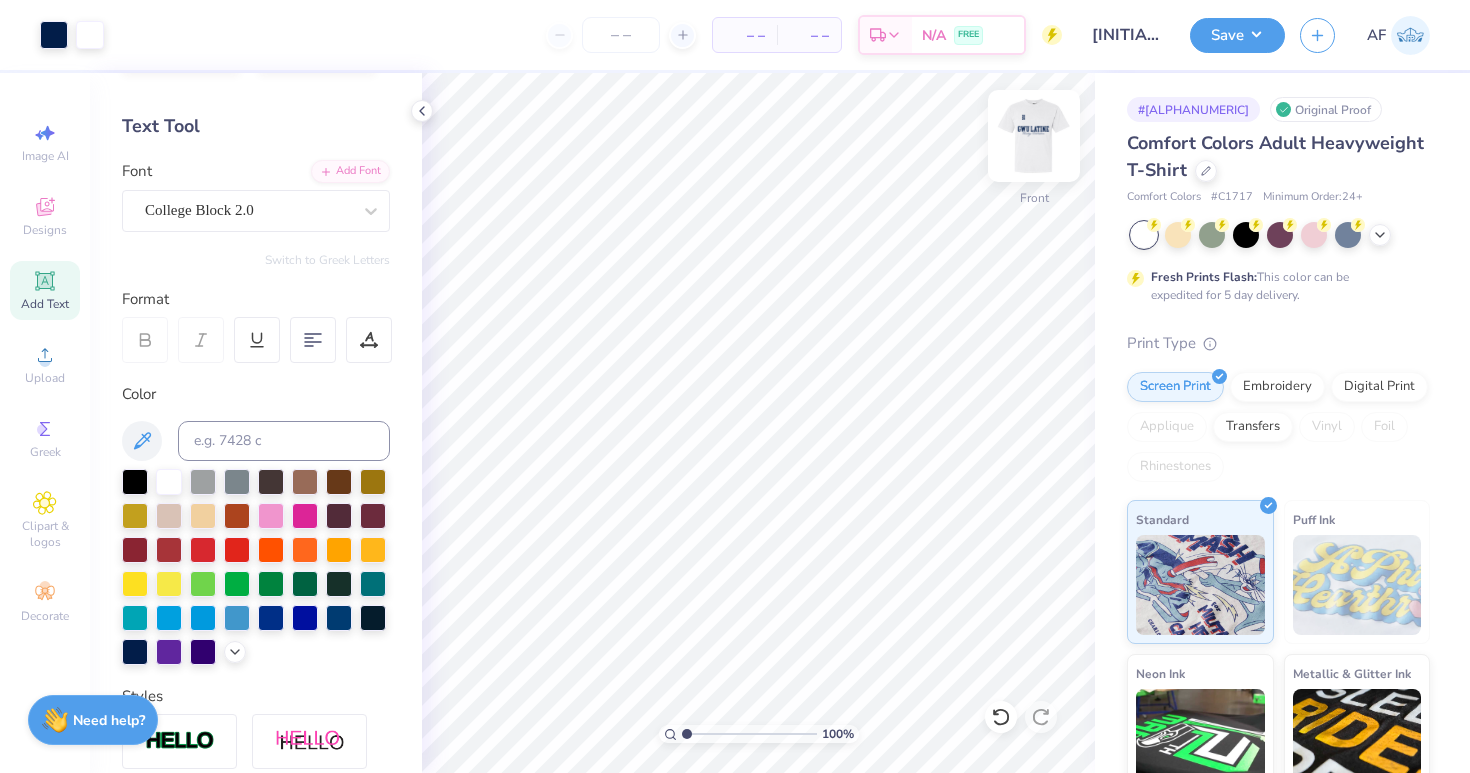 click at bounding box center (1034, 136) 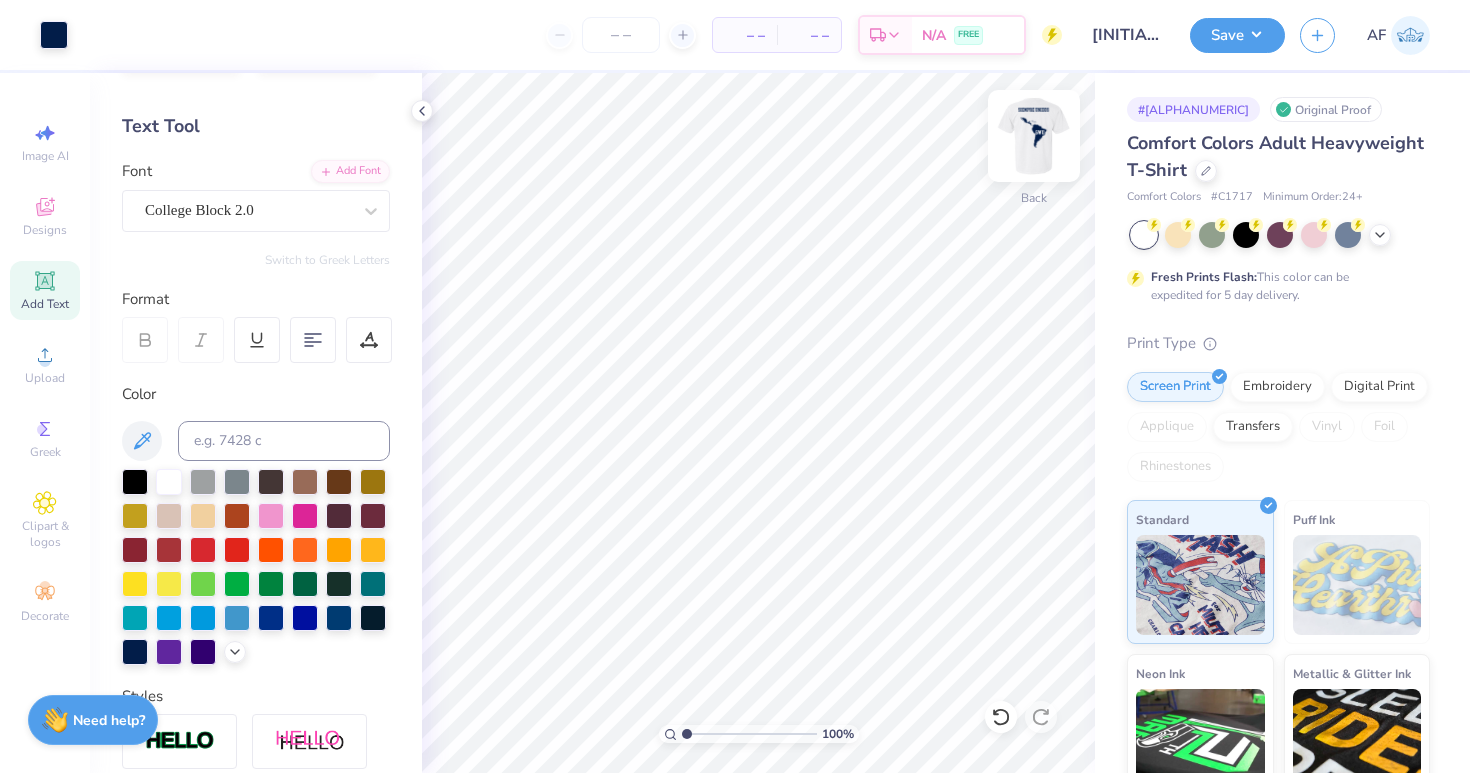 click at bounding box center (1034, 136) 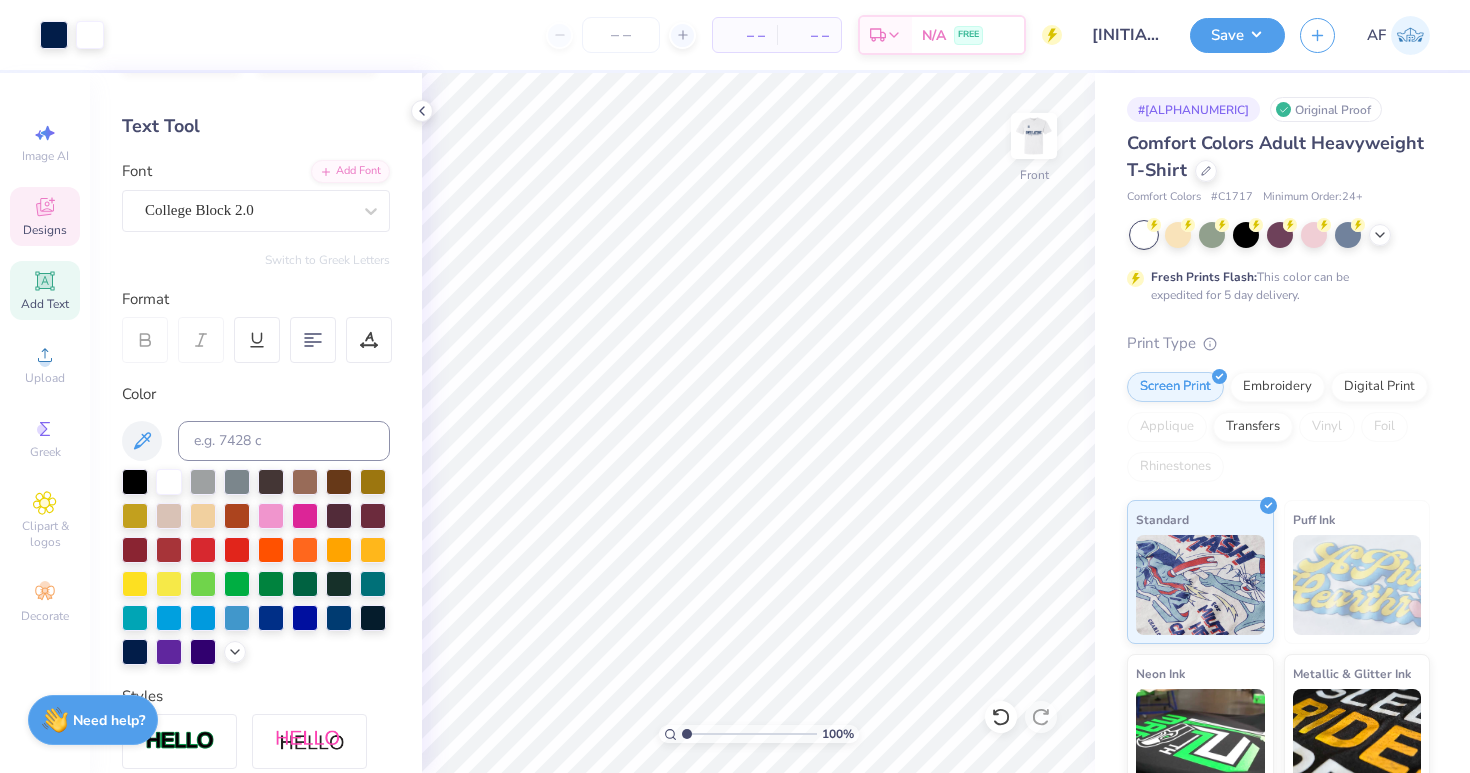 click 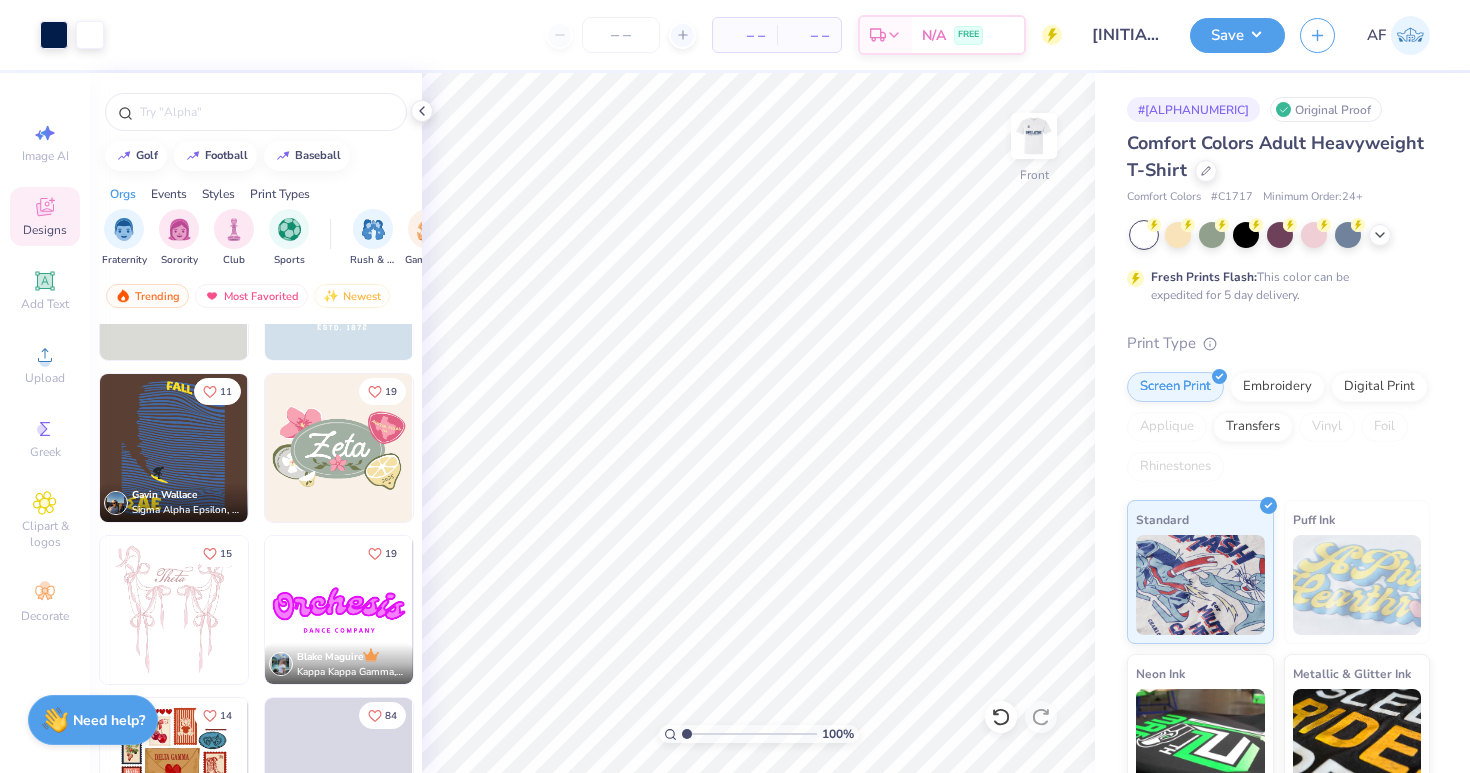 scroll, scrollTop: 130, scrollLeft: 0, axis: vertical 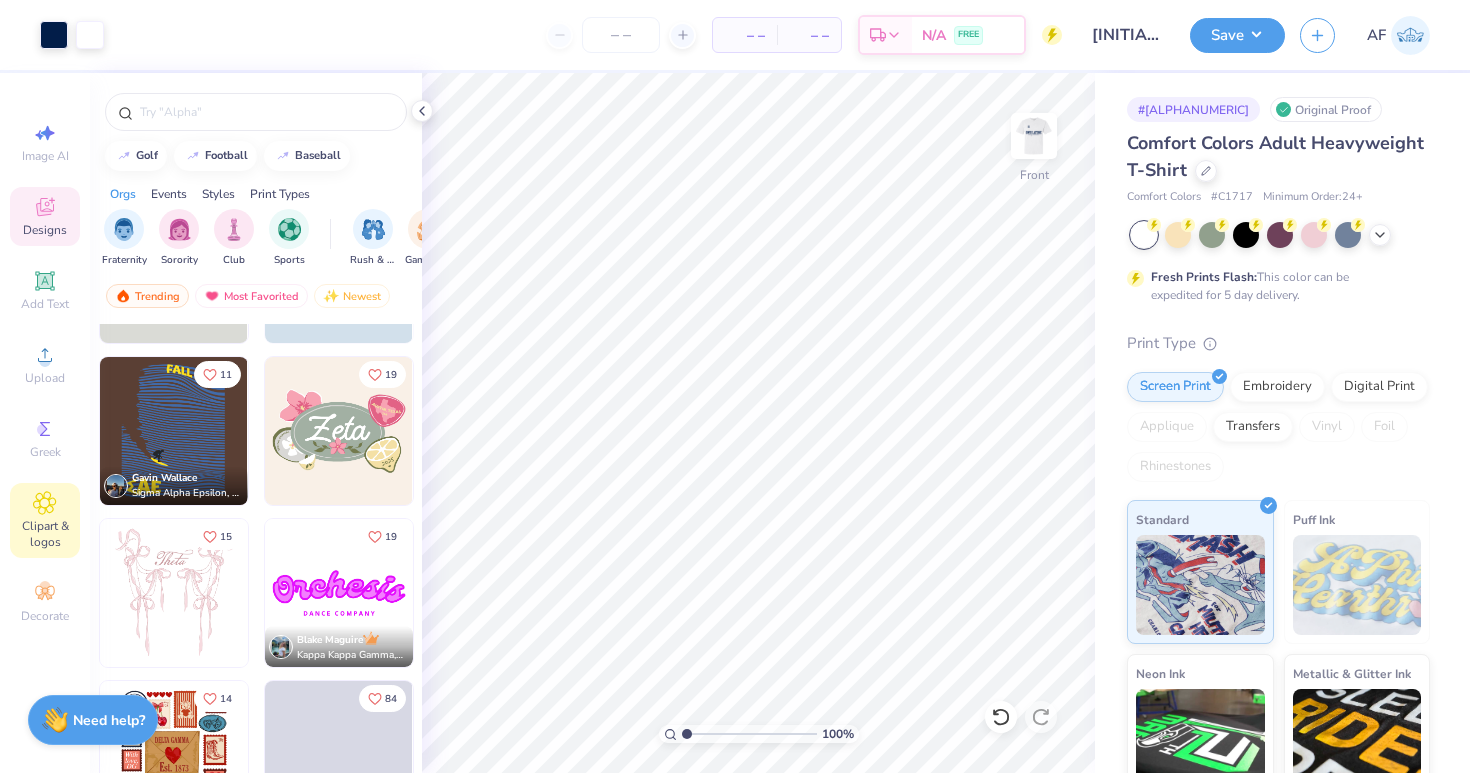 click on "Clipart & logos" at bounding box center [45, 534] 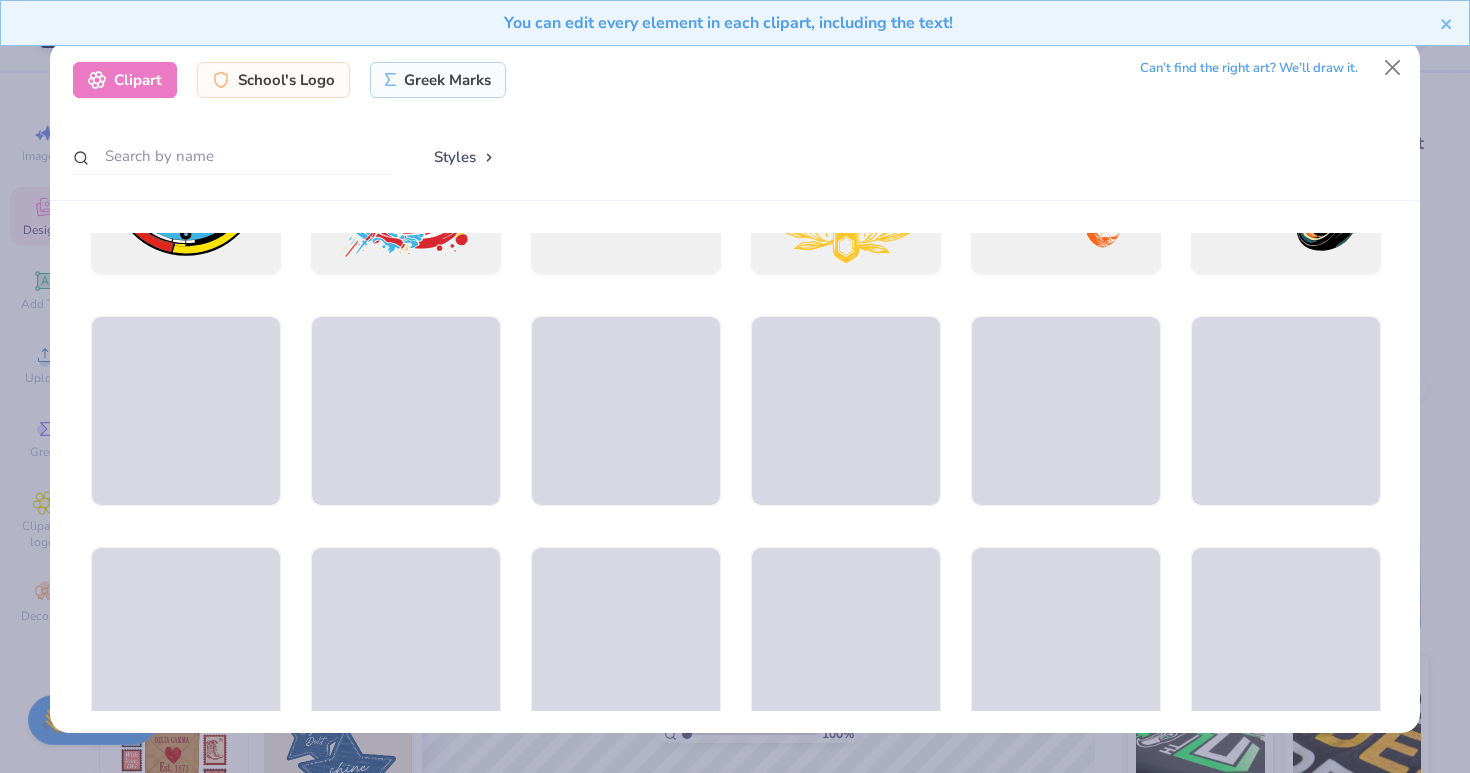 scroll, scrollTop: 862, scrollLeft: 0, axis: vertical 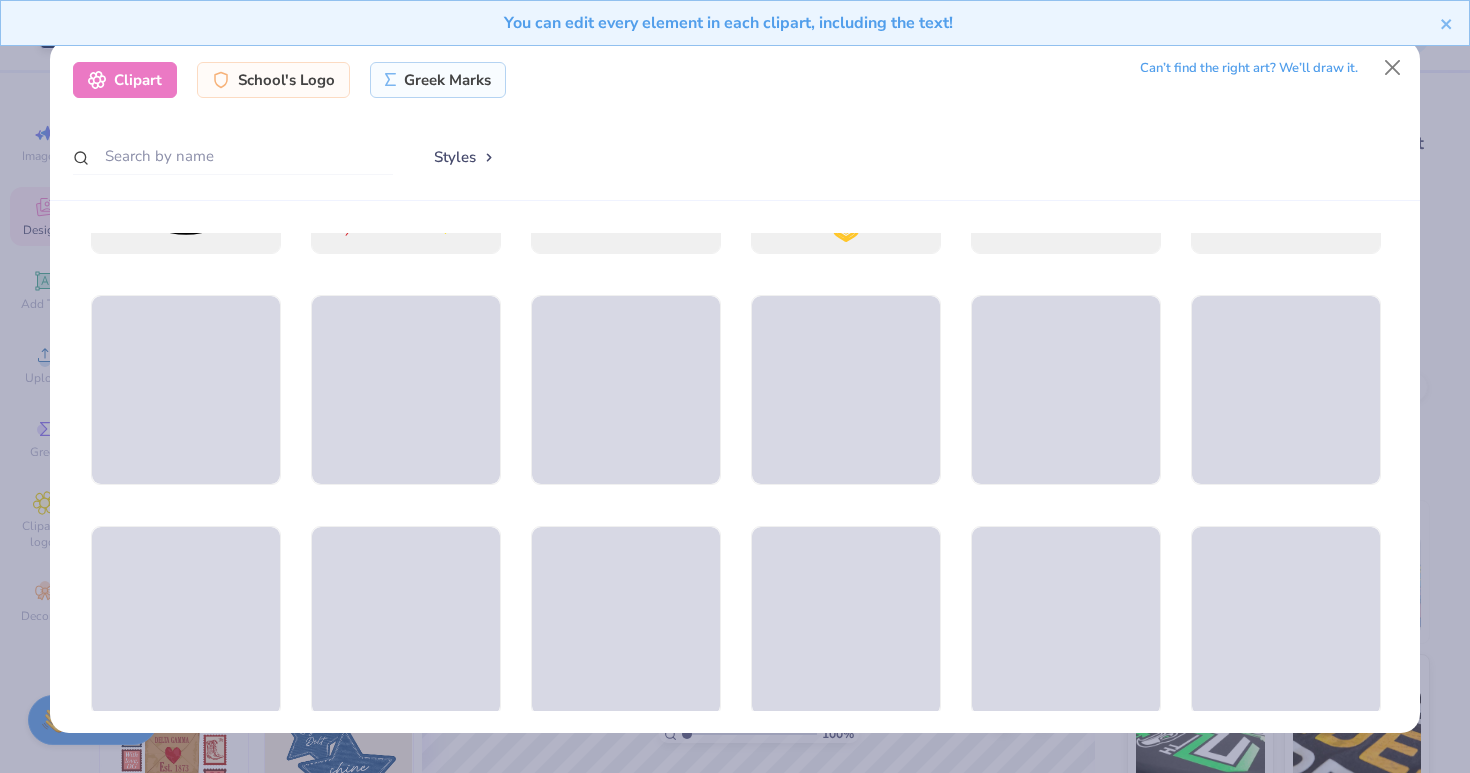 click on "You can edit every element in each clipart, including the text!" at bounding box center [735, 23] 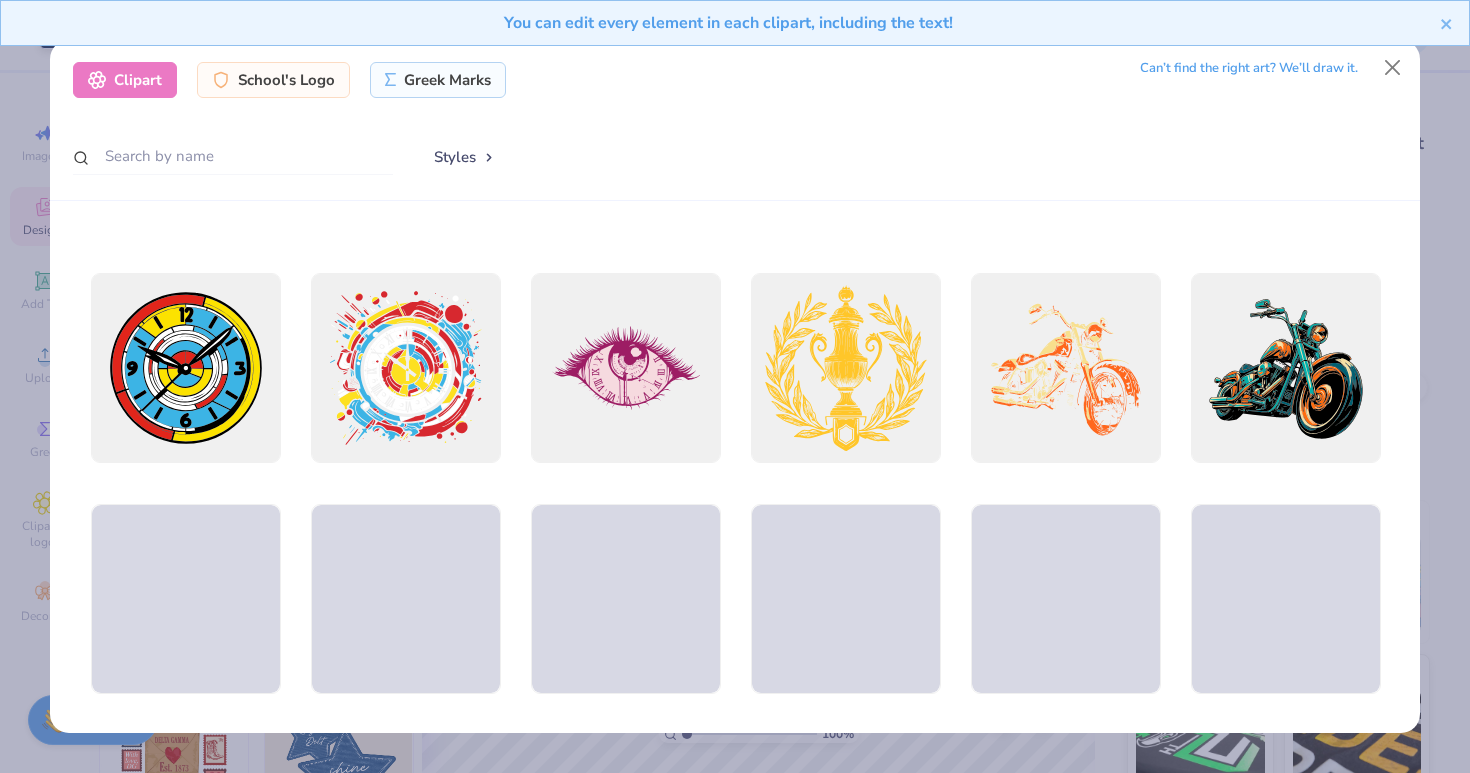scroll, scrollTop: 451, scrollLeft: 0, axis: vertical 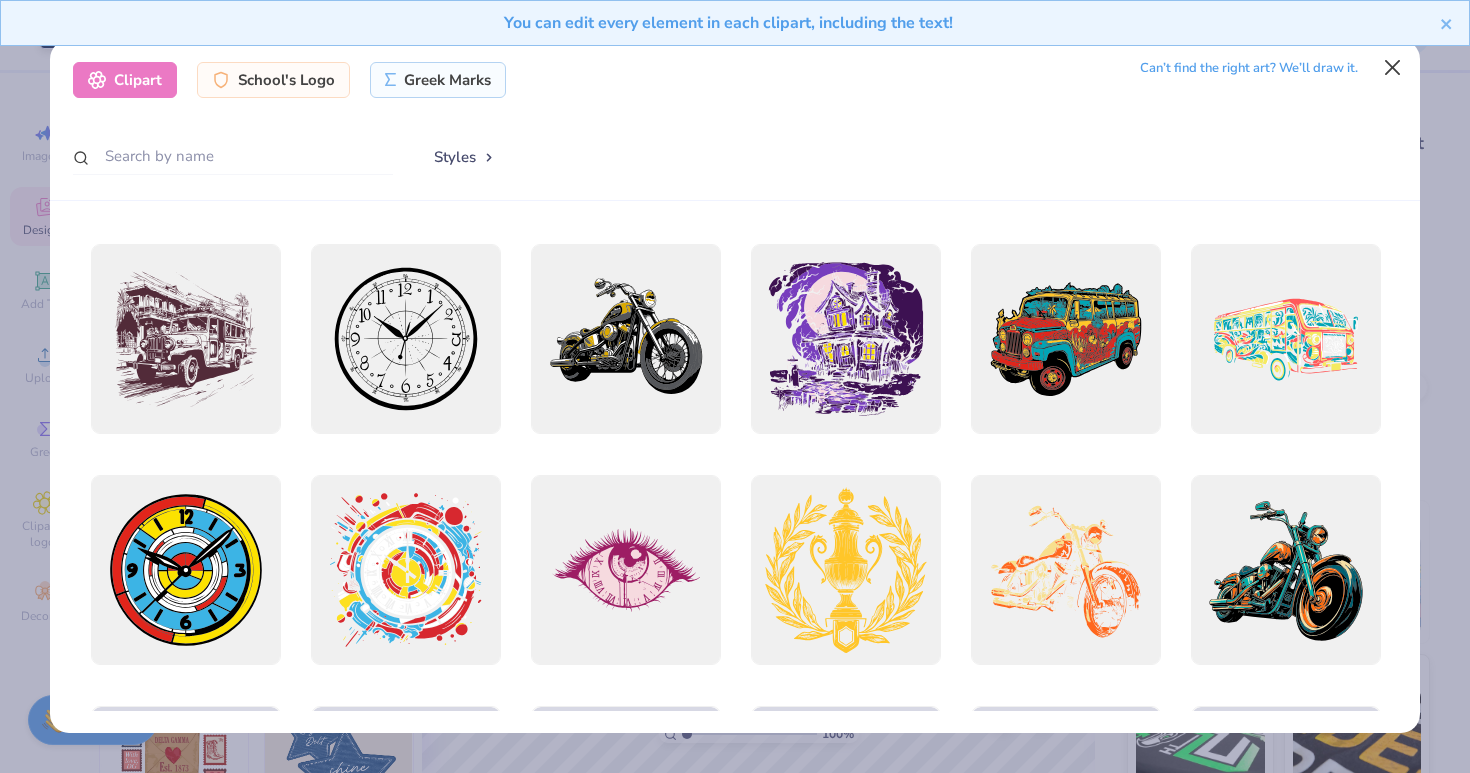 click at bounding box center [1393, 67] 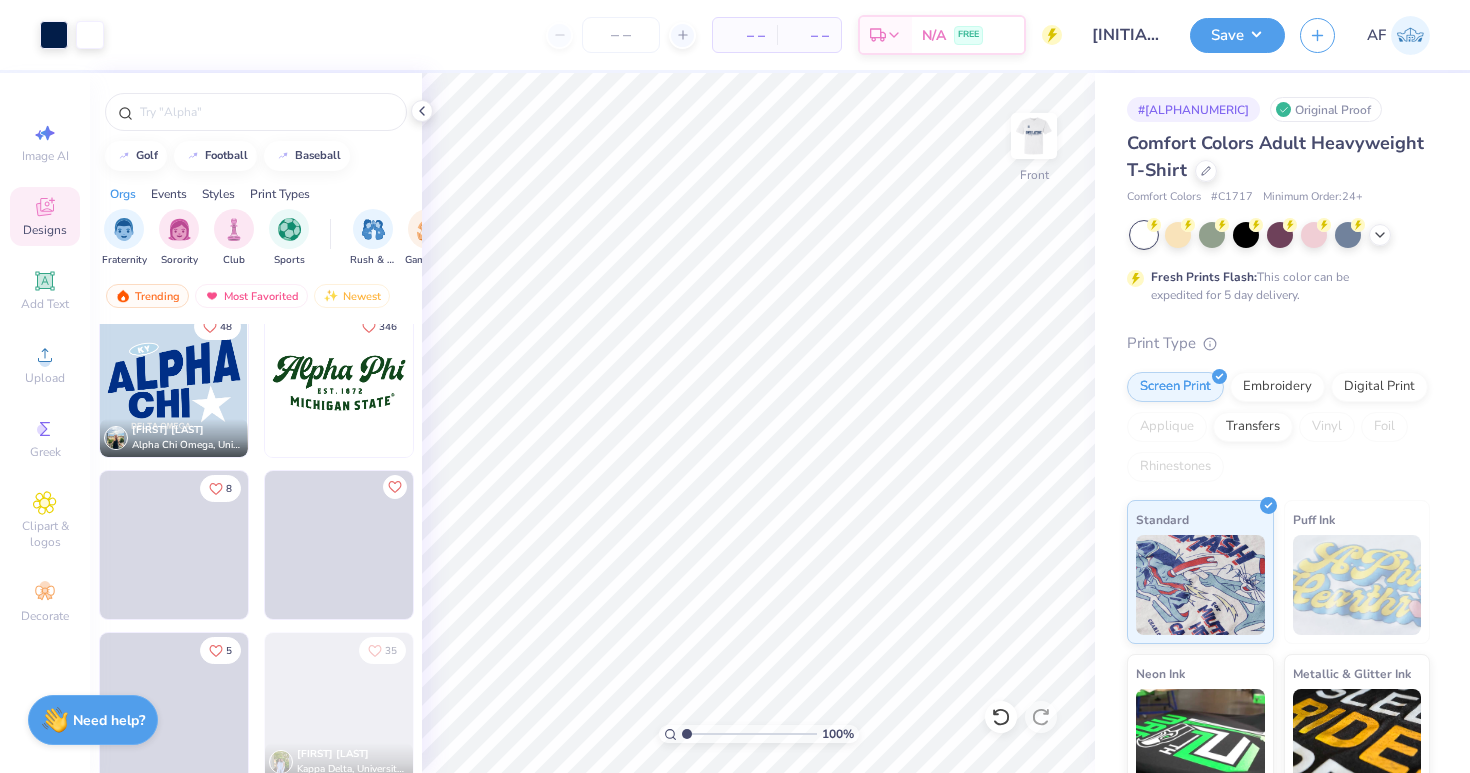scroll, scrollTop: 1354, scrollLeft: 0, axis: vertical 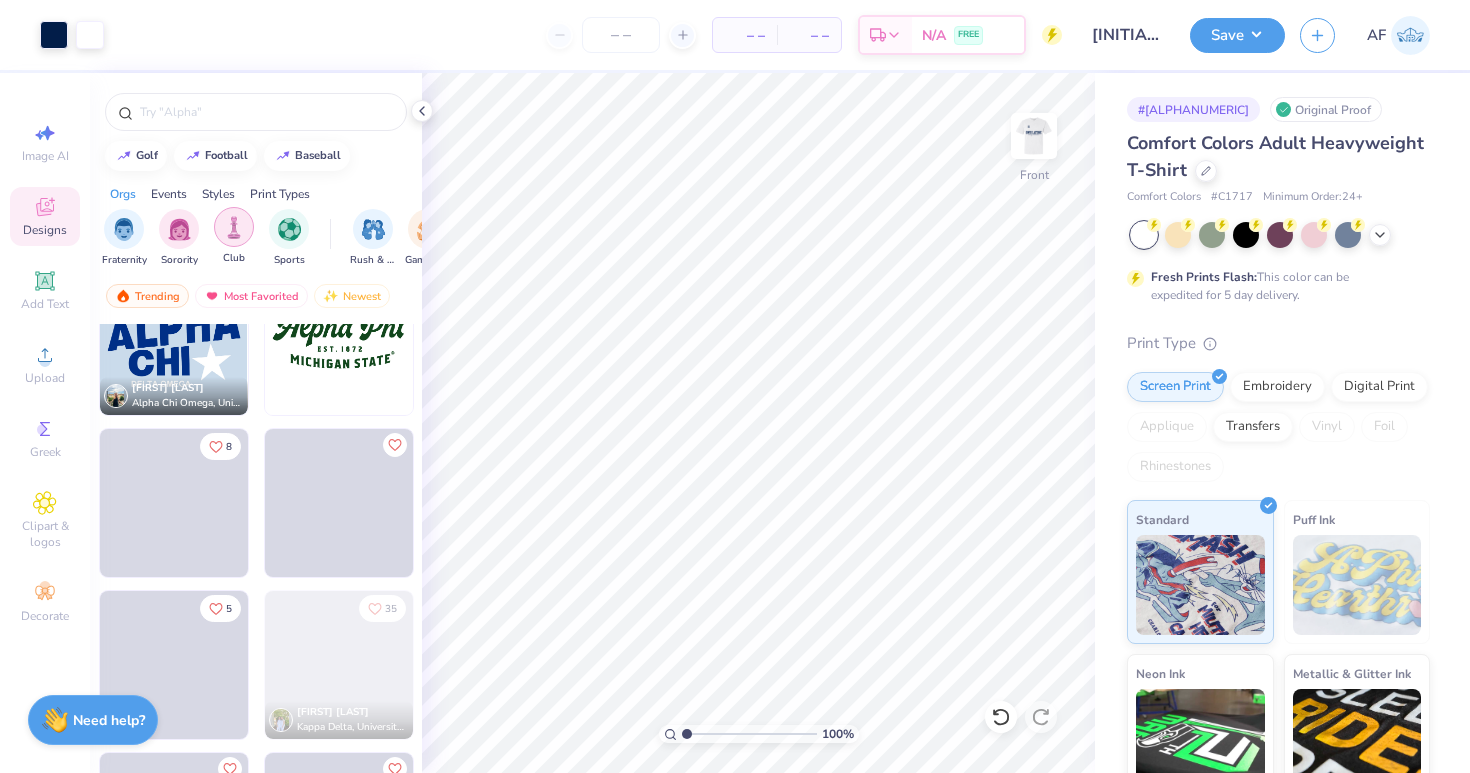 click at bounding box center [234, 227] 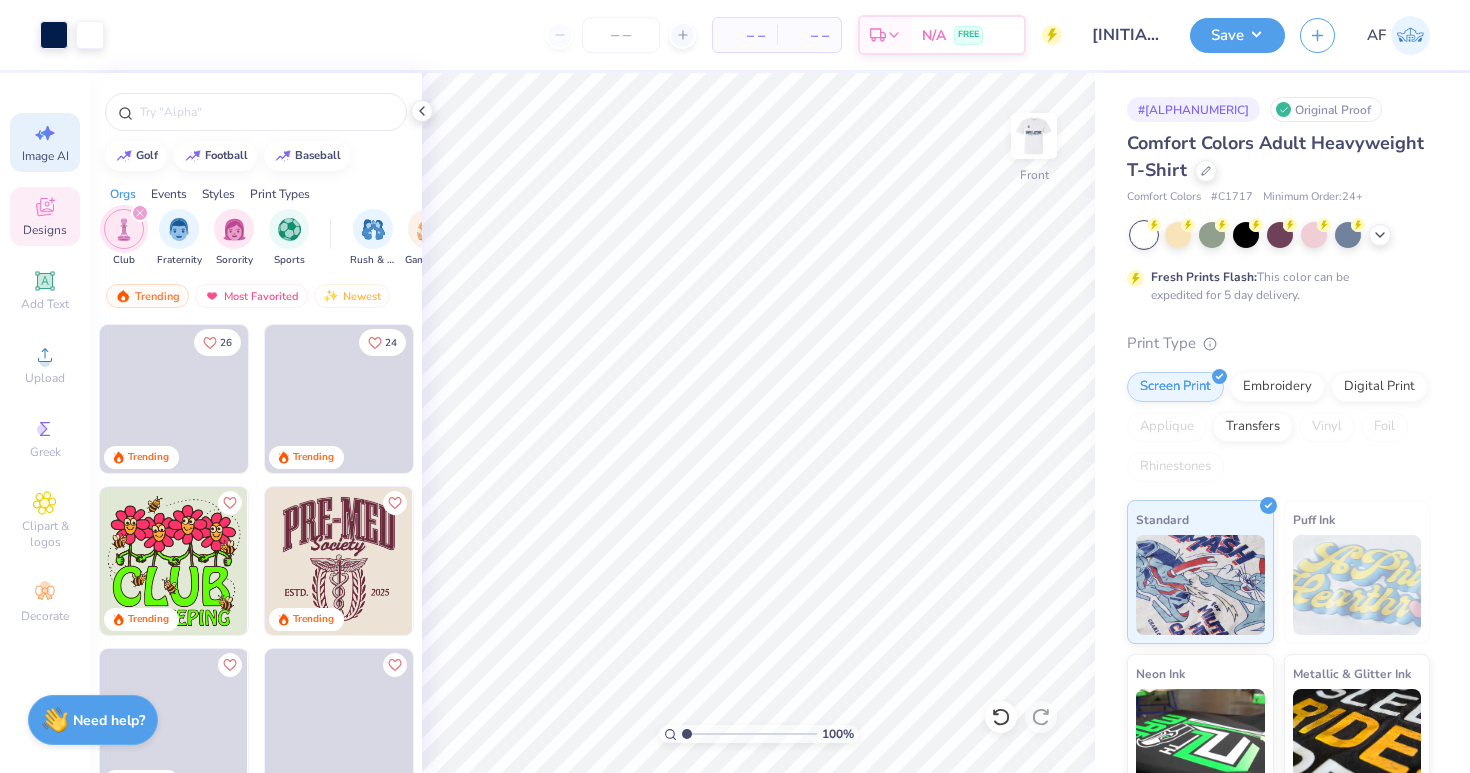 scroll, scrollTop: 0, scrollLeft: 0, axis: both 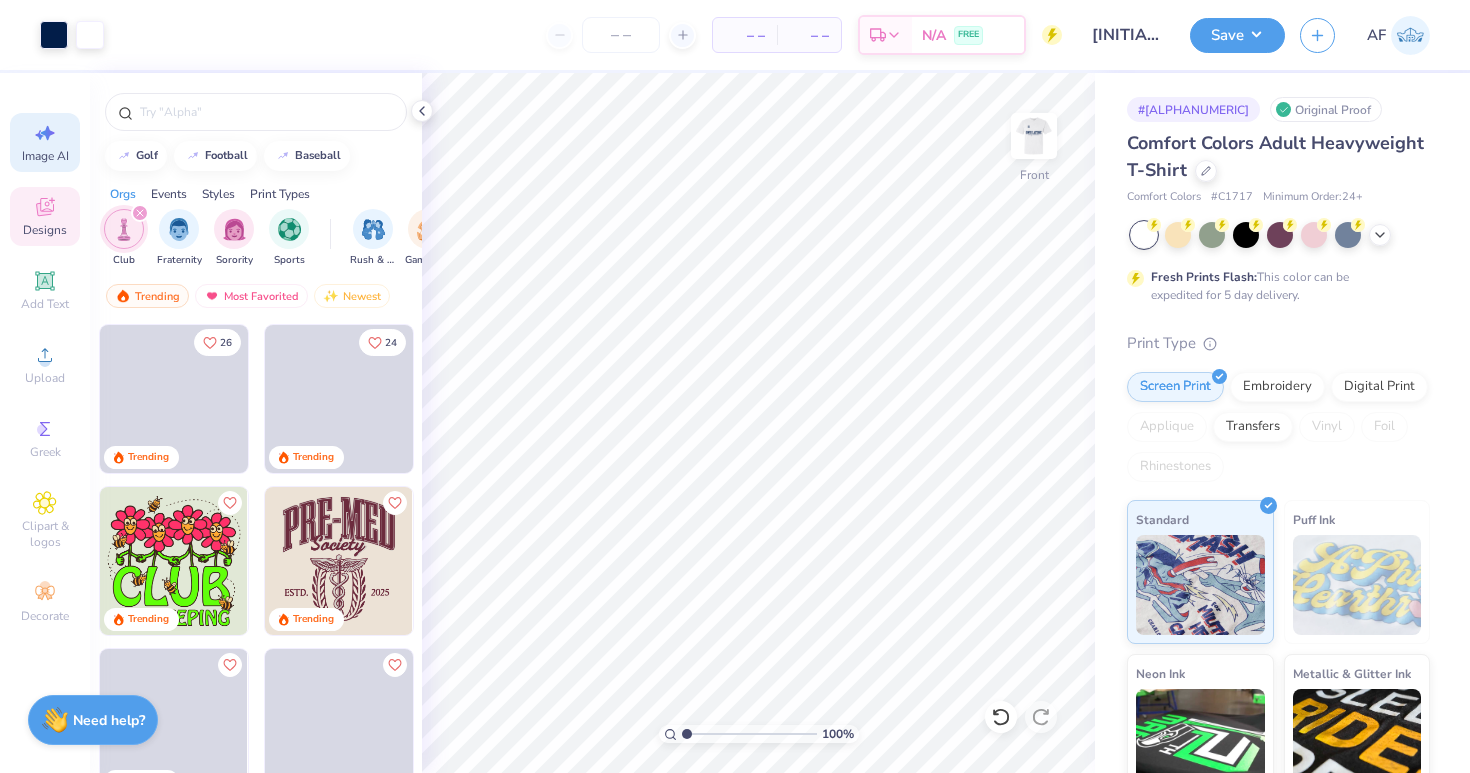 click on "Image AI" at bounding box center [45, 156] 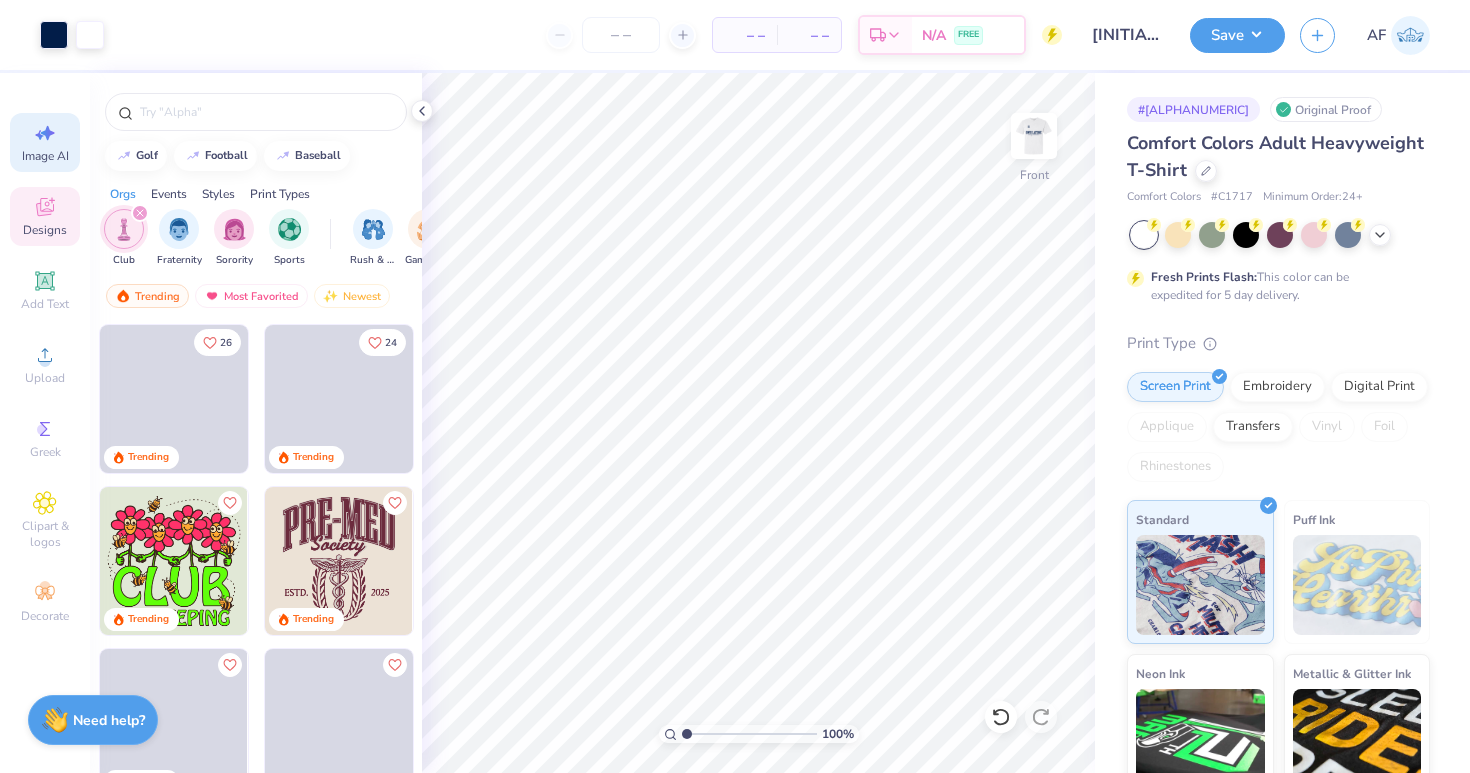select on "4" 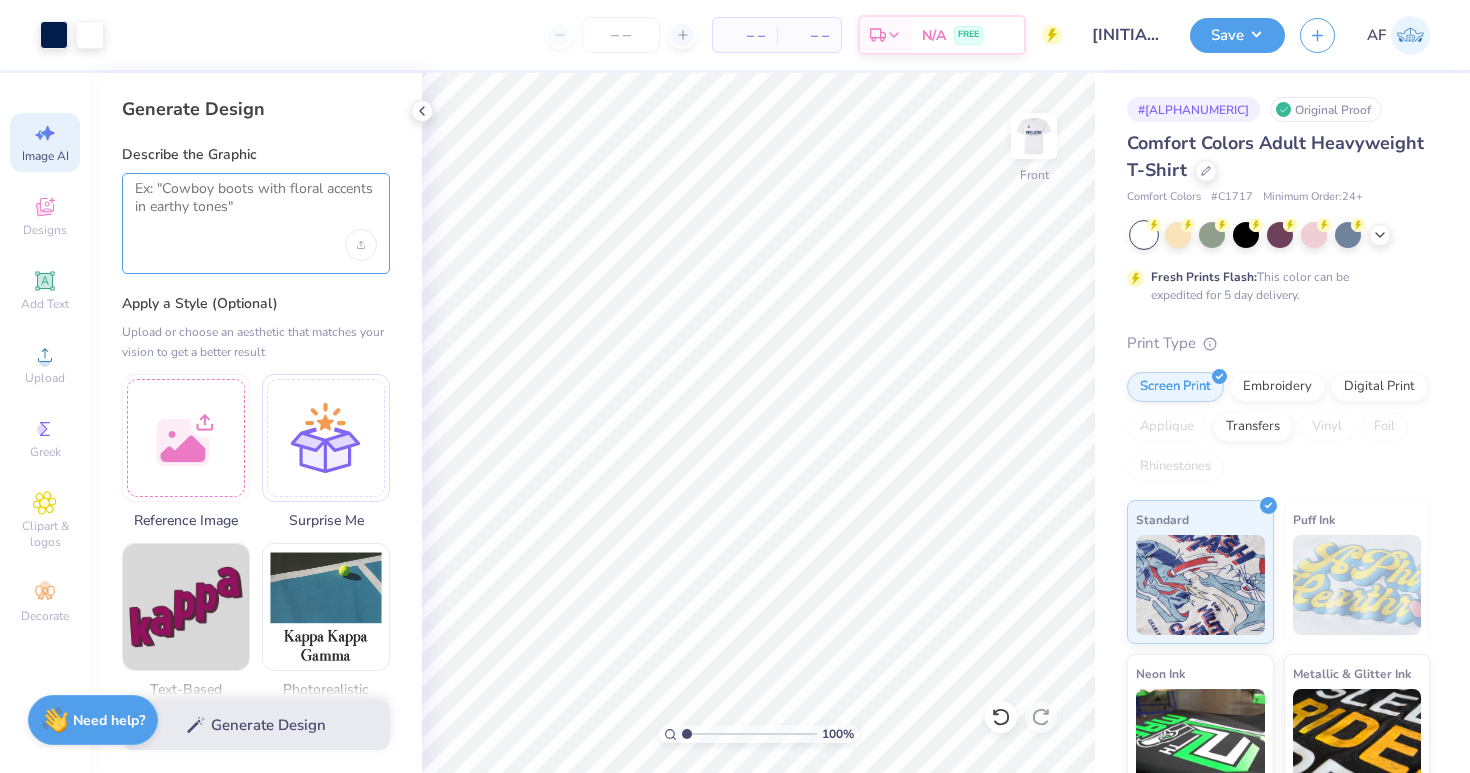 click at bounding box center [256, 205] 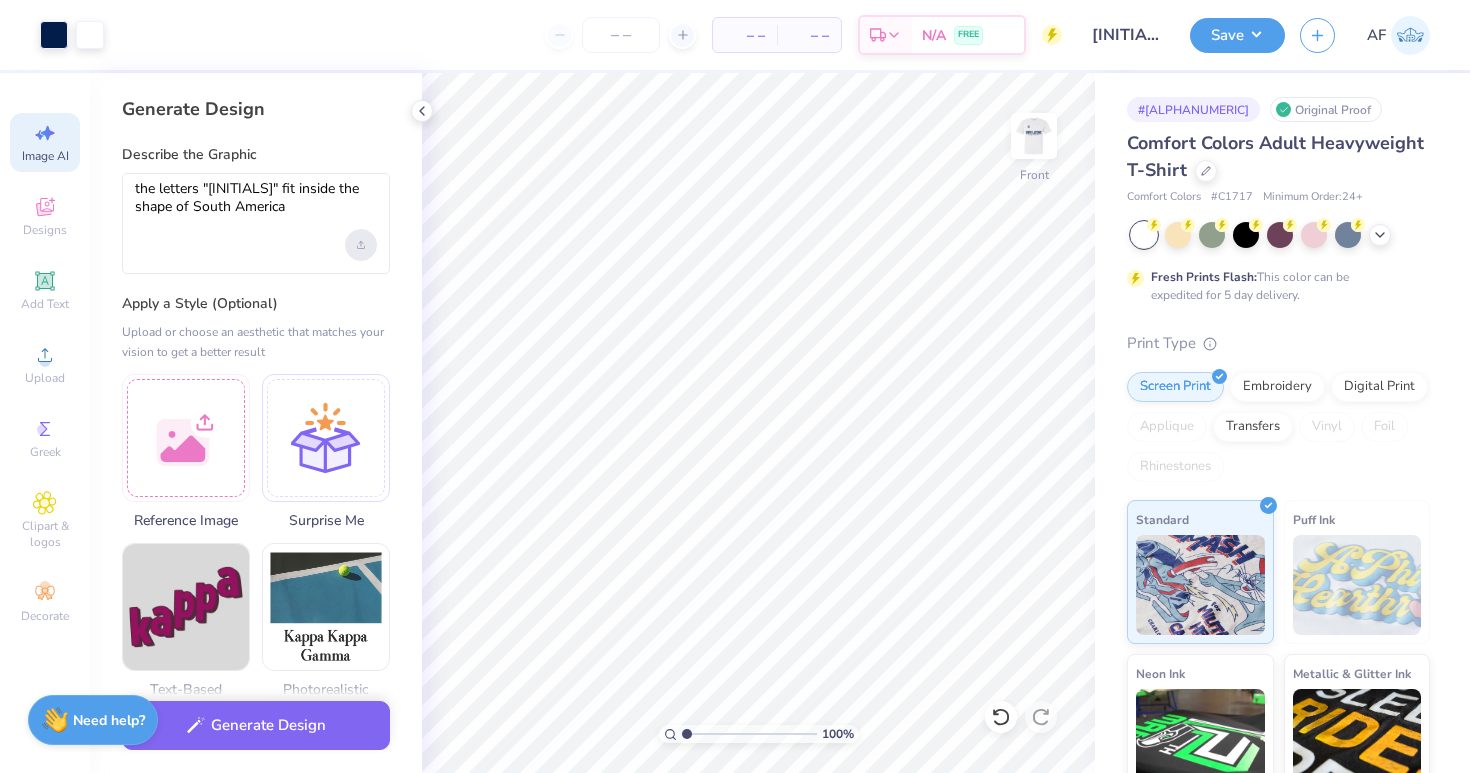 click at bounding box center [361, 245] 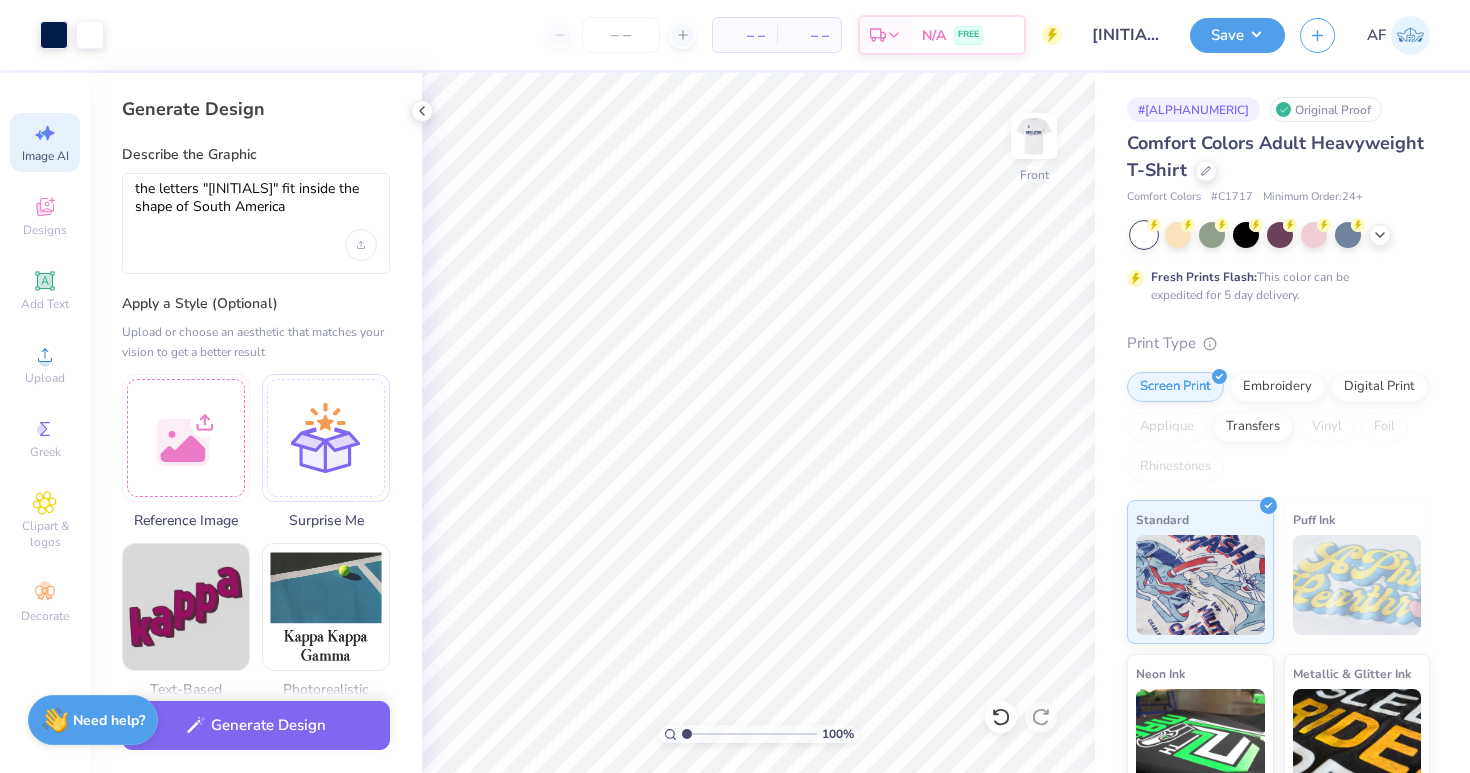 click on "the letters "[INITIALS]" fit inside the shape of South America" at bounding box center [256, 223] 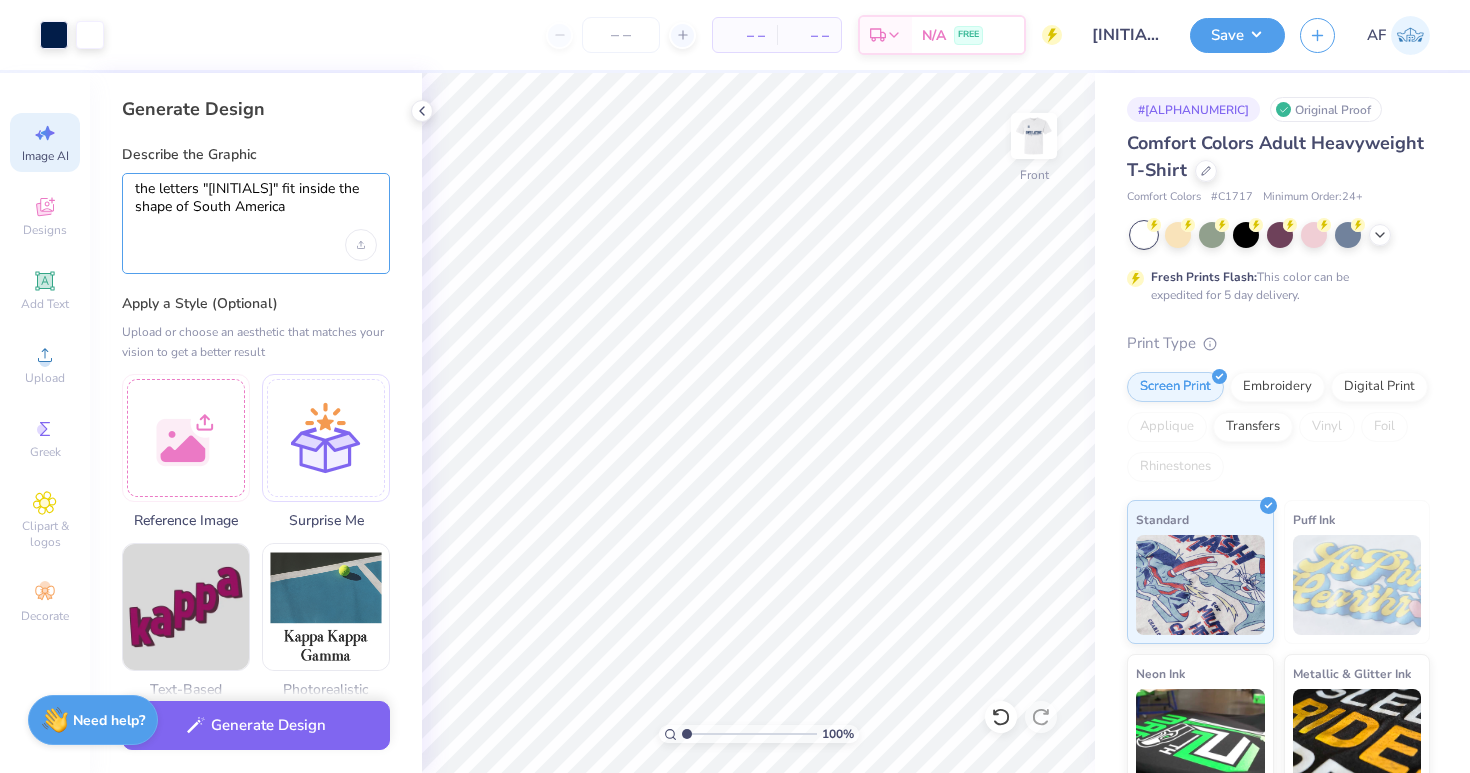 click on "the letters "[INITIALS]" fit inside the shape of South America" at bounding box center (256, 205) 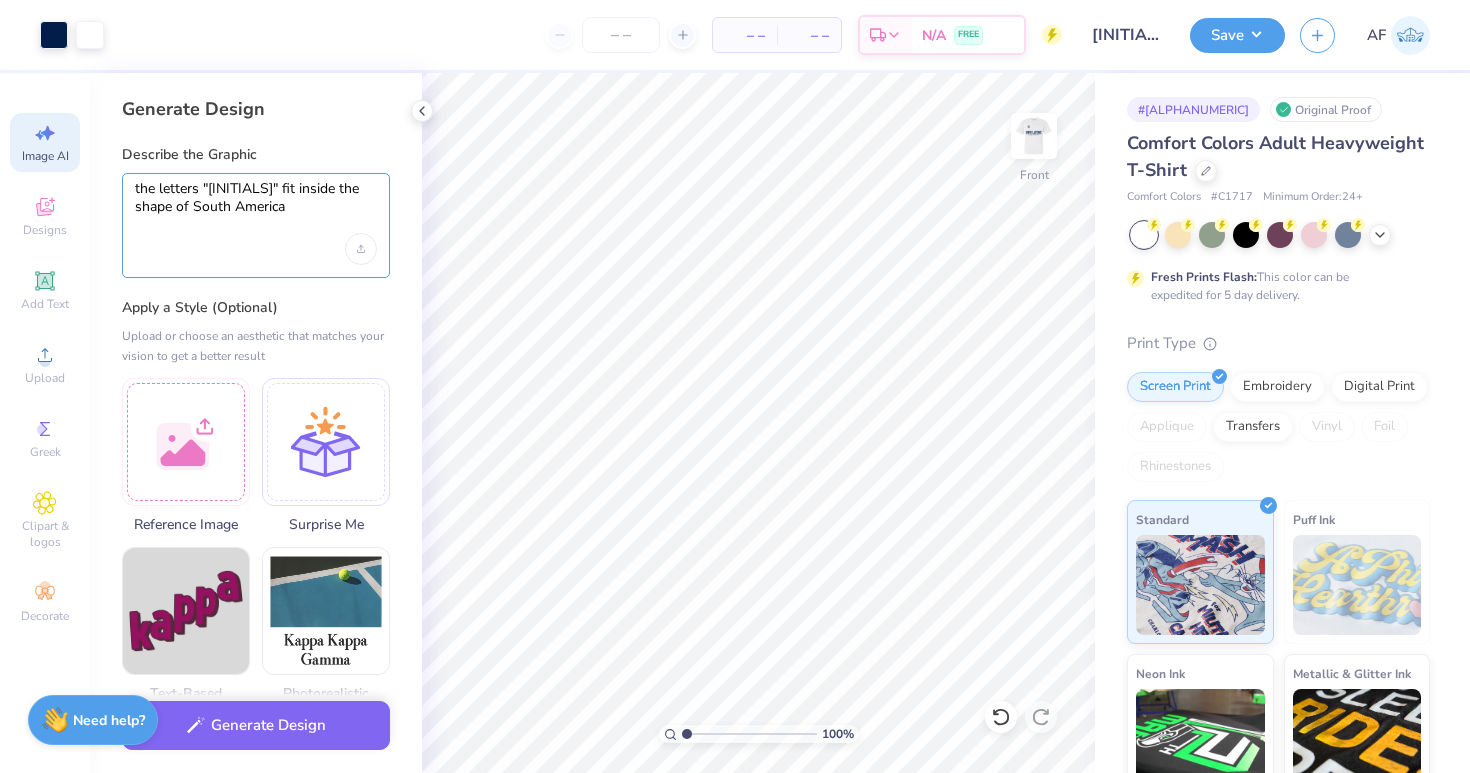 type on "the letters "[INITIALS]" fit inside the shape of South America" 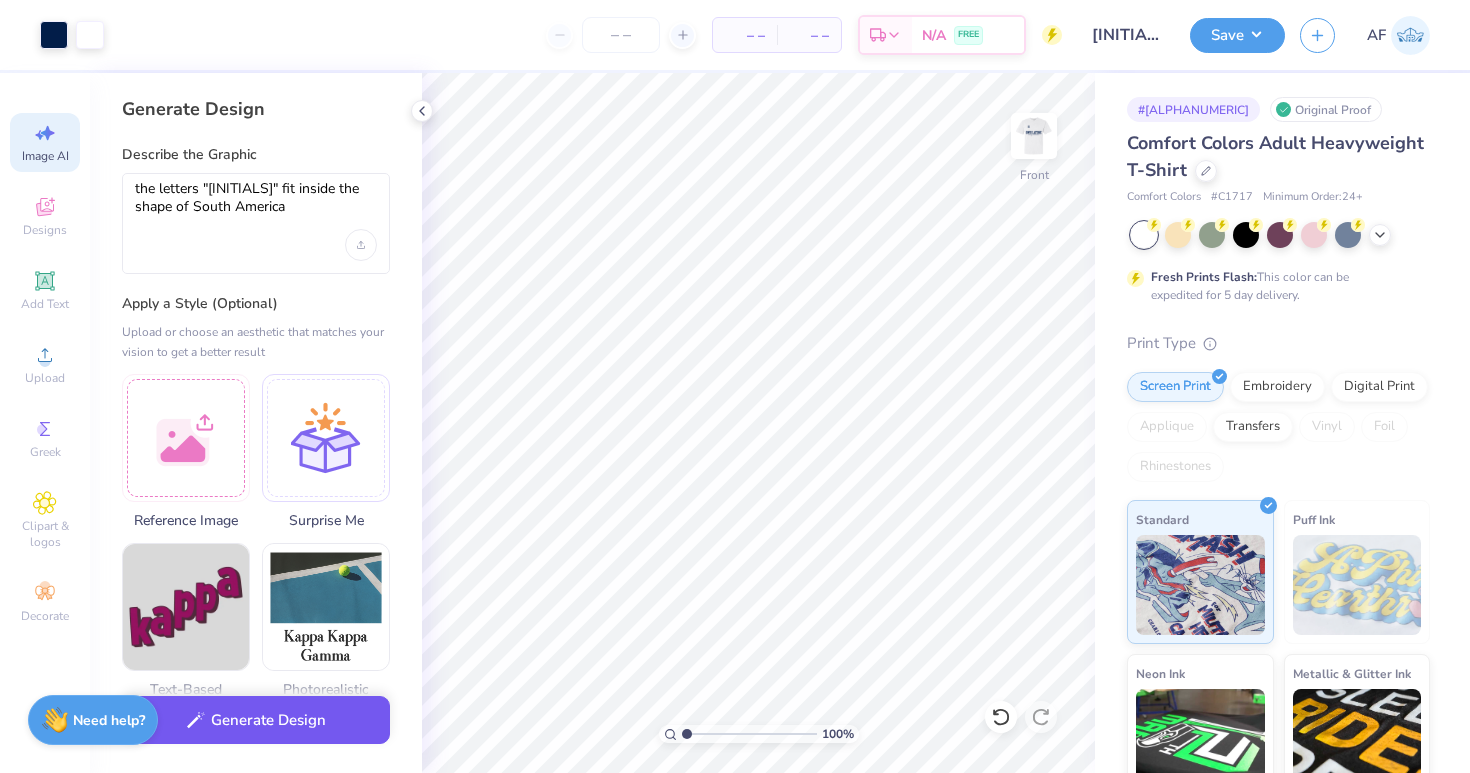 click on "Generate Design" at bounding box center [256, 720] 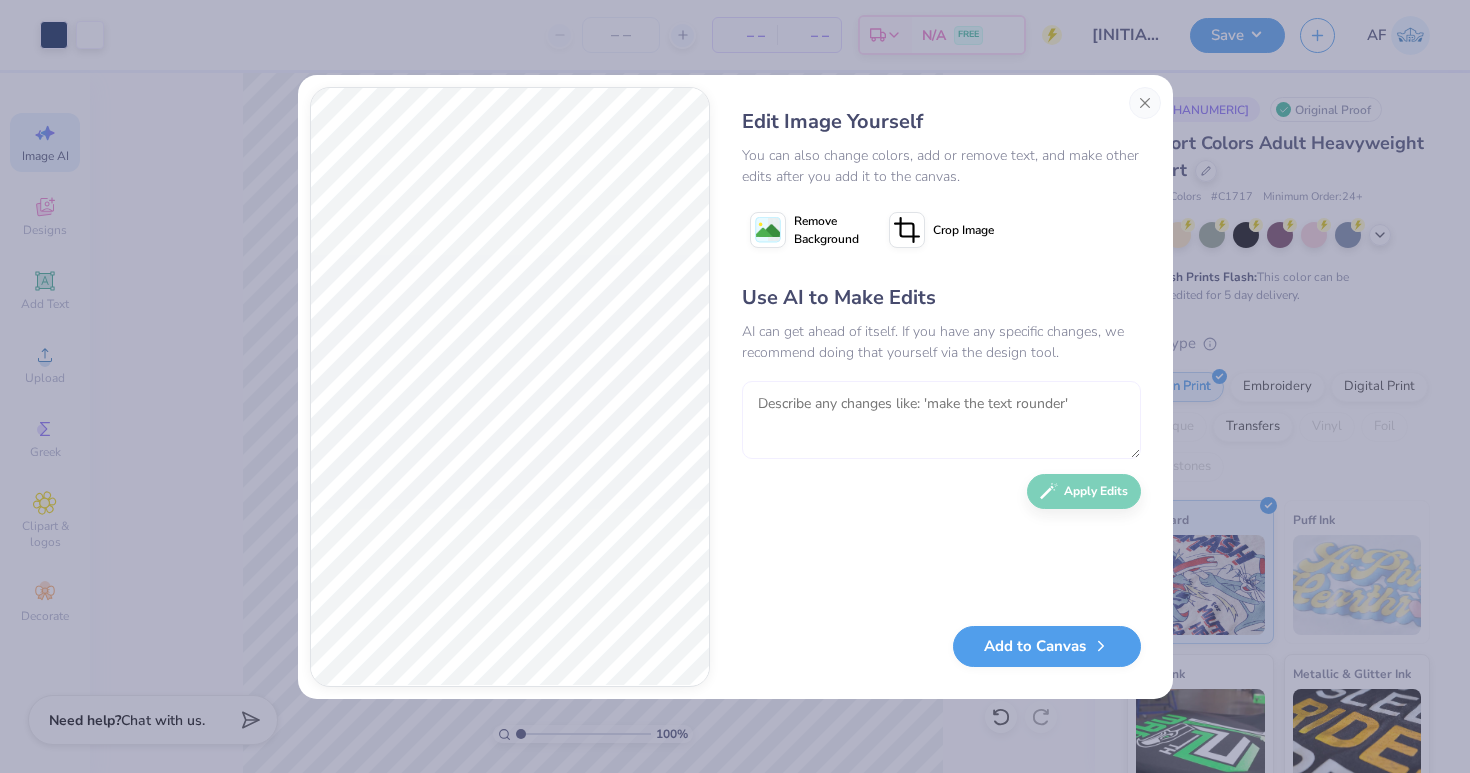 click at bounding box center [941, 420] 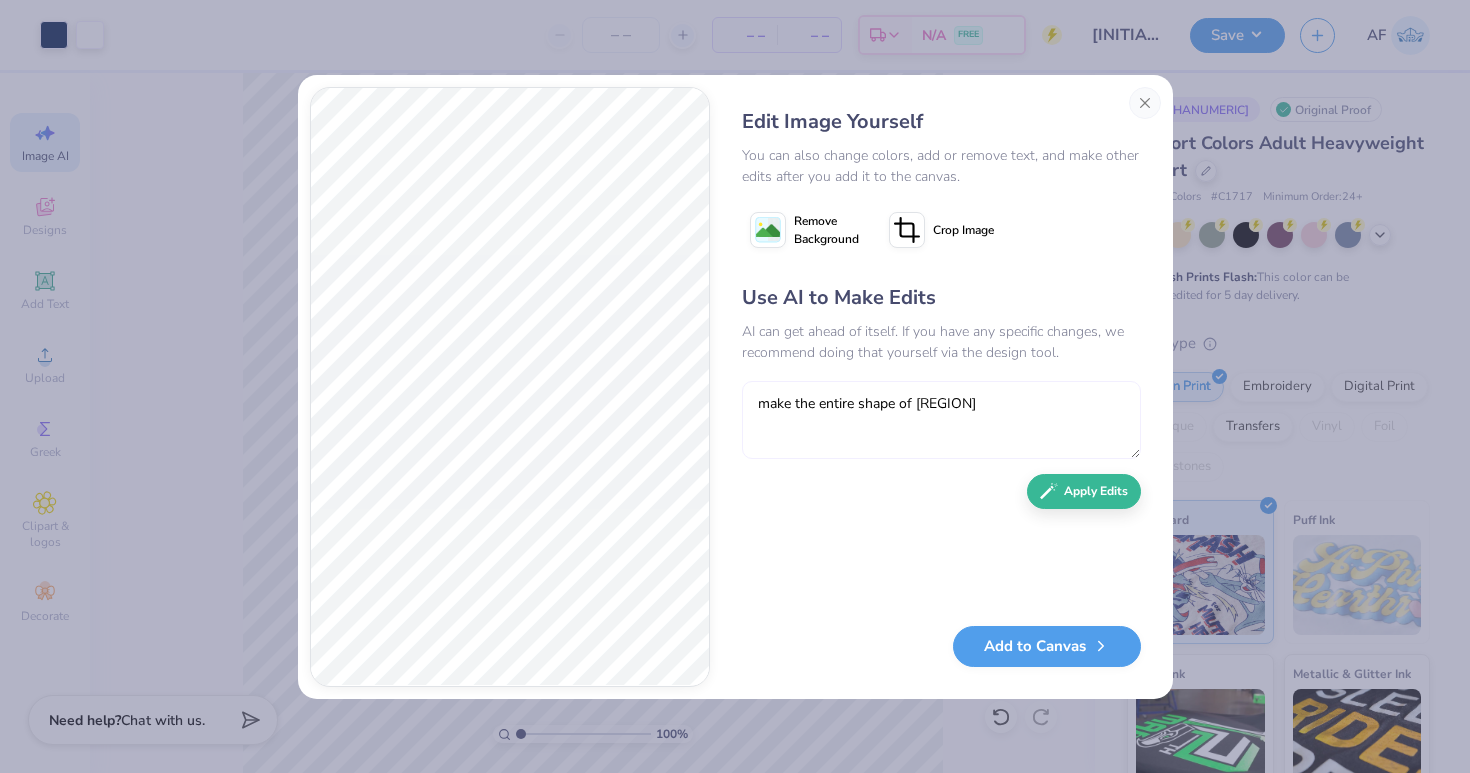 type on "make the entire shape of [REGION]" 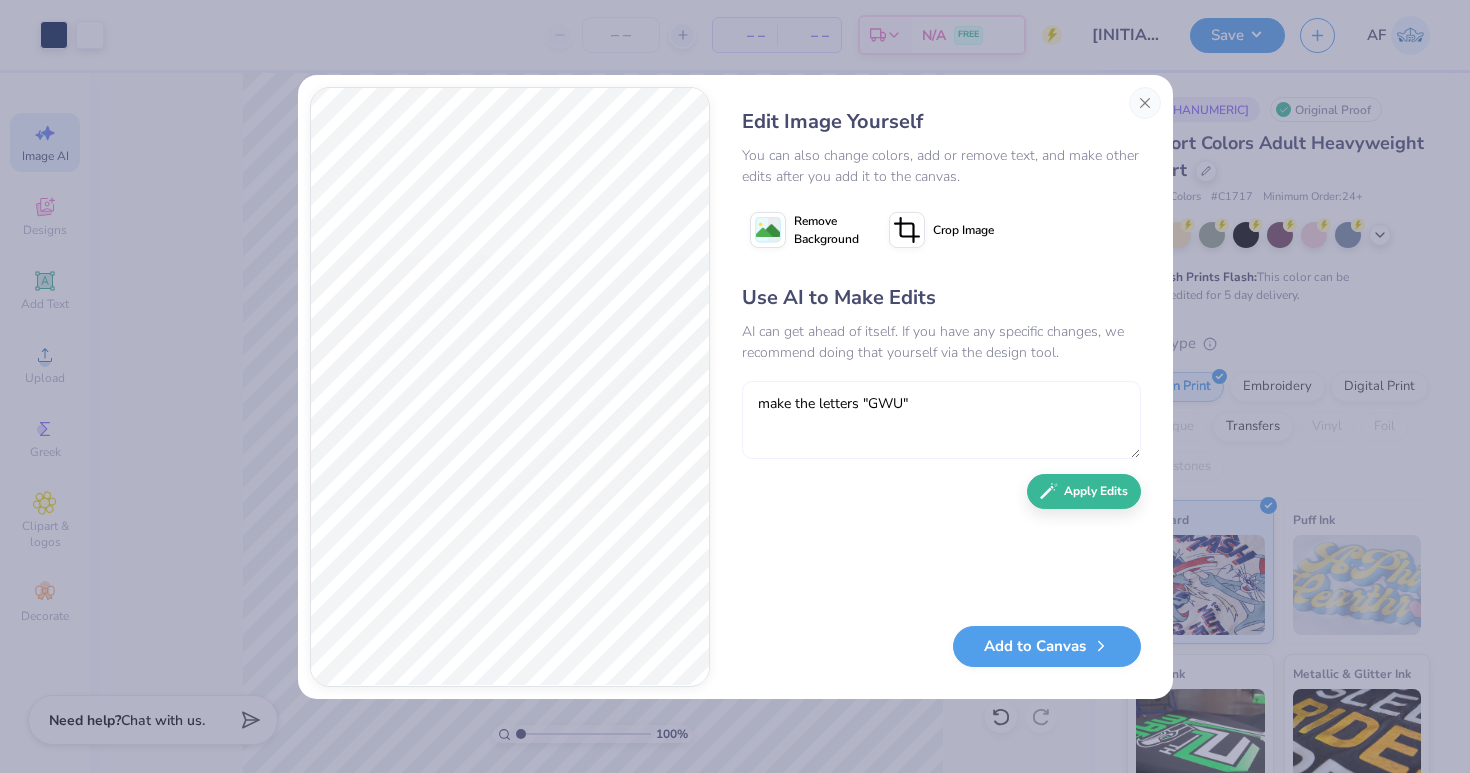 click on "make the letters "GWU"" at bounding box center [941, 420] 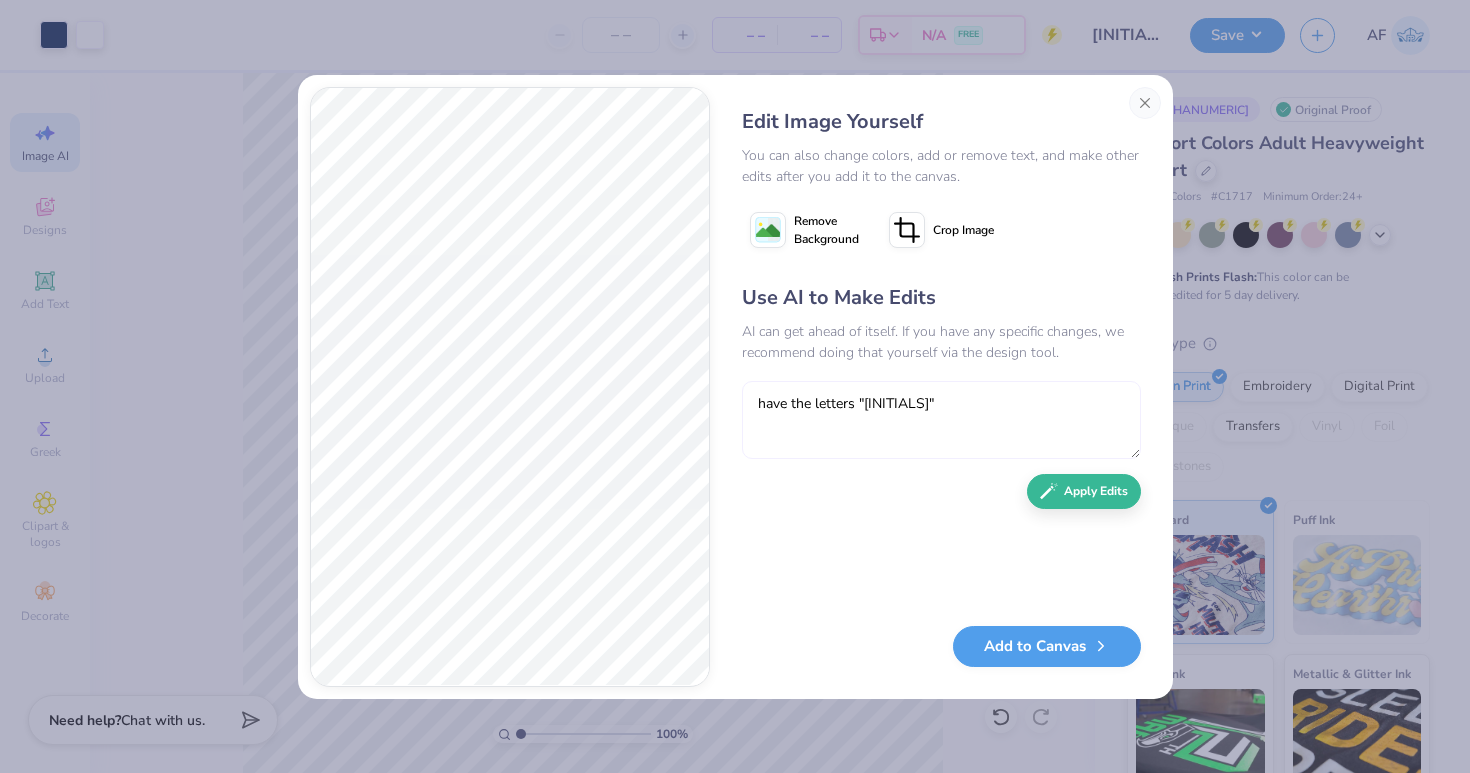click on "have the letters "[INITIALS]"" at bounding box center (941, 420) 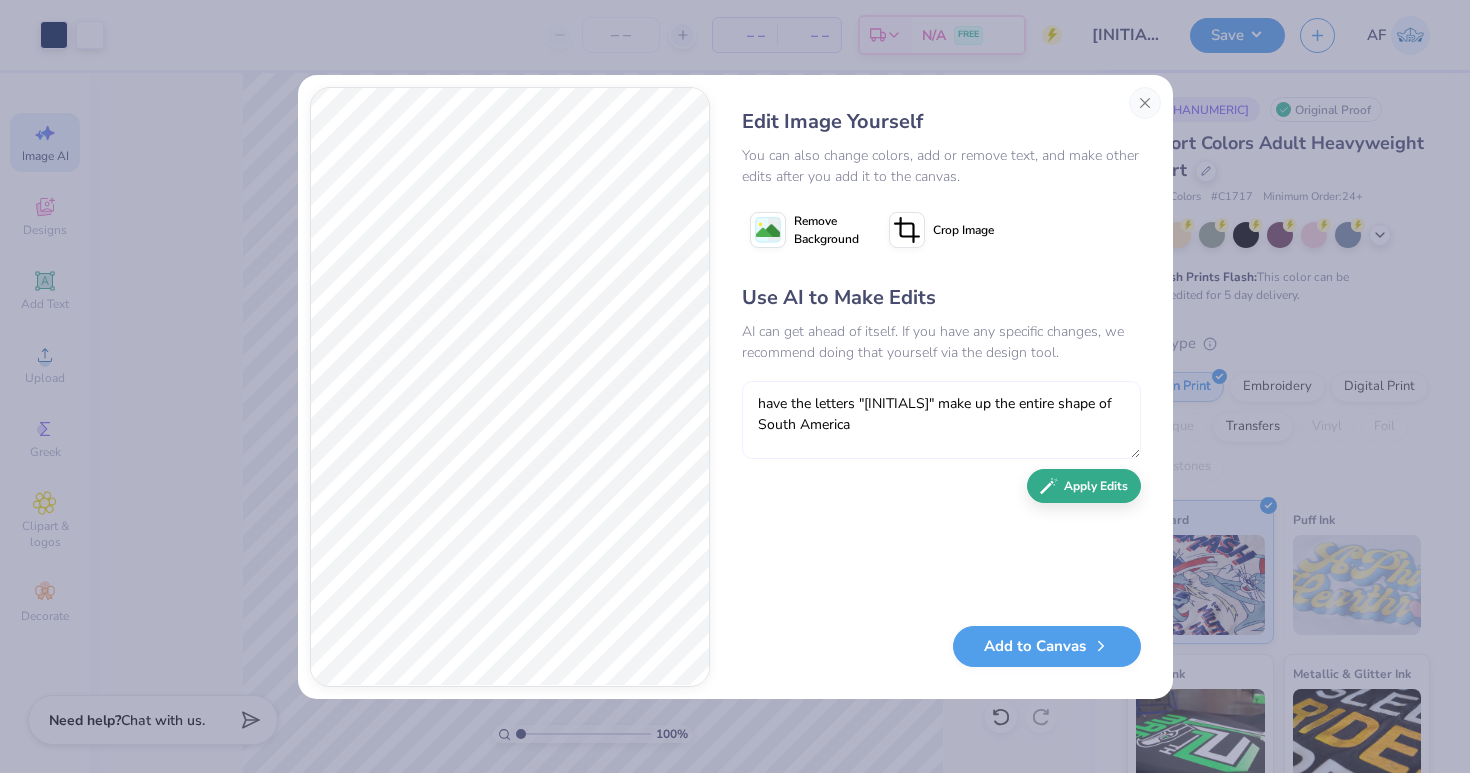 type on "have the letters "[INITIALS]" make up the entire shape of South America" 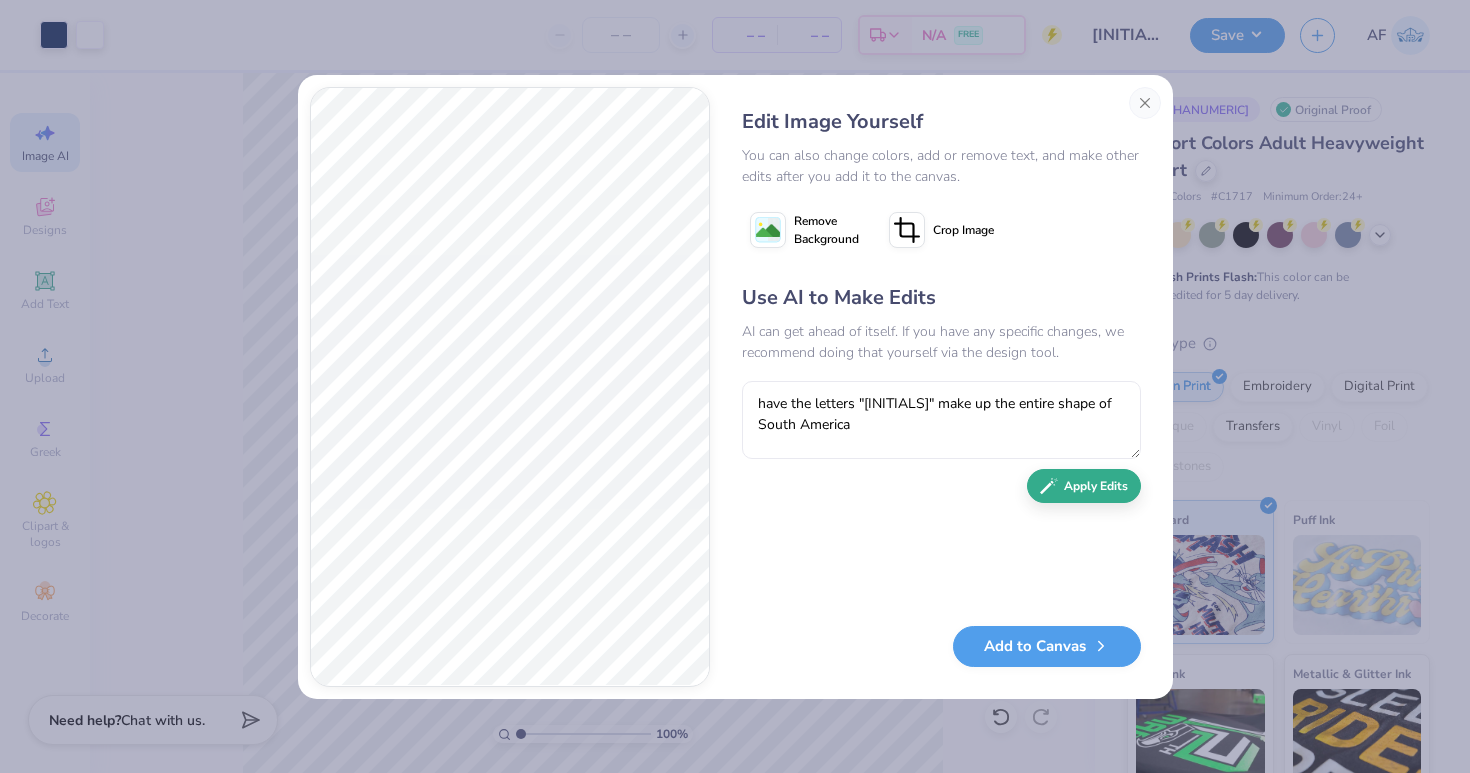 click on "Apply Edits" at bounding box center [1084, 486] 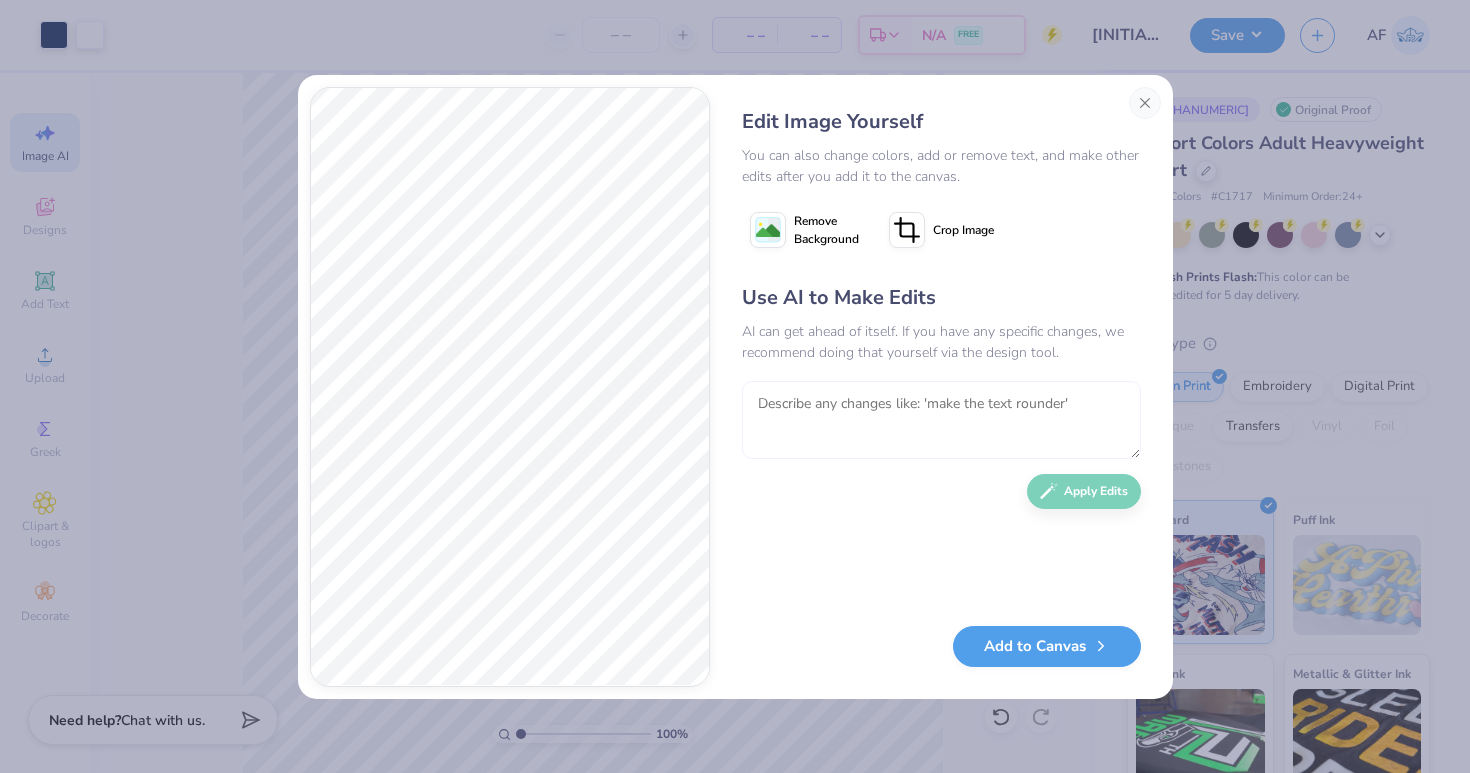 click at bounding box center [941, 420] 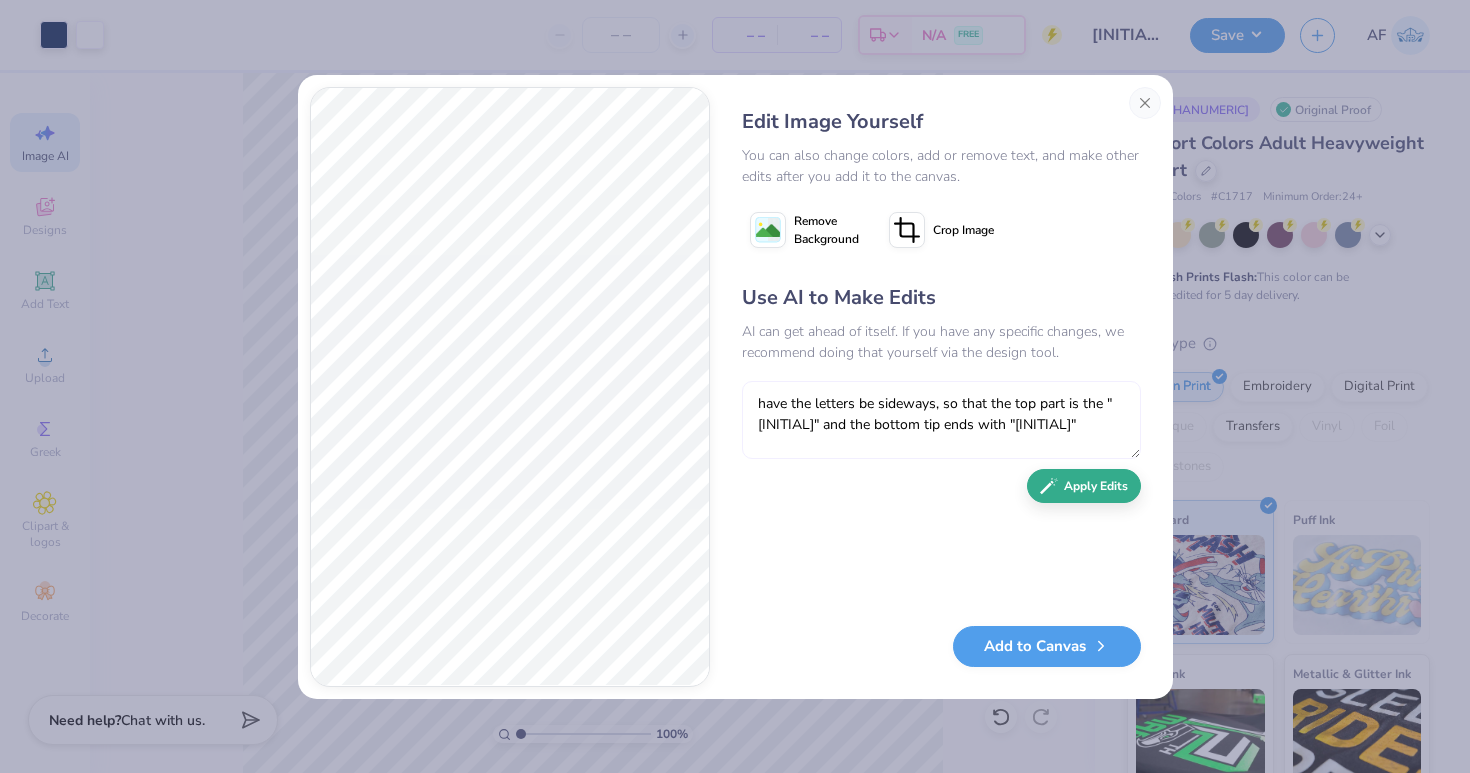type on "have the letters be sideways, so that the top part is the "[INITIAL]" and the bottom tip ends with "[INITIAL]"" 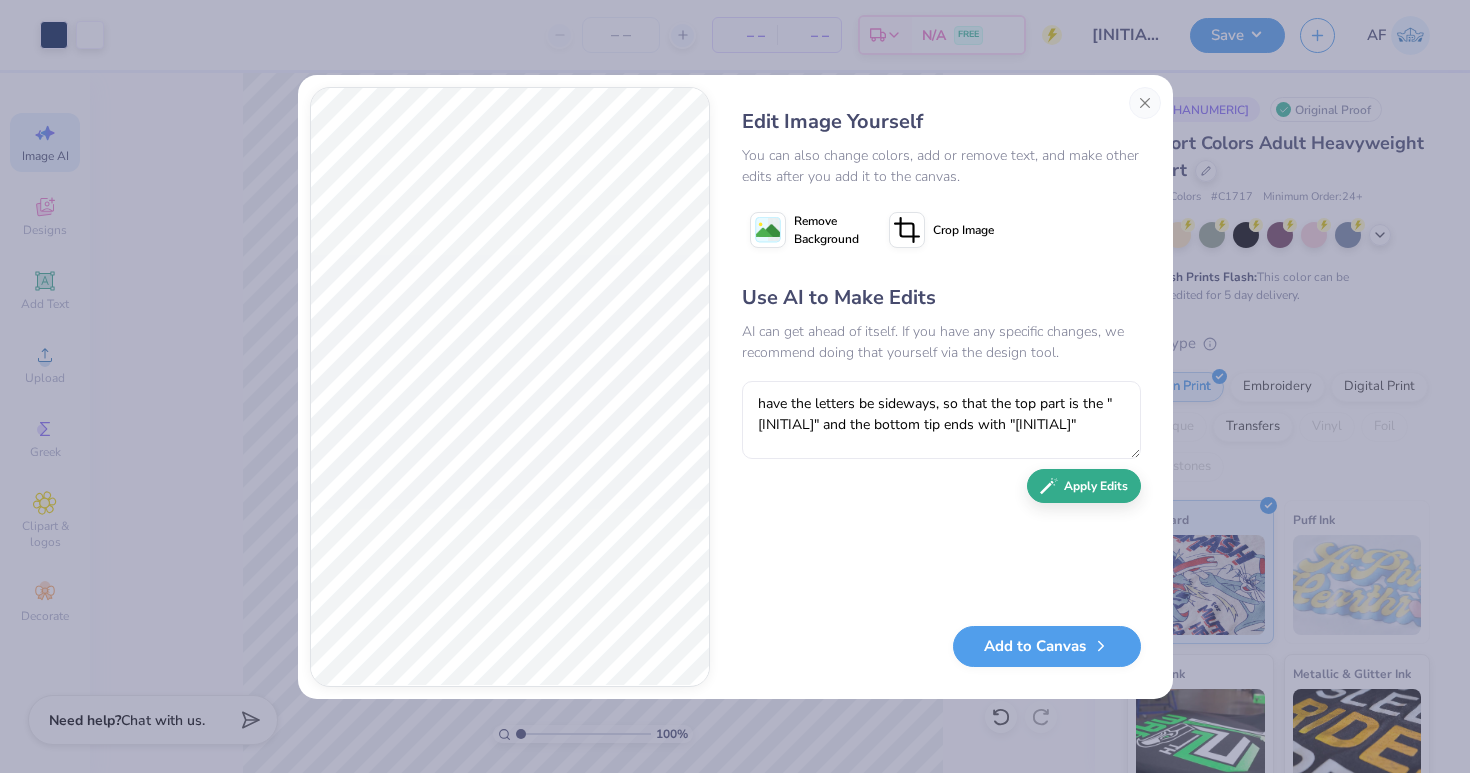 click on "Apply Edits" at bounding box center (1084, 486) 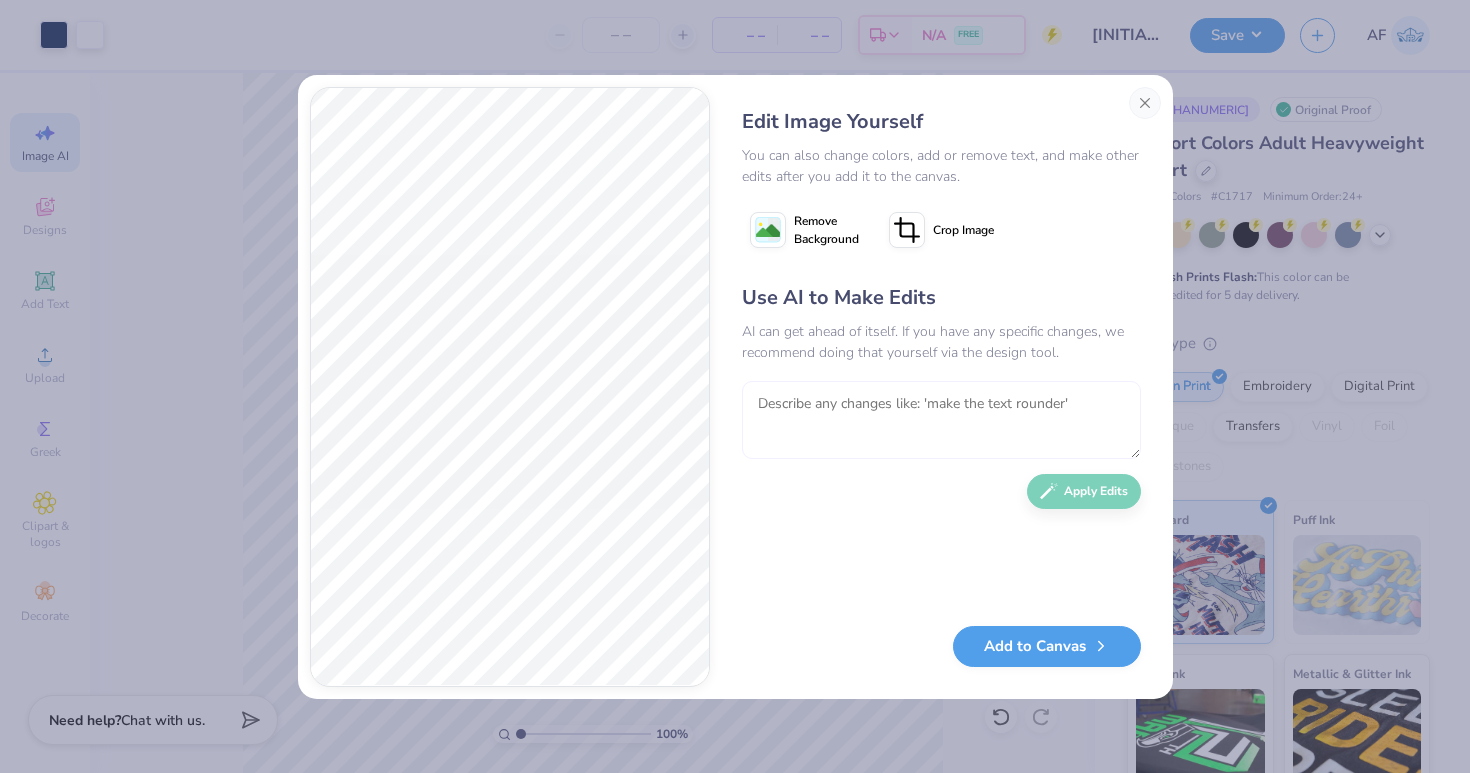click at bounding box center [941, 420] 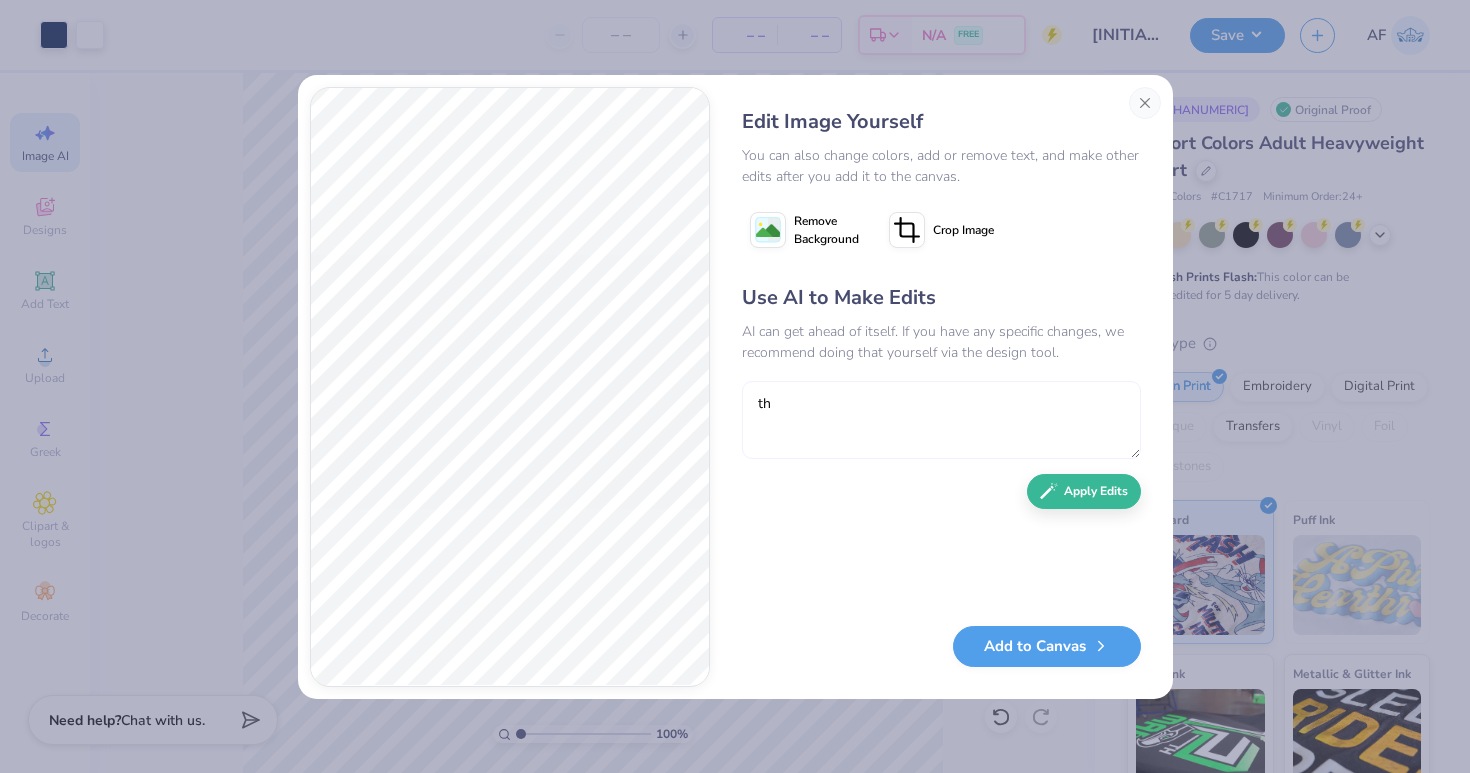 type on "t" 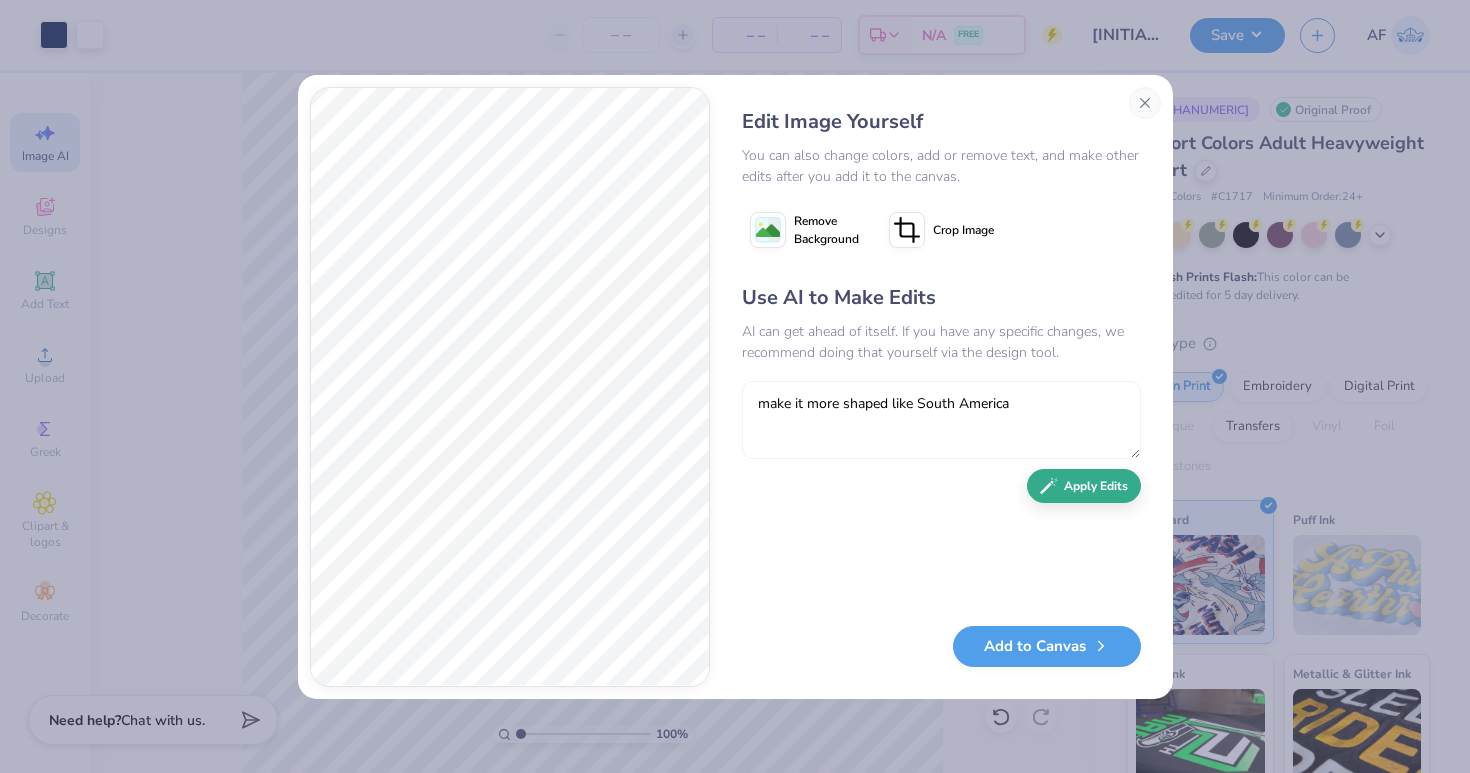 type on "make it more shaped like South America" 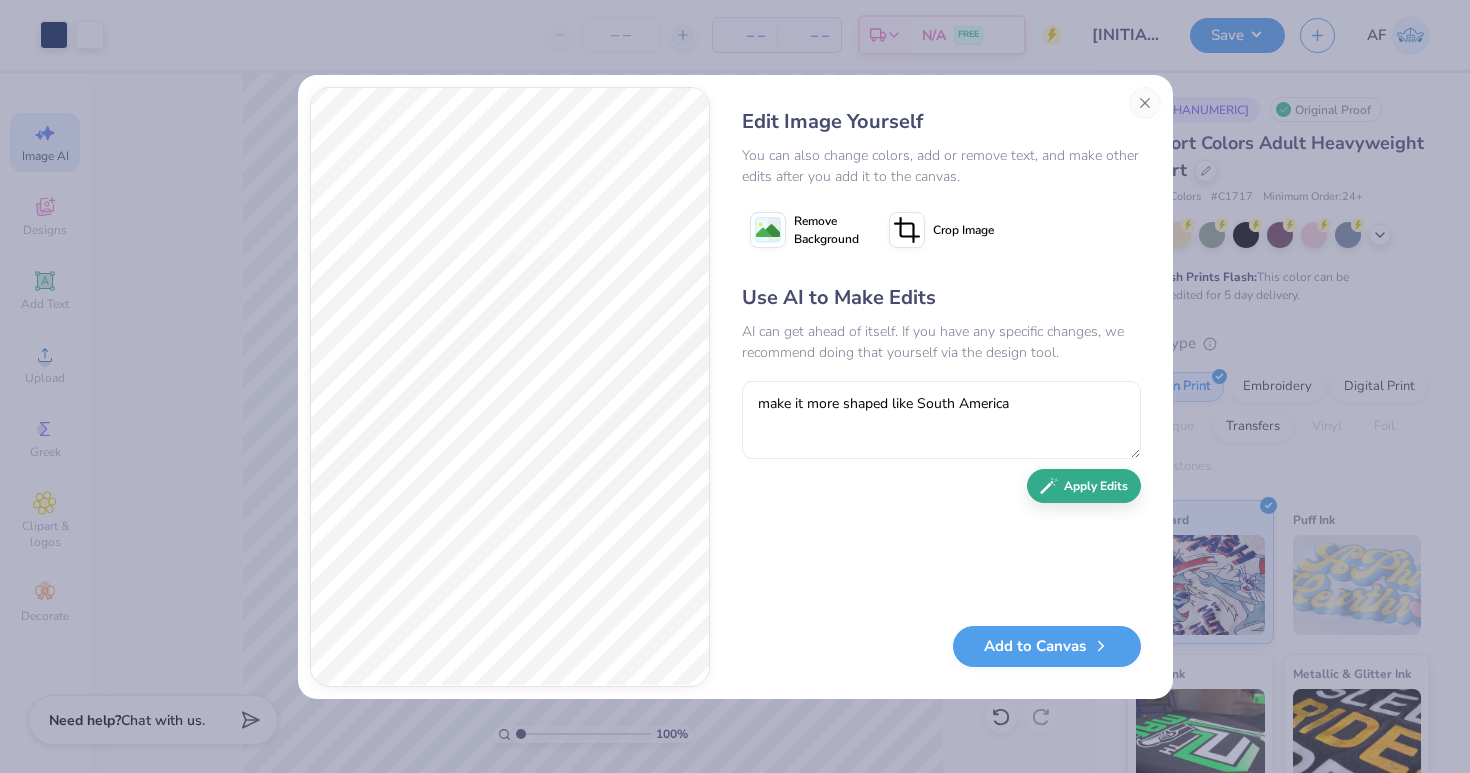 click on "Apply Edits" at bounding box center [1084, 486] 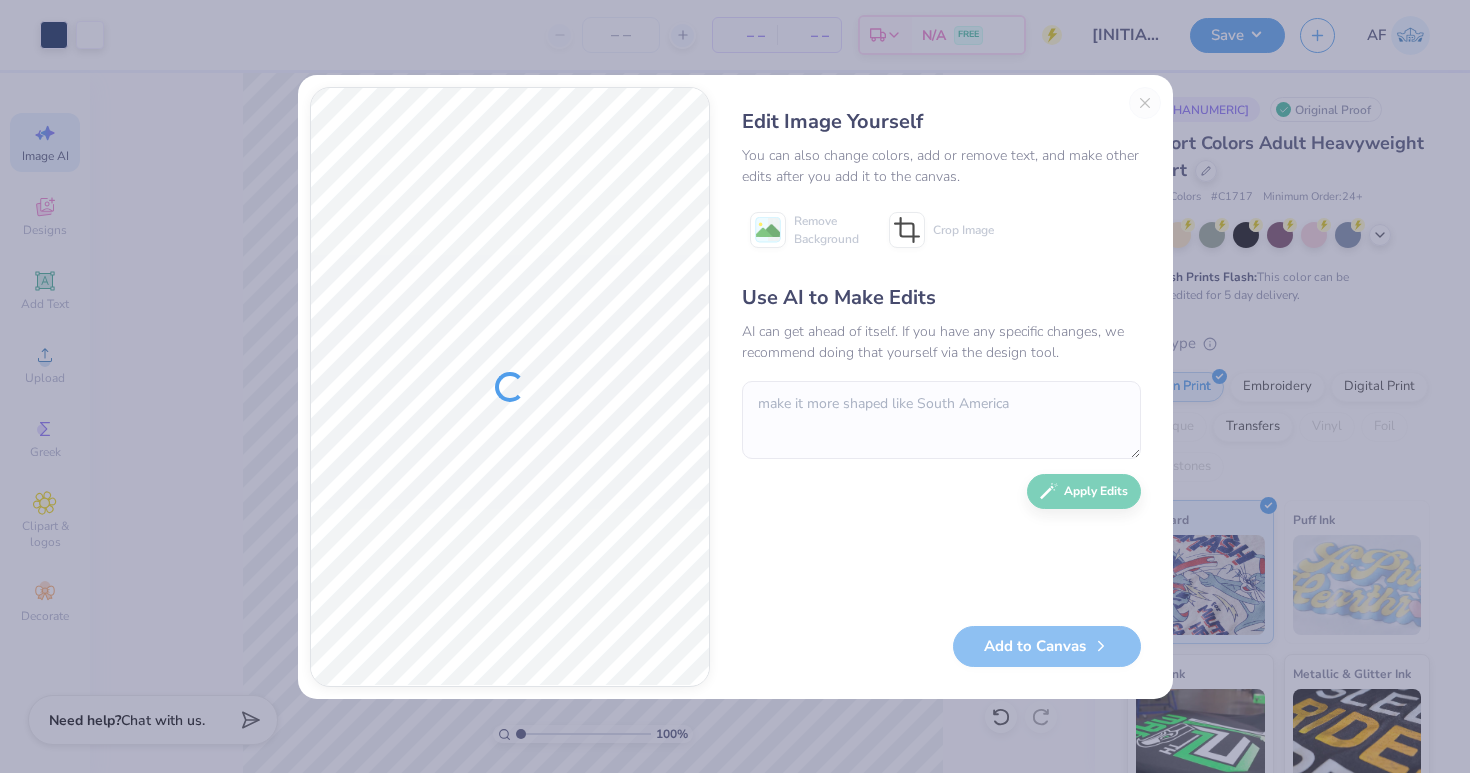 type 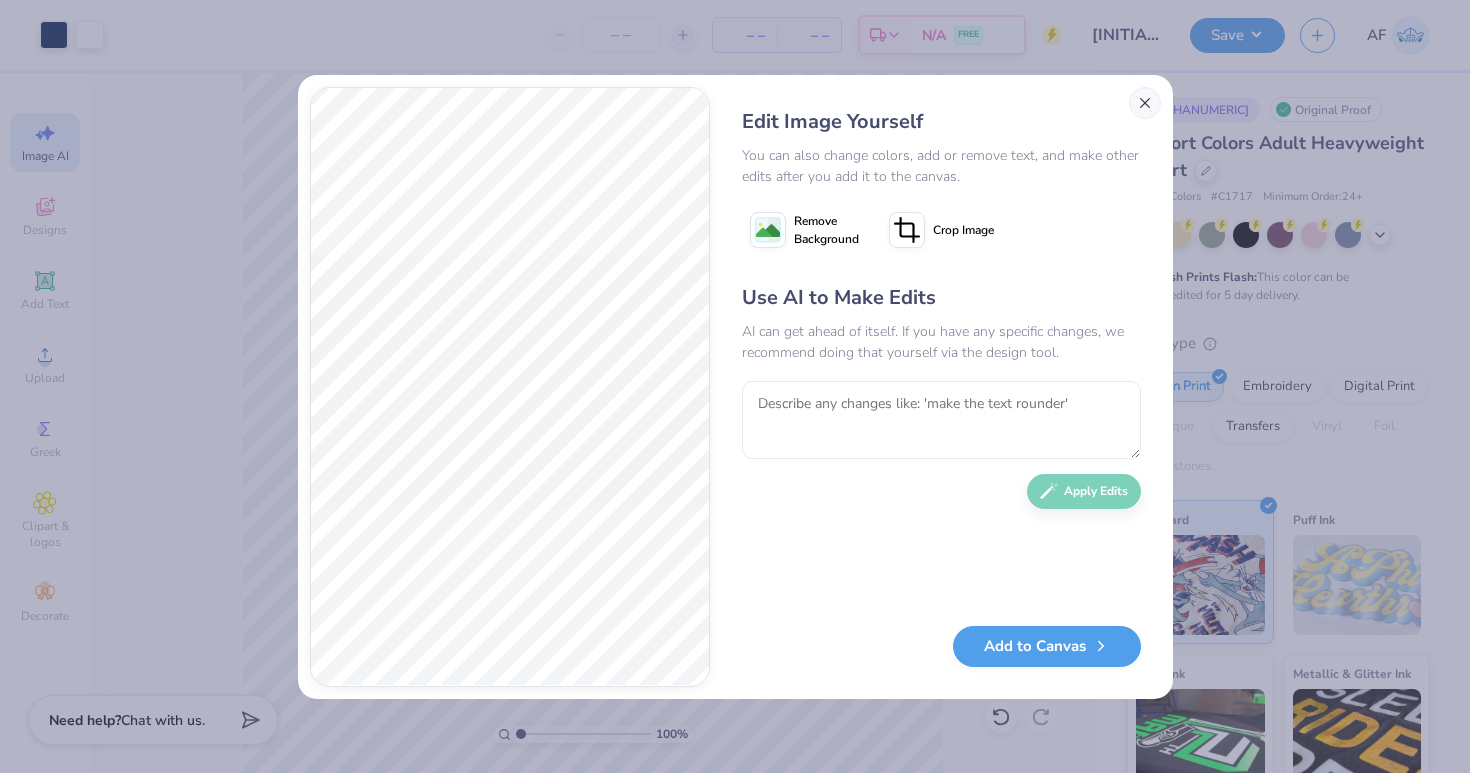 click at bounding box center (1145, 103) 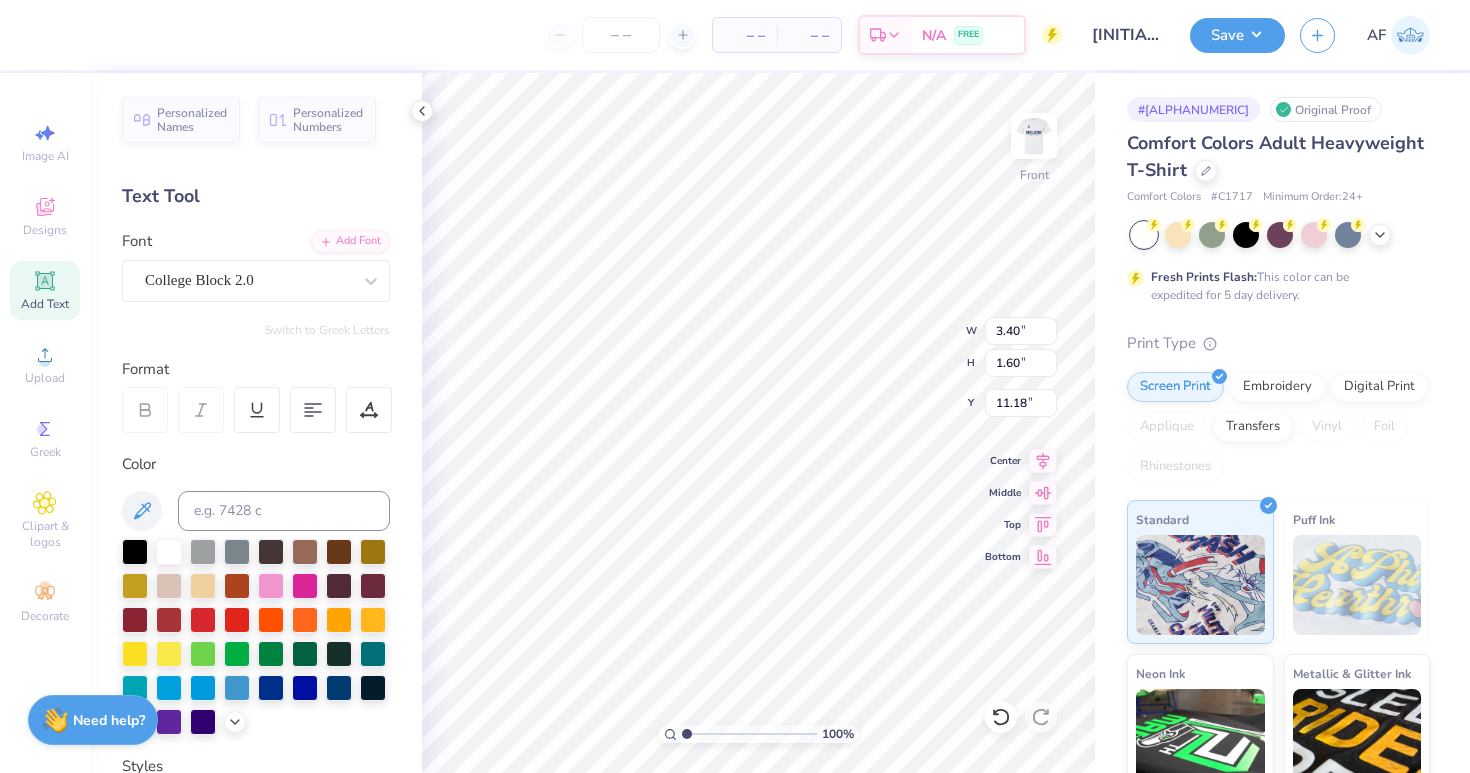 type on "10.96" 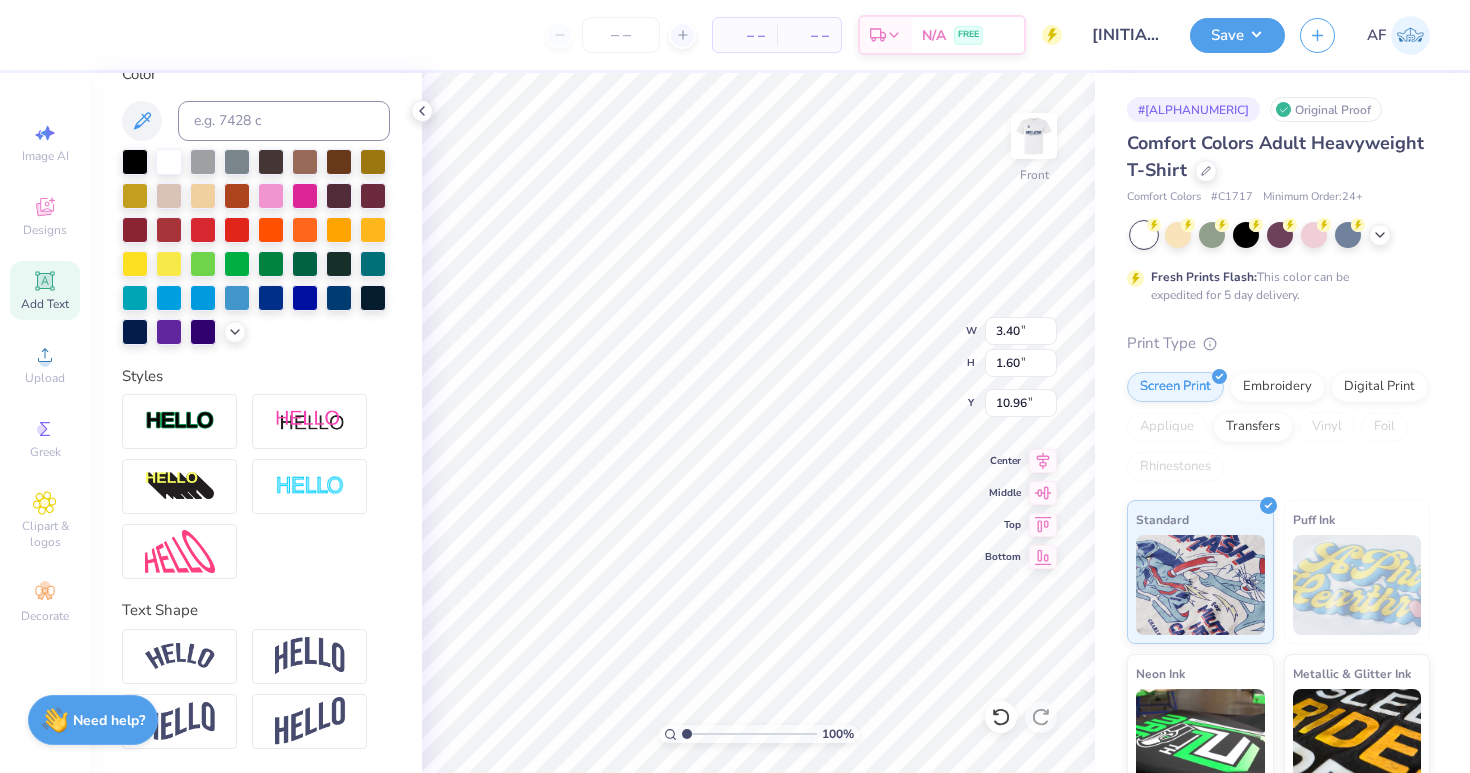 scroll, scrollTop: 390, scrollLeft: 0, axis: vertical 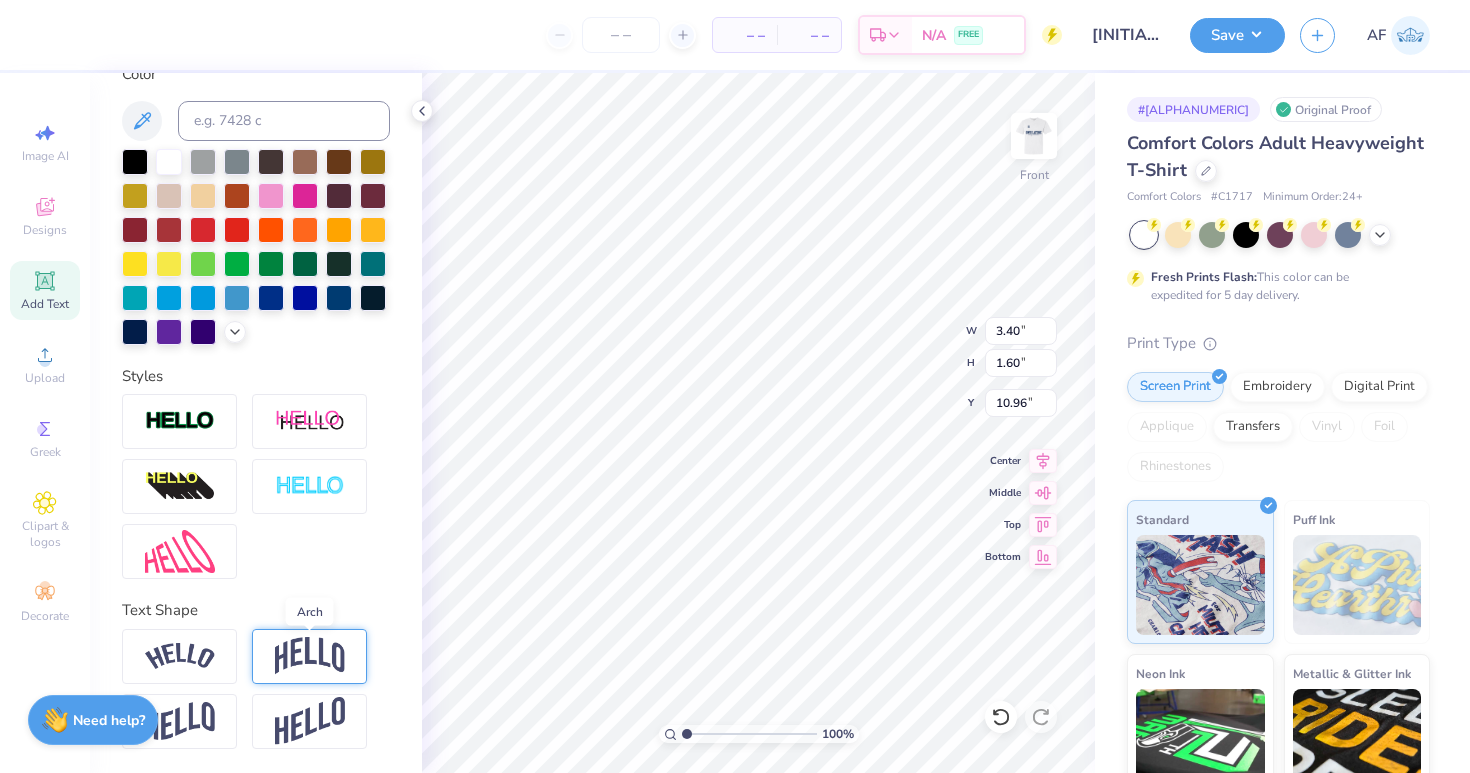 click at bounding box center (310, 656) 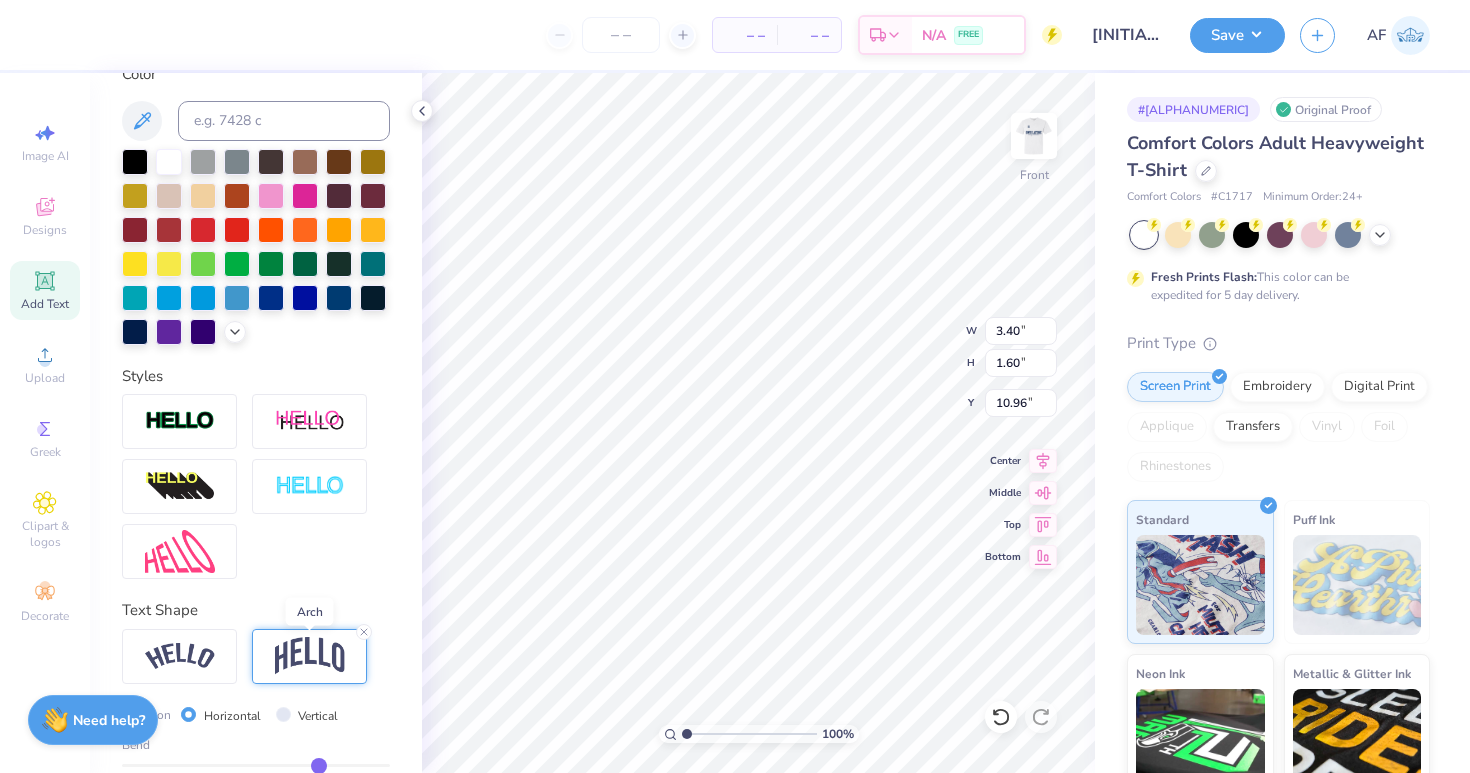 type on "2.14" 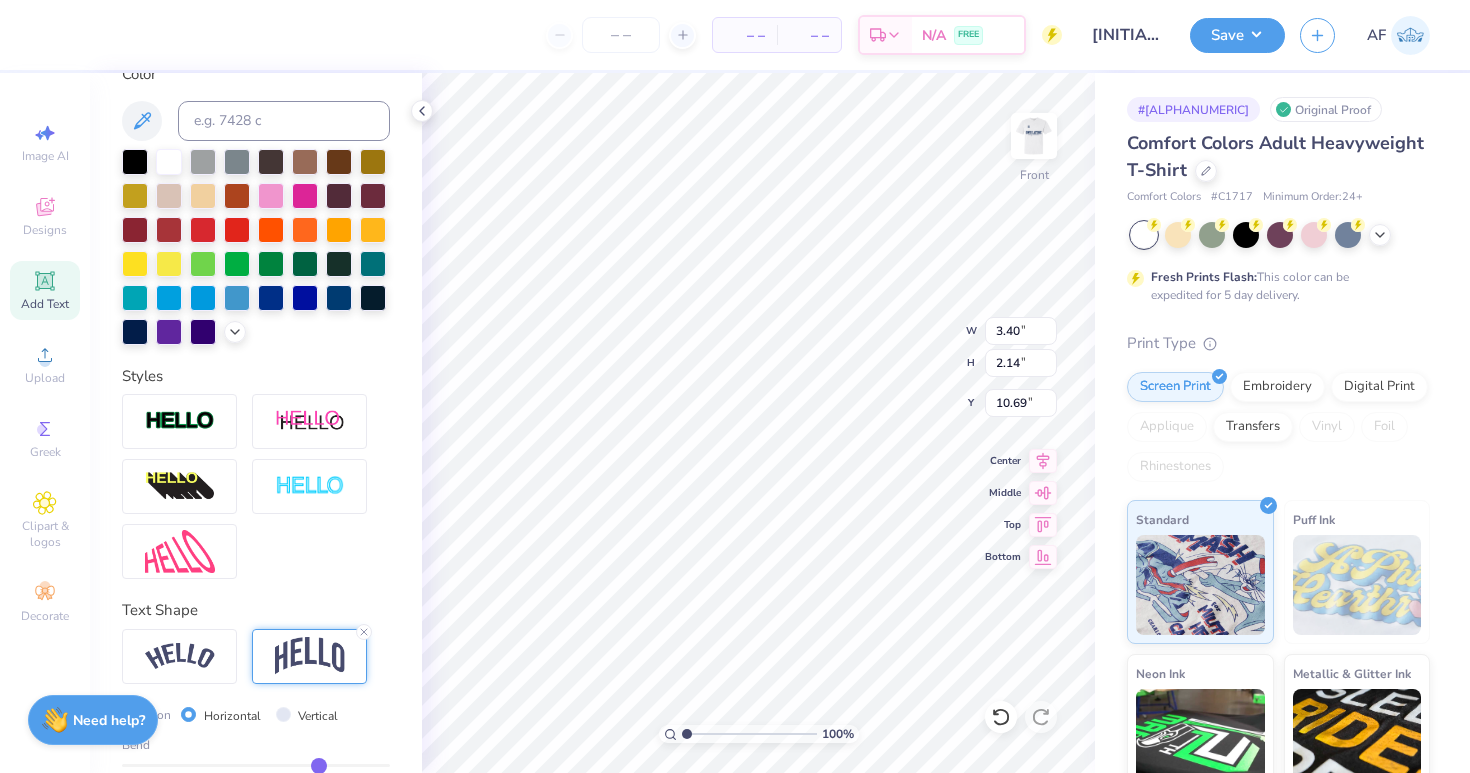 type on "3.53" 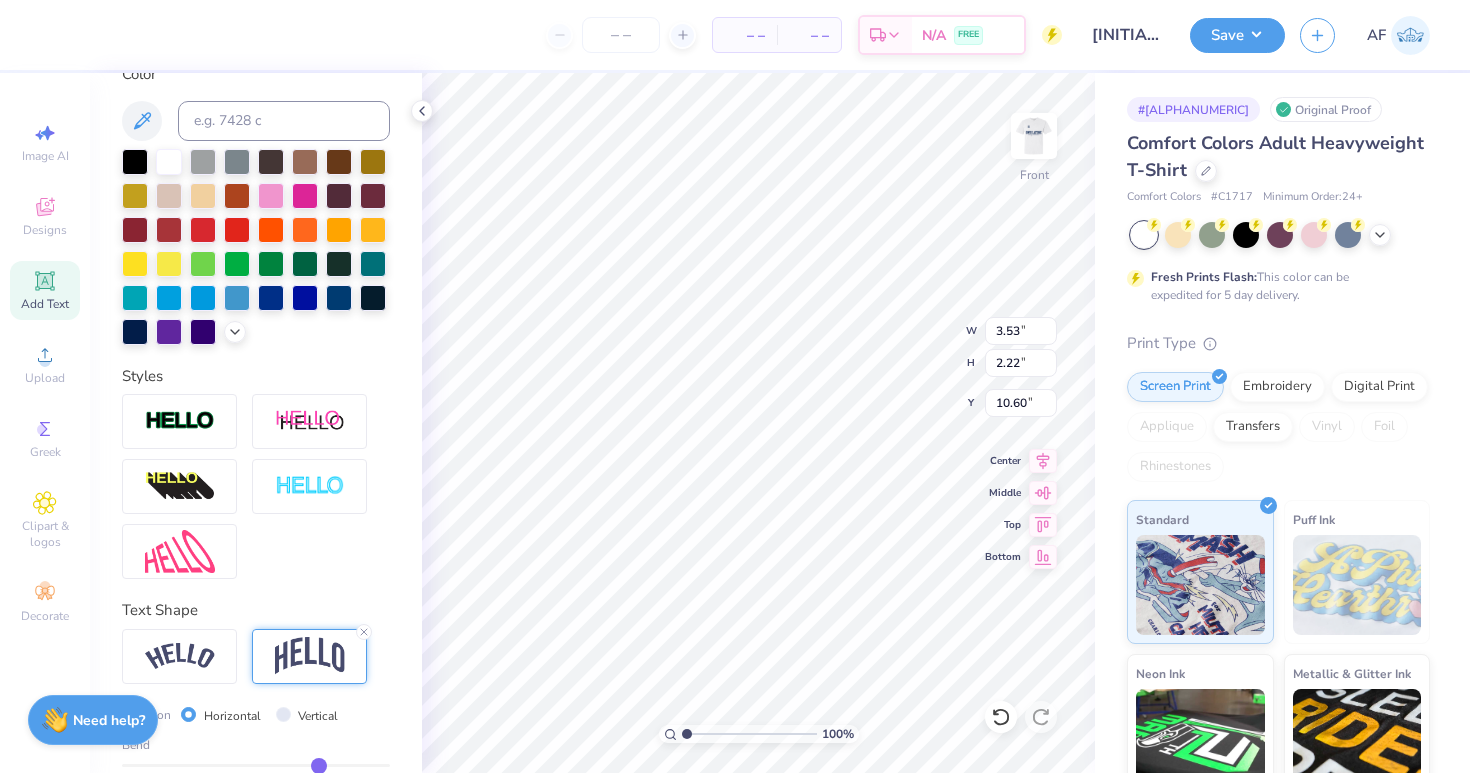 type on "10.87" 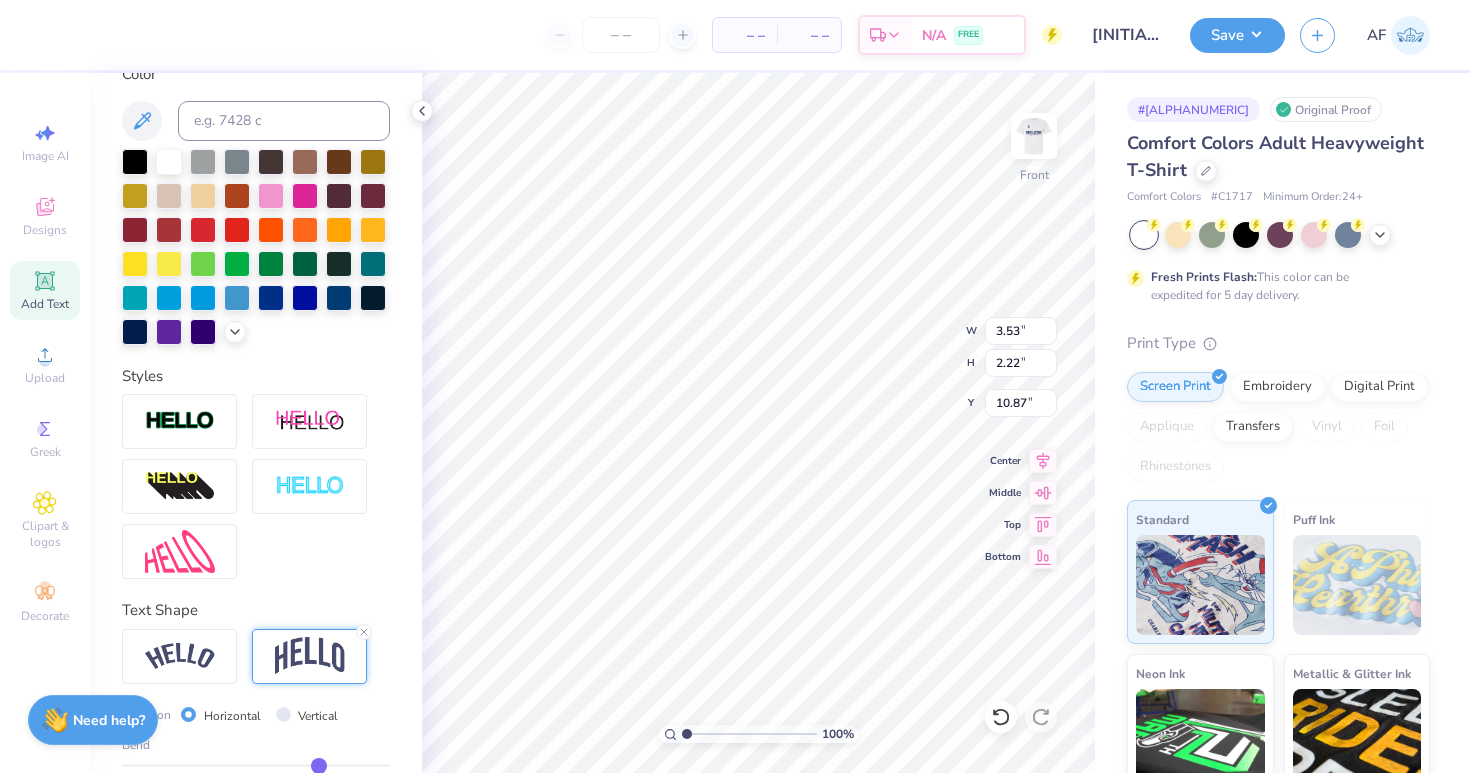 type on "3.77" 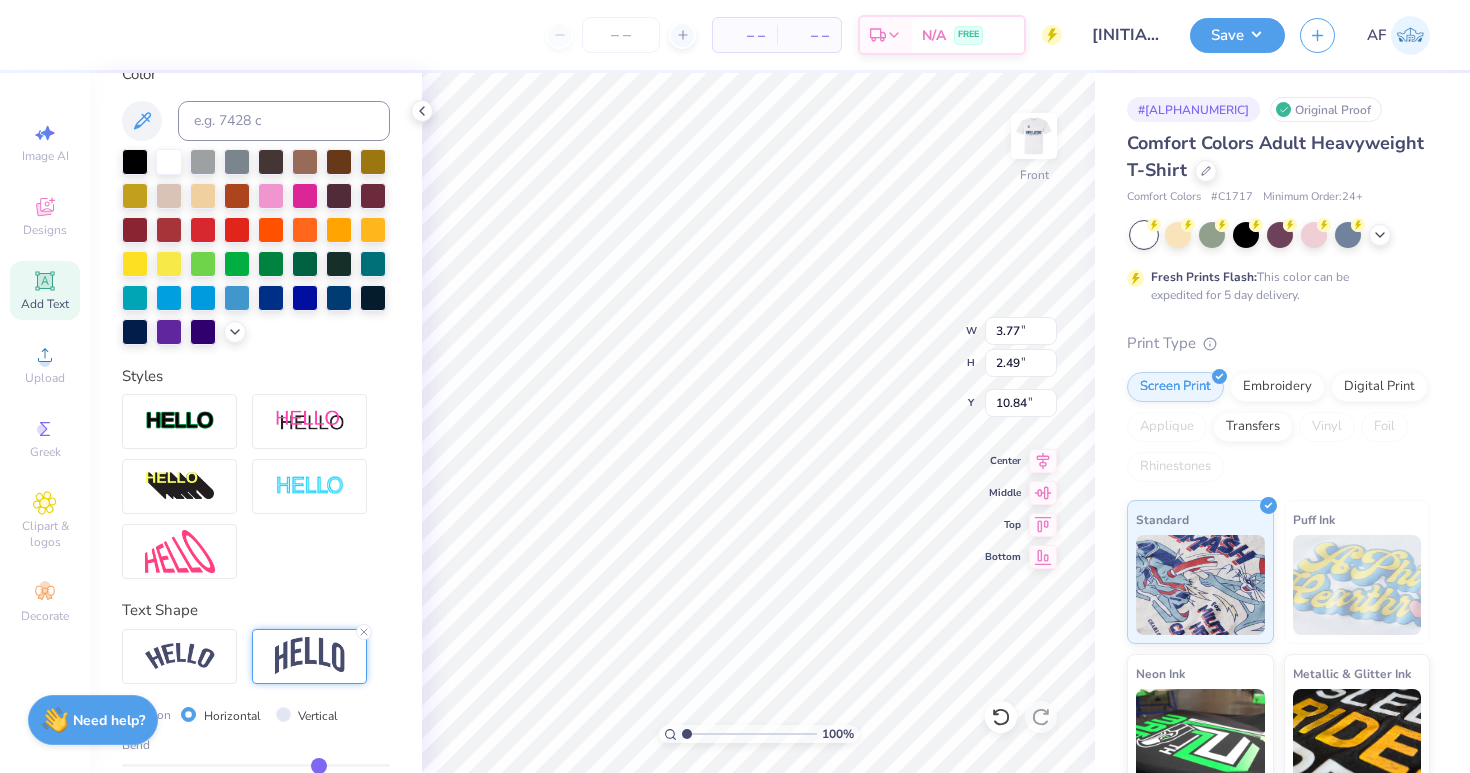 type on "4.35" 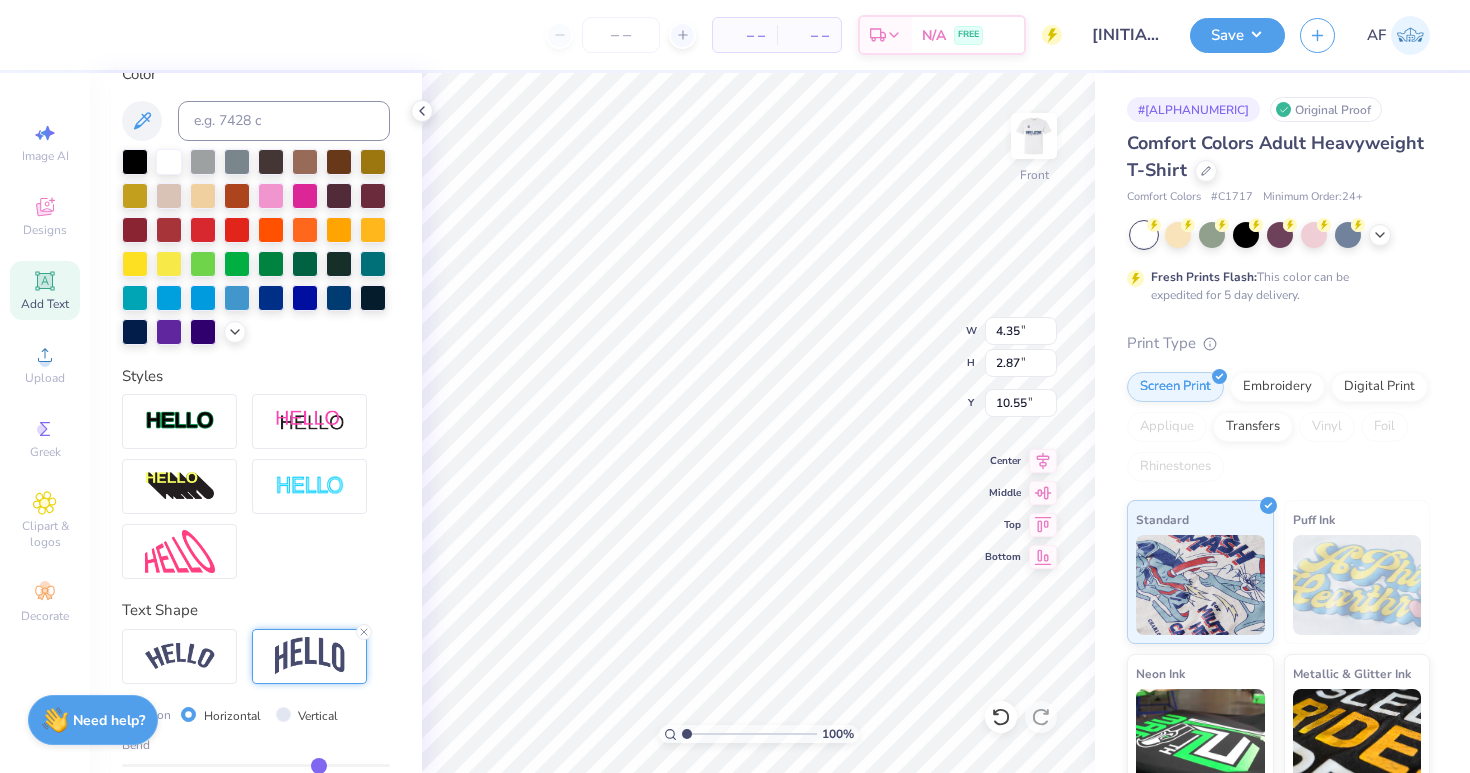 type on "10.64" 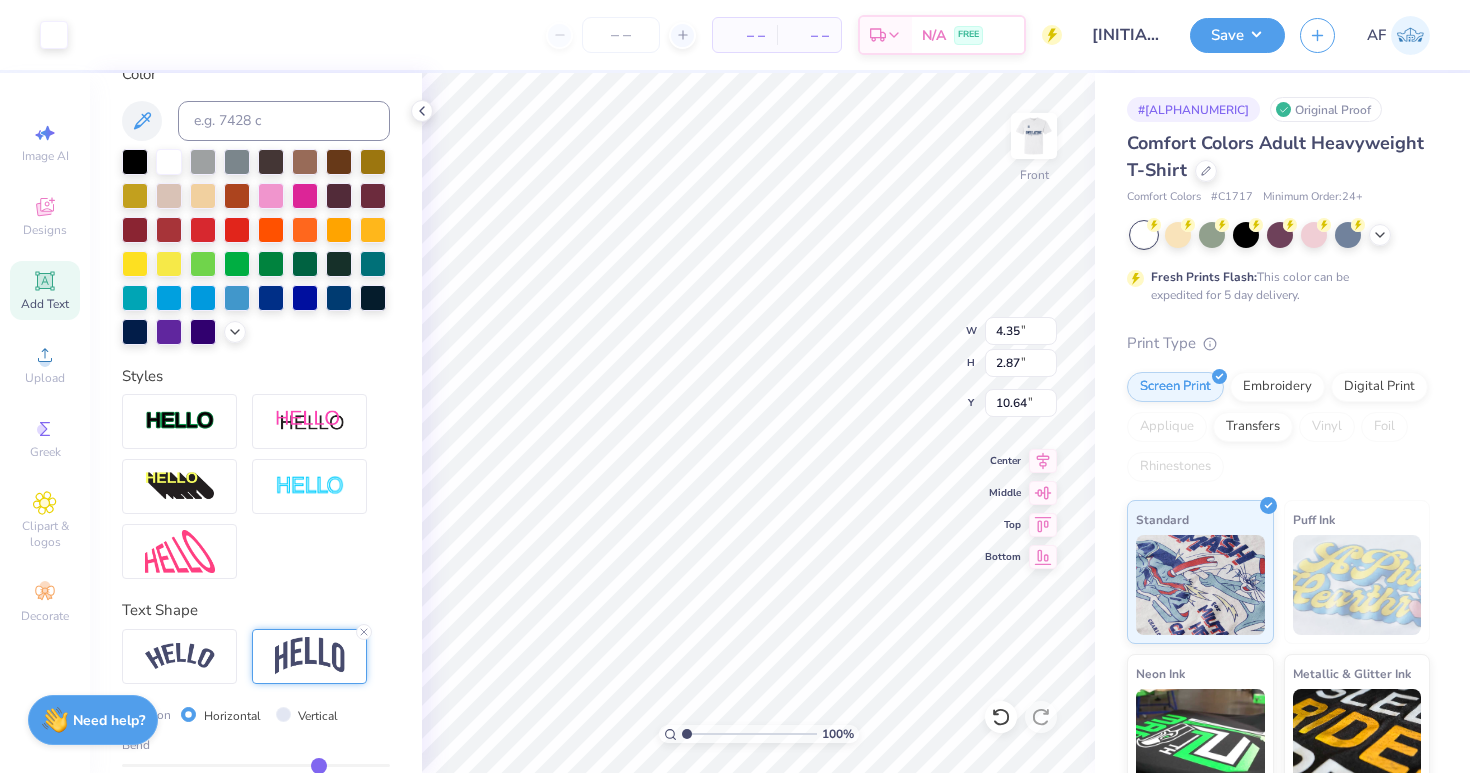 type on "10.59" 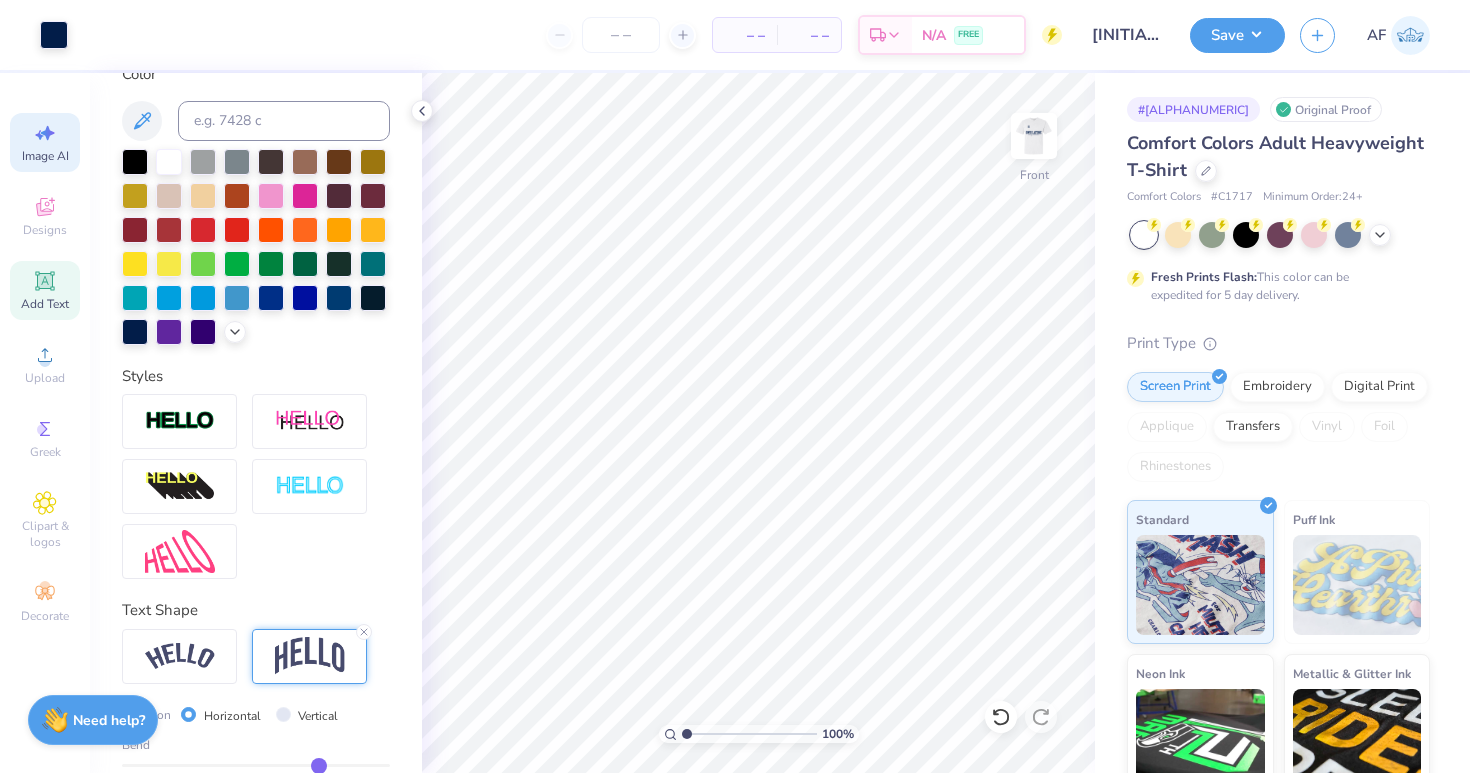 click on "Image AI" at bounding box center (45, 142) 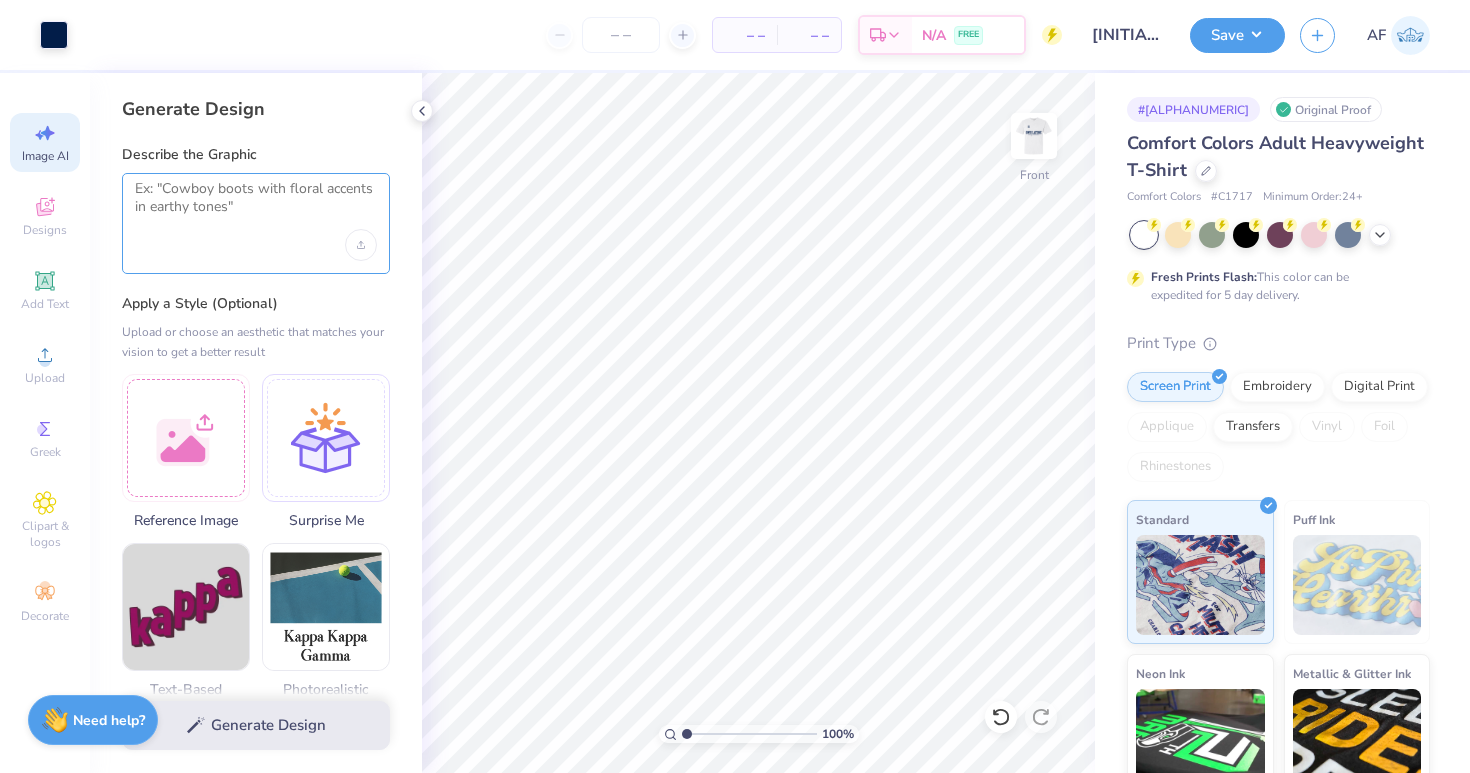 click at bounding box center [256, 205] 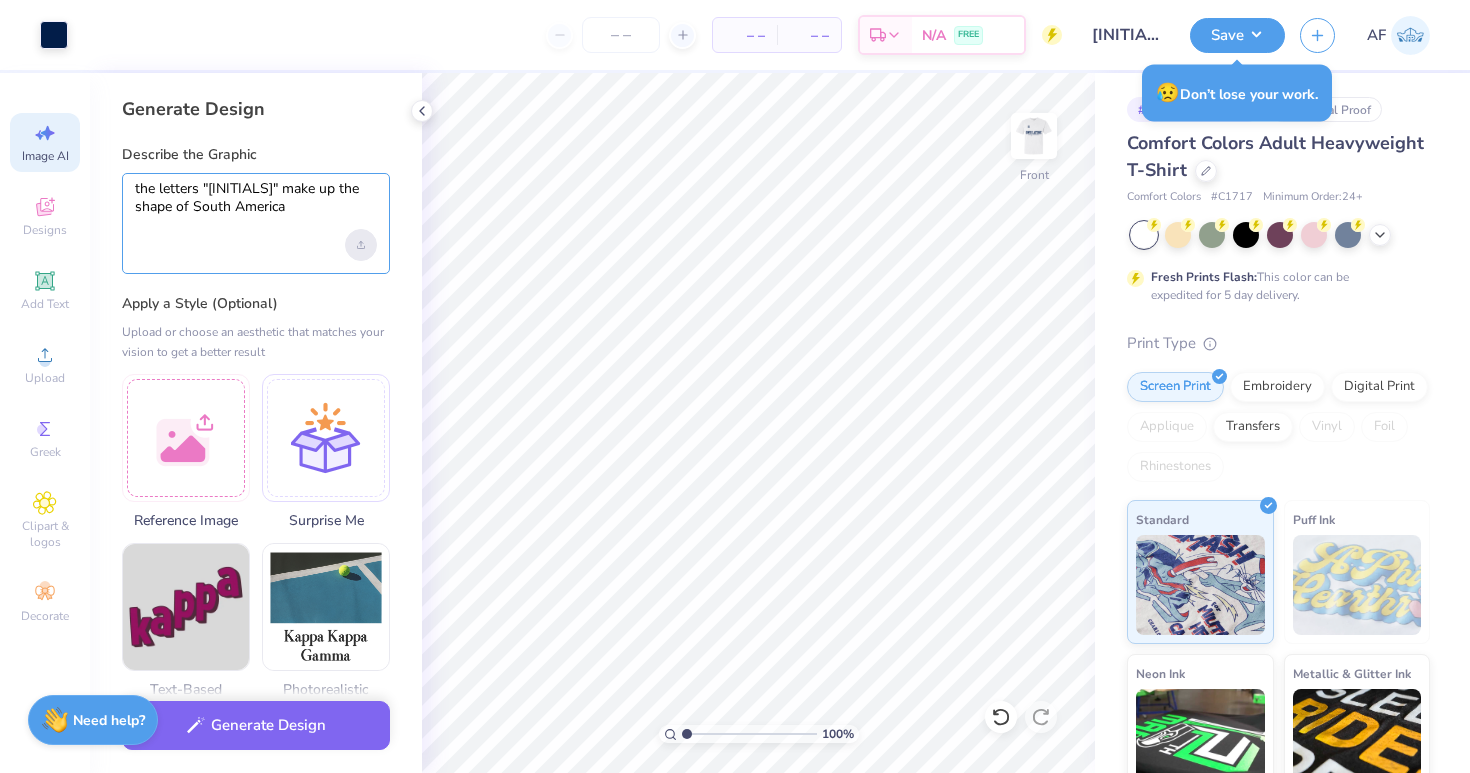 type on "the letters "[INITIALS]" make up the shape of South America" 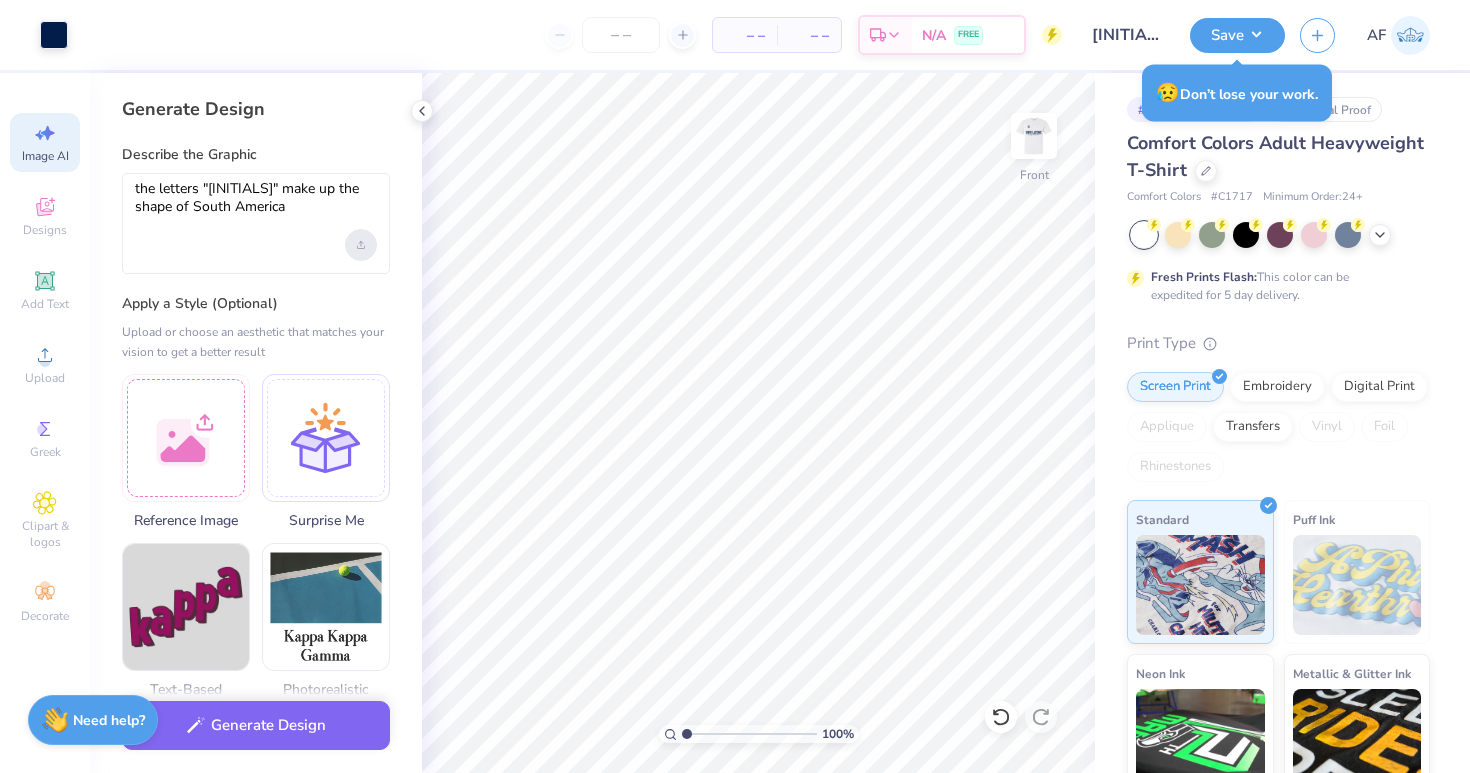 click at bounding box center (361, 245) 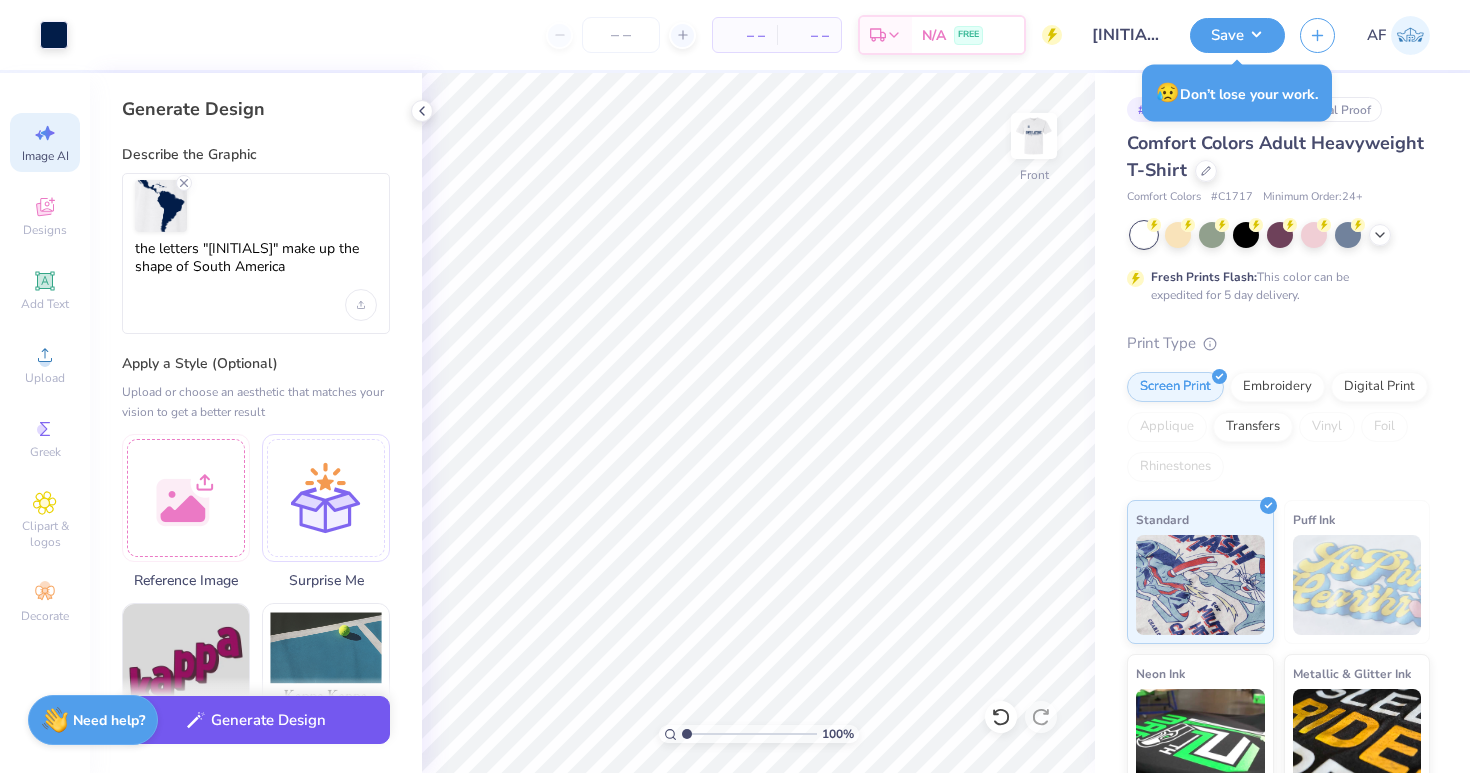 click on "Generate Design" at bounding box center (256, 720) 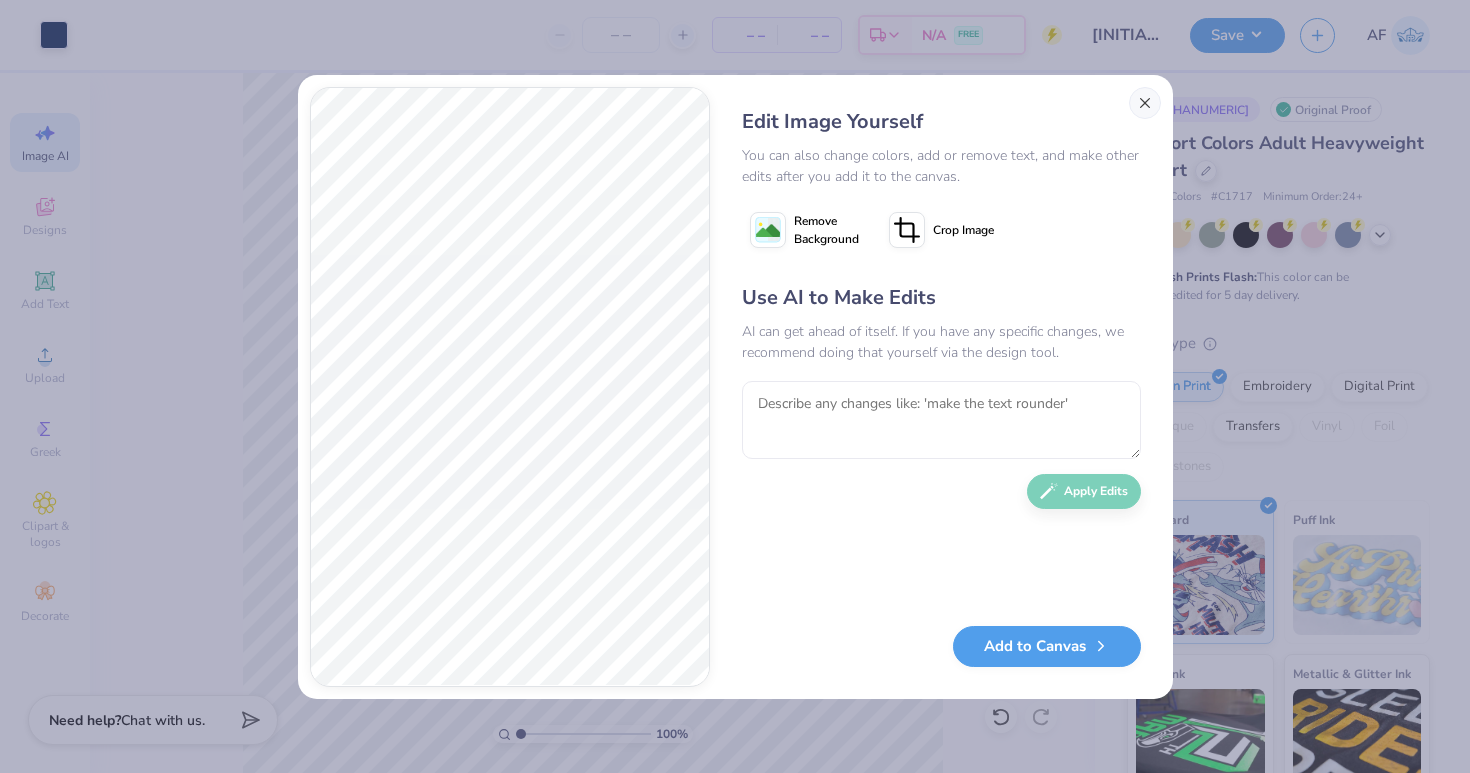 click at bounding box center (1145, 103) 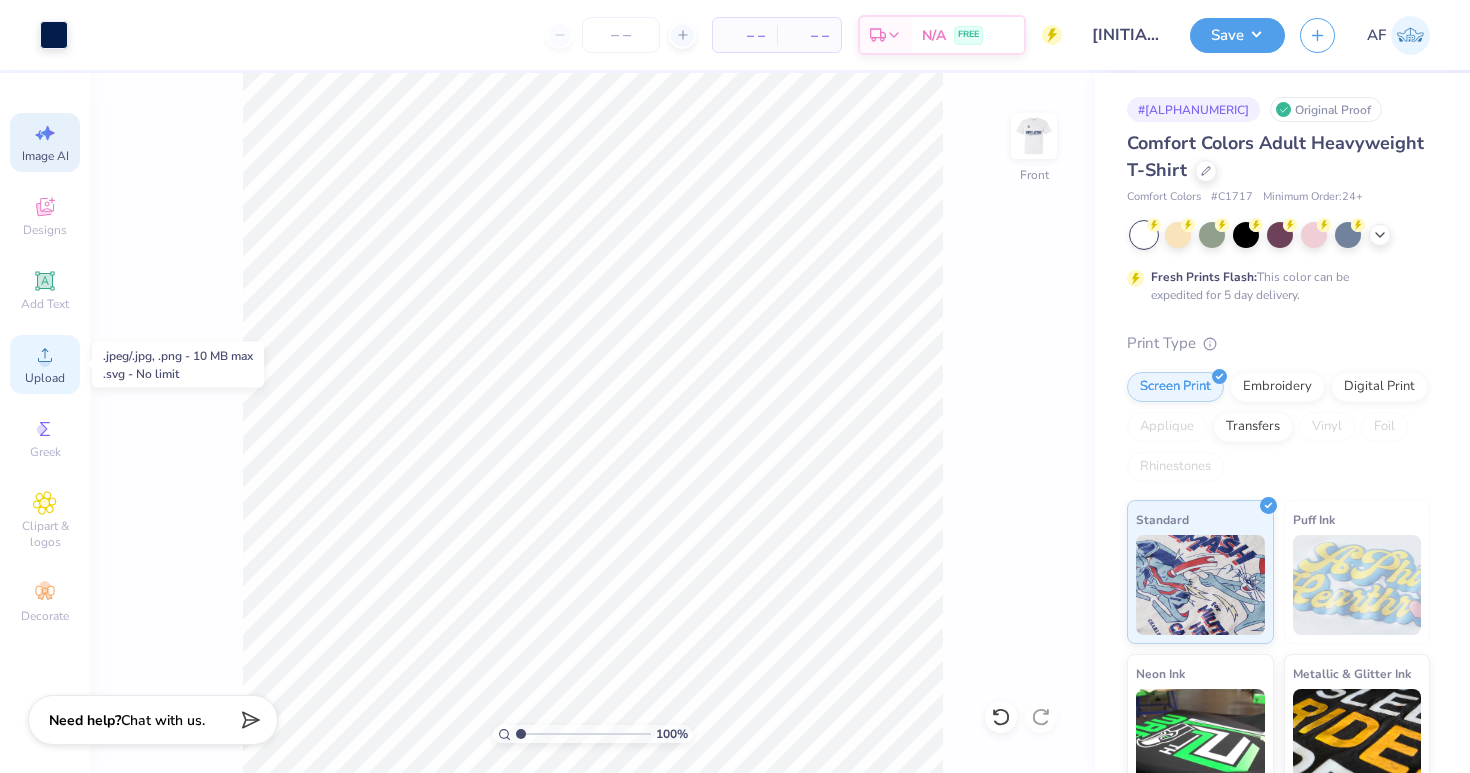 click on "Upload" at bounding box center (45, 364) 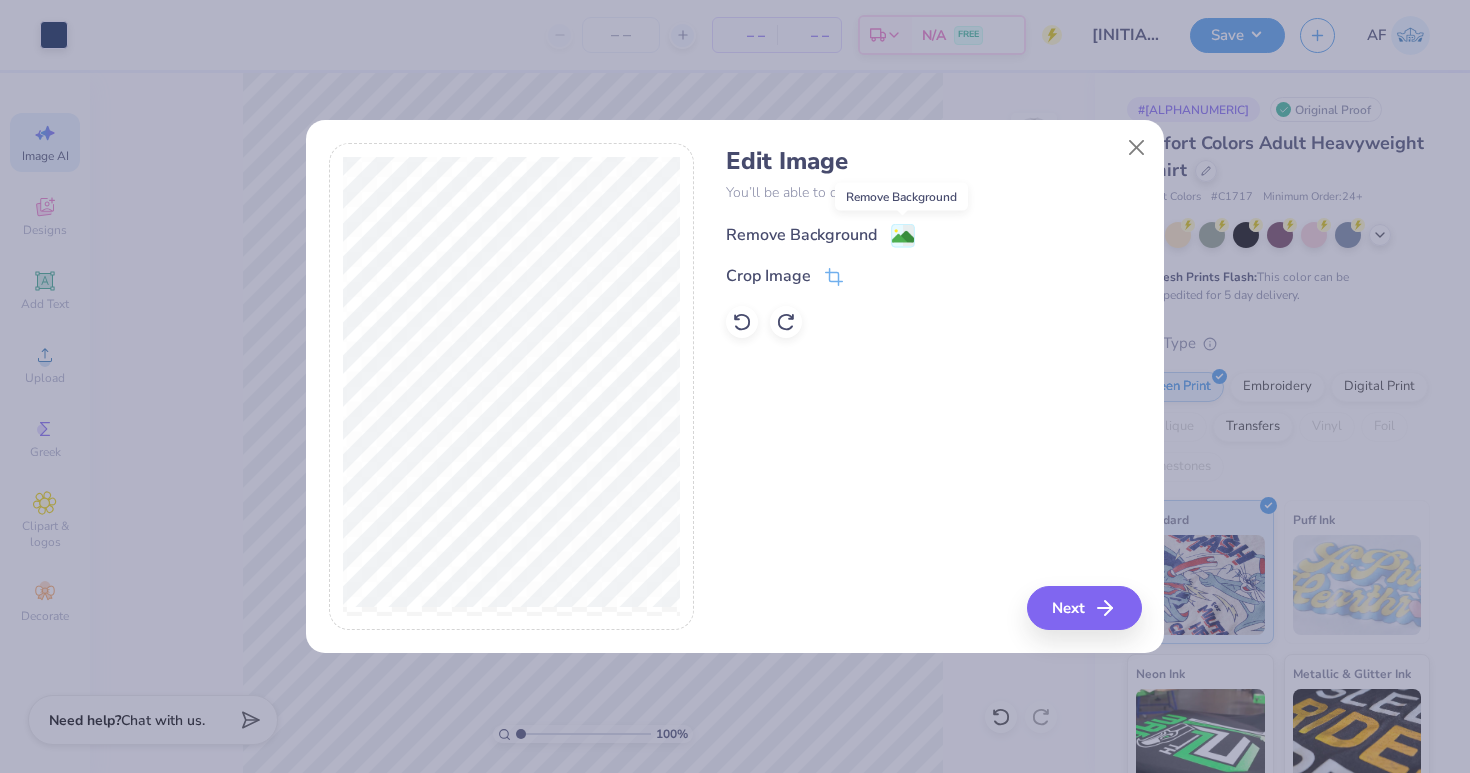 click 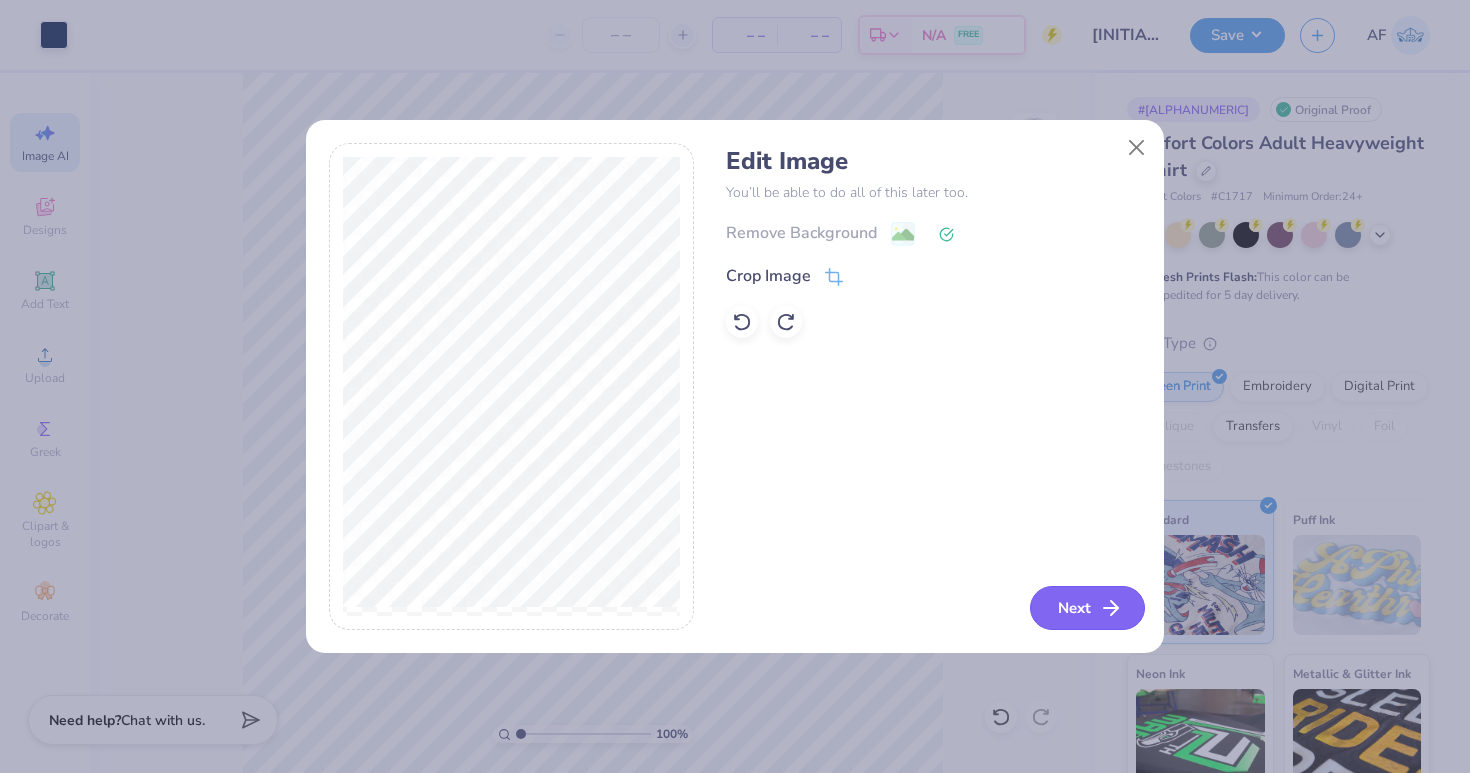 click 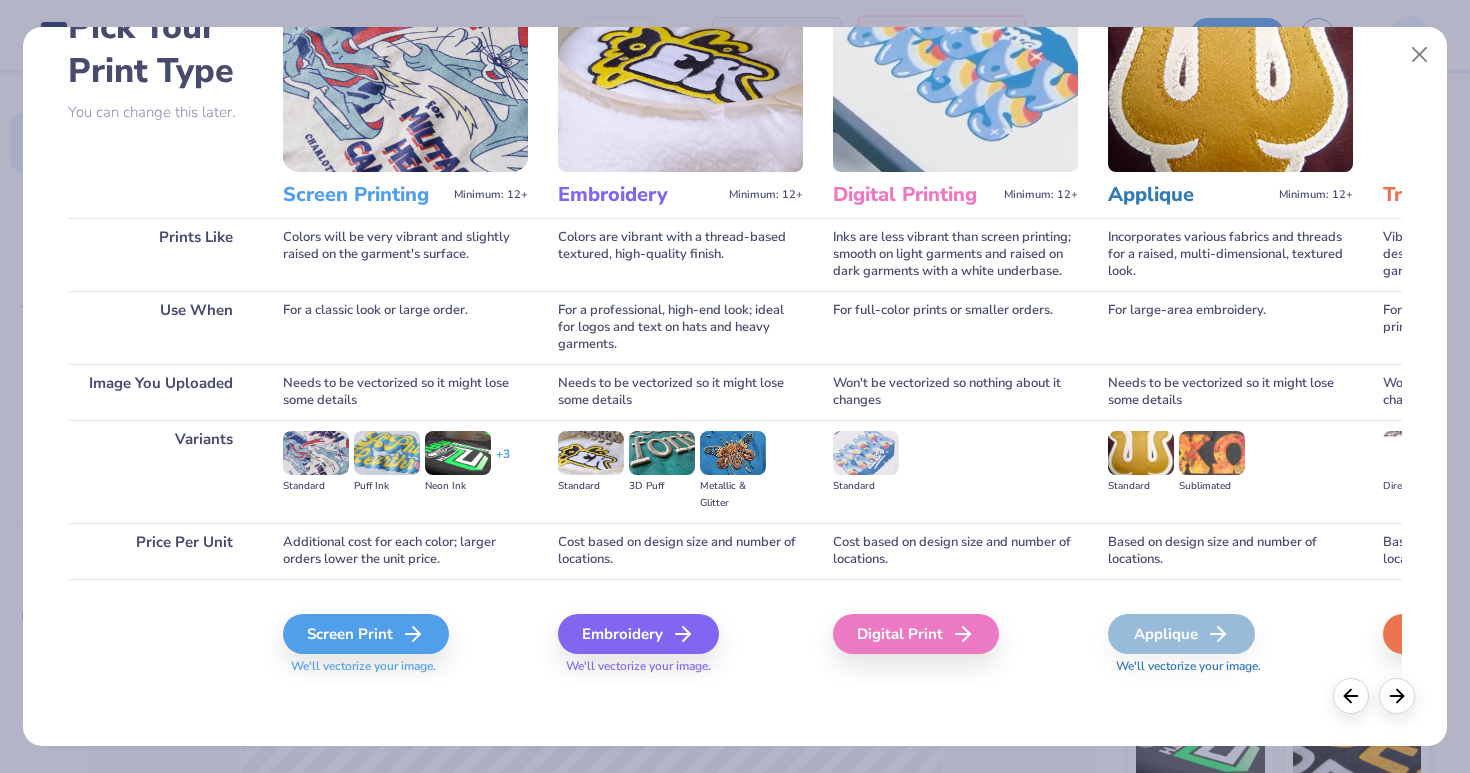 scroll, scrollTop: 124, scrollLeft: 0, axis: vertical 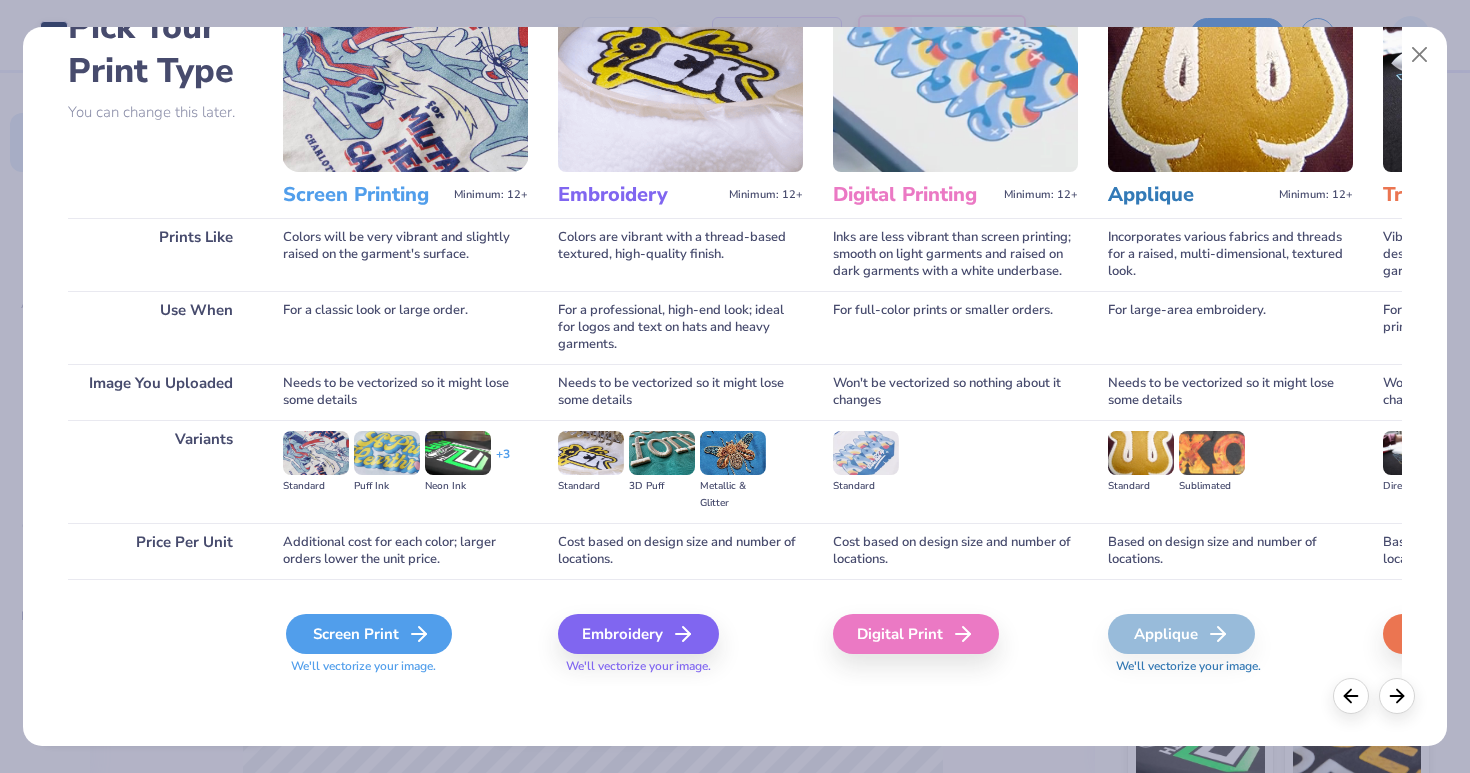 click on "Screen Print" at bounding box center (369, 634) 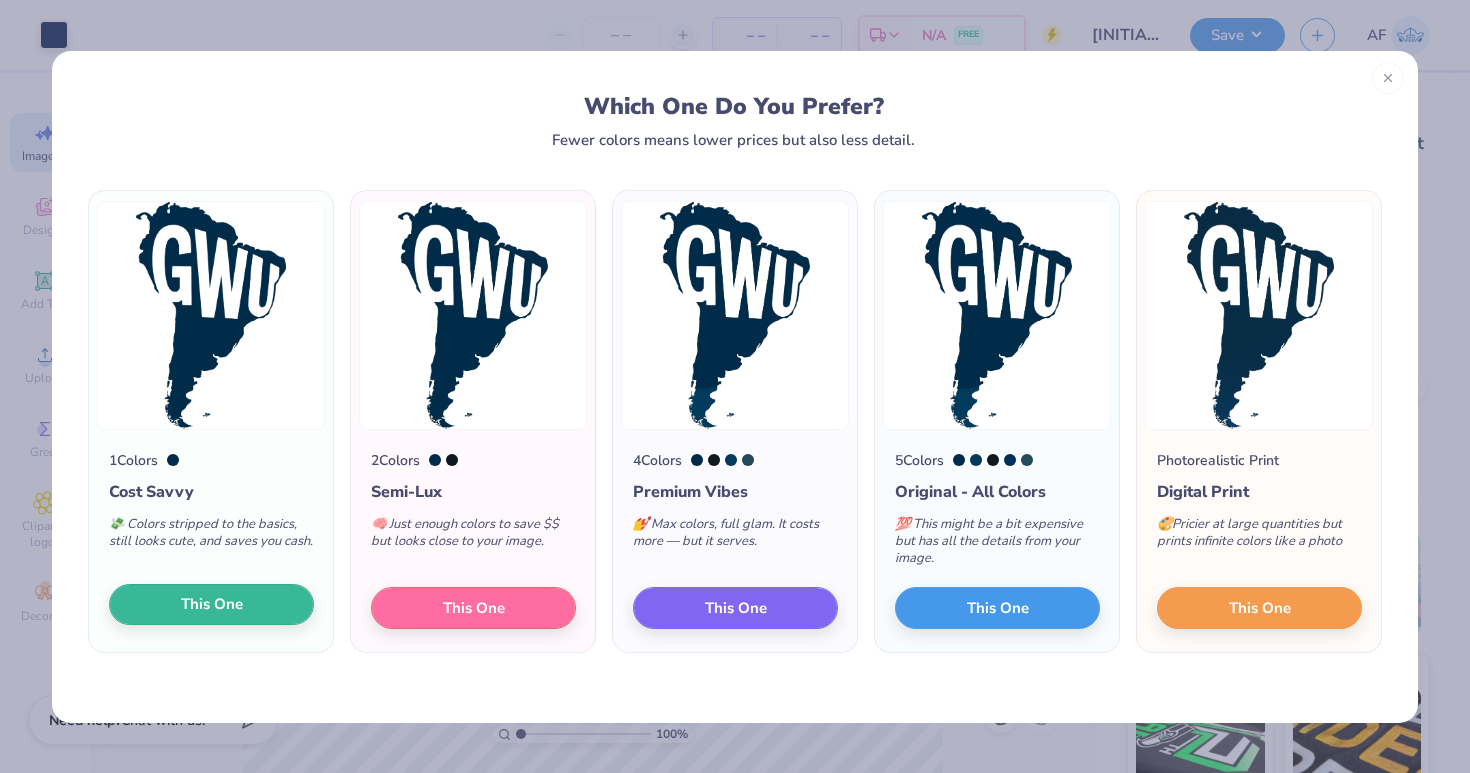 click on "This One" at bounding box center [211, 605] 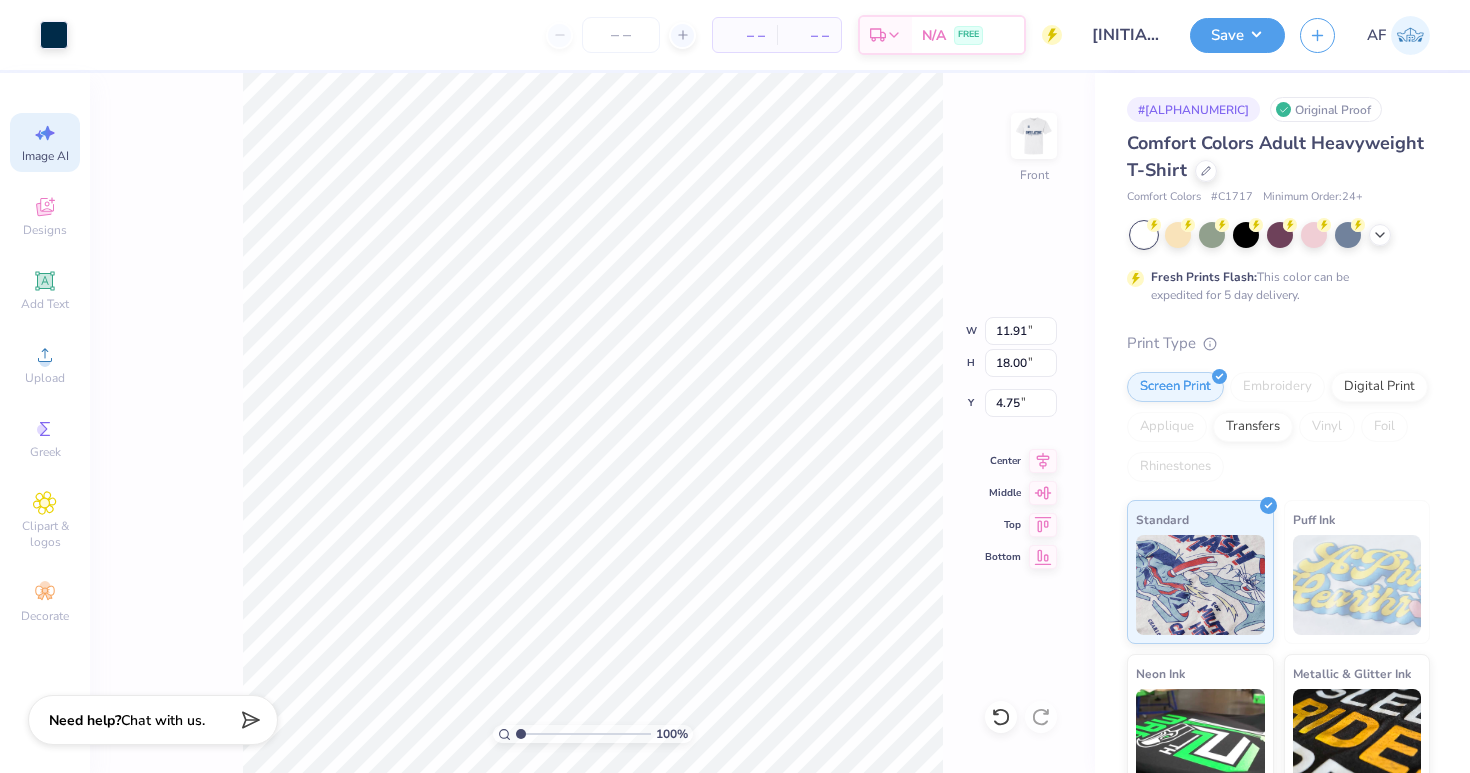 type on "7.40" 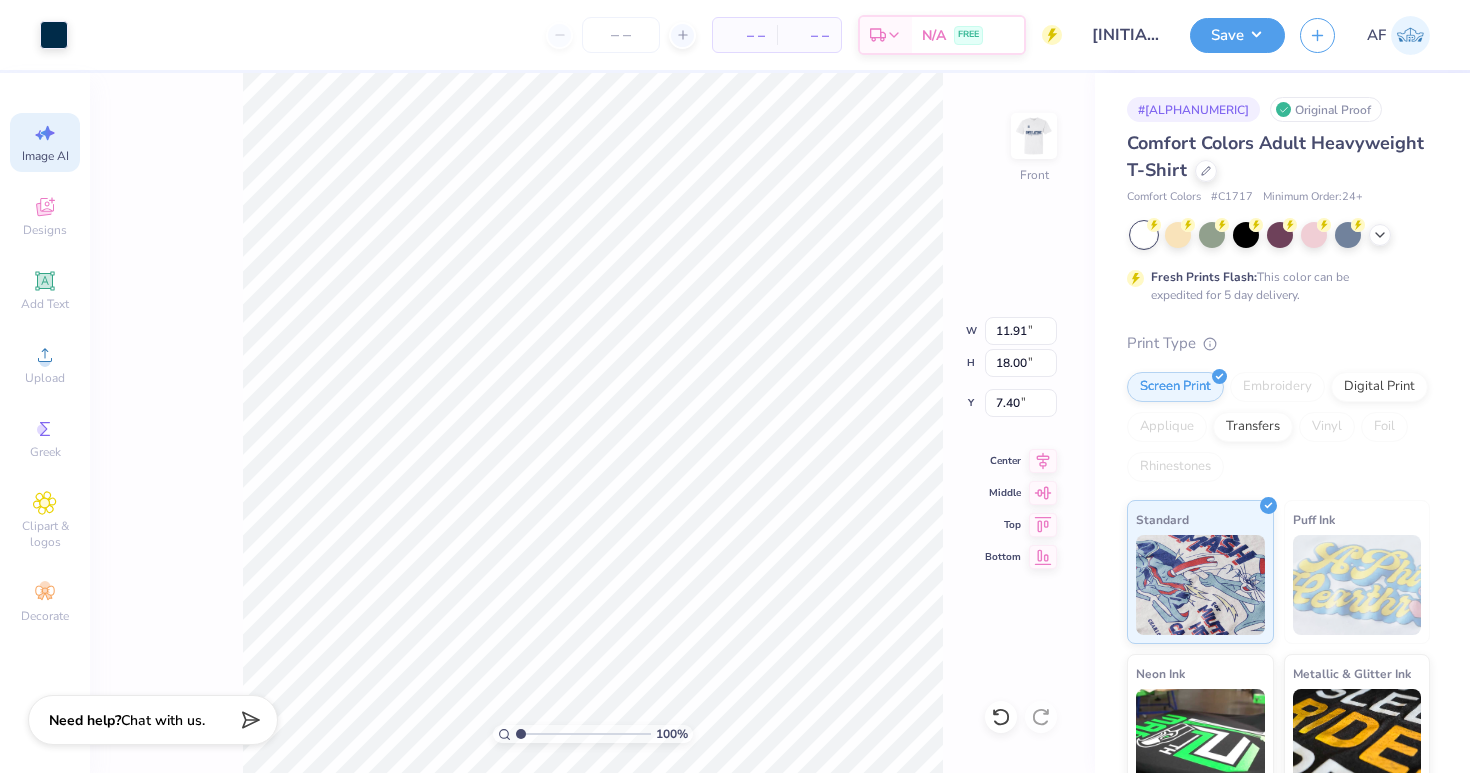 type on "6.86" 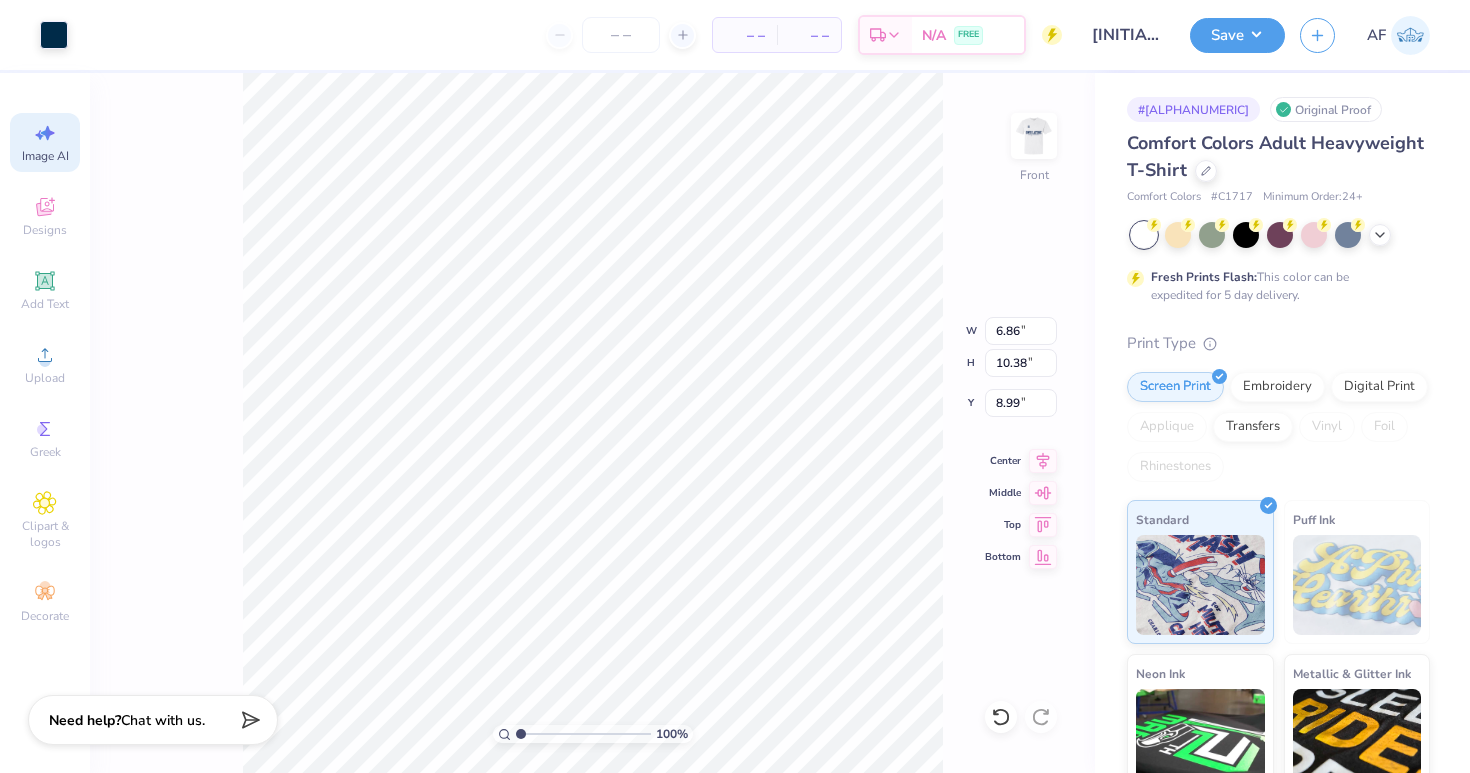 type on "11.16" 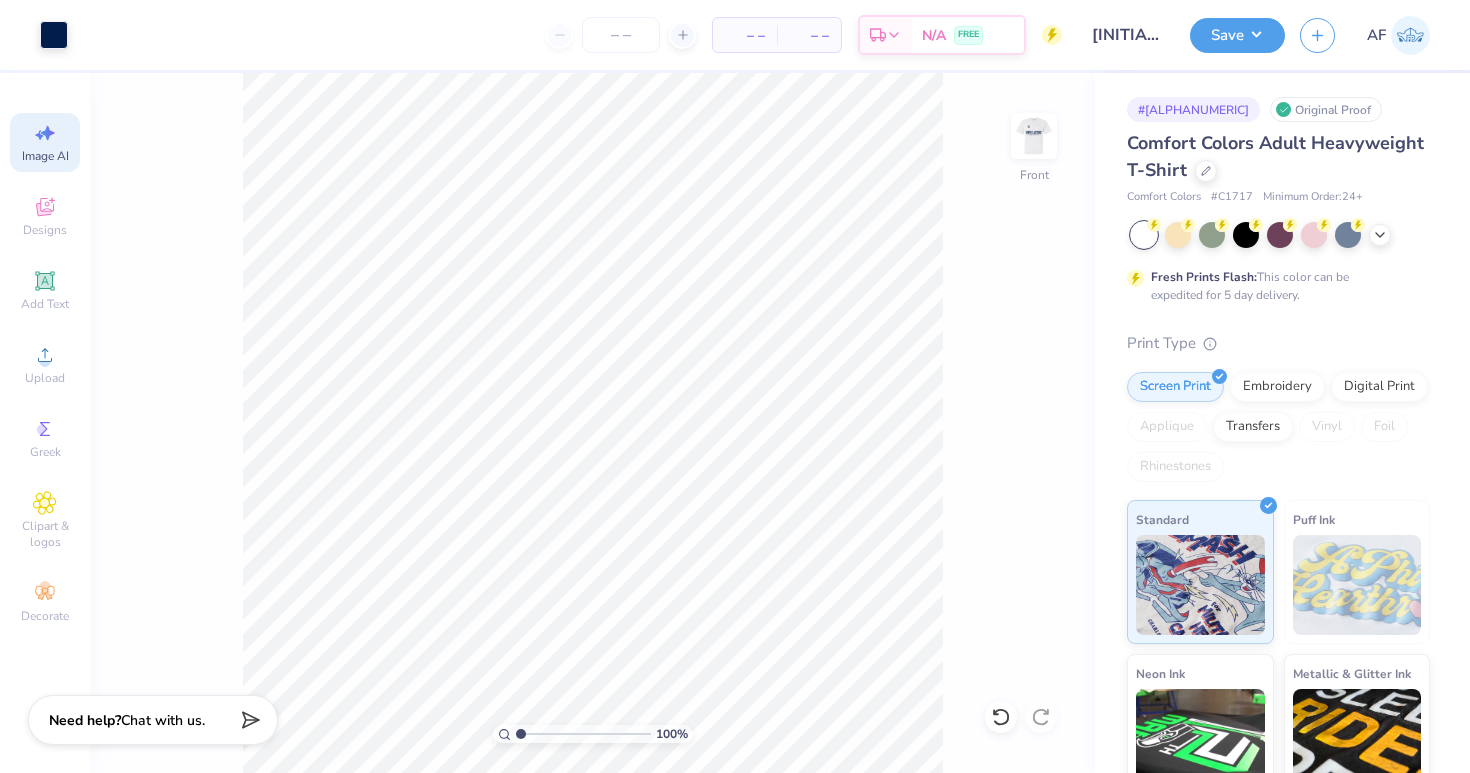 click on "100  % Front" at bounding box center [592, 423] 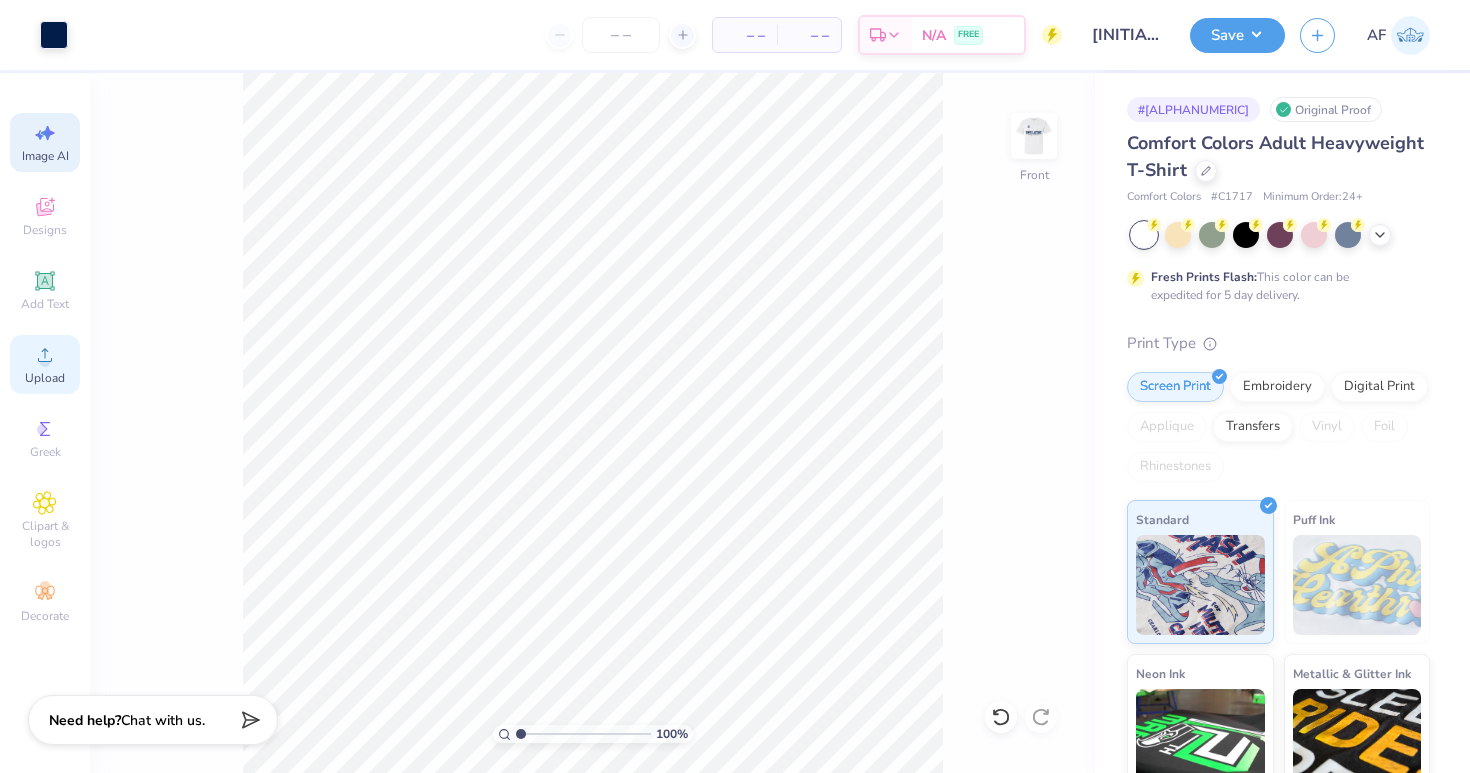 click on "Upload" at bounding box center (45, 378) 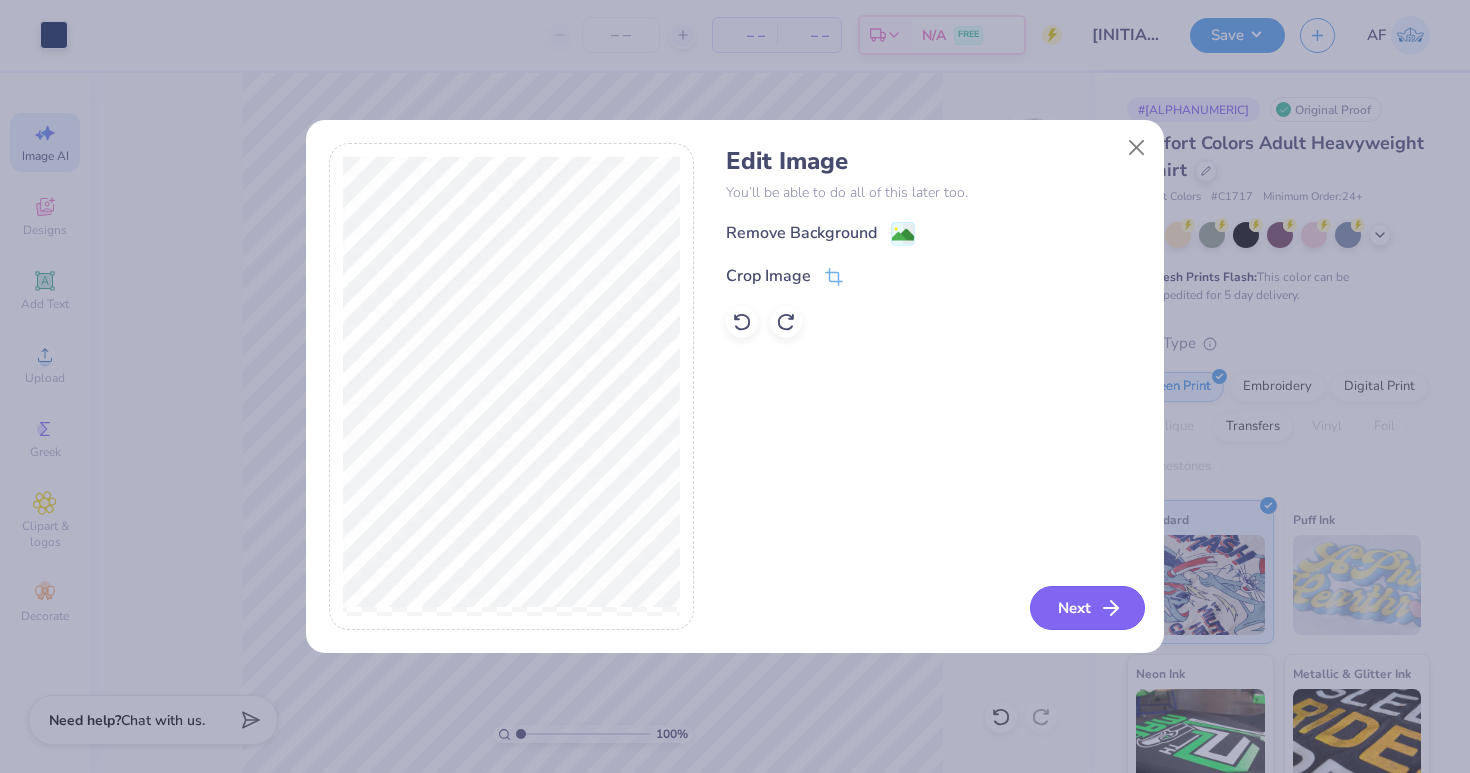 click on "Next" at bounding box center (1087, 608) 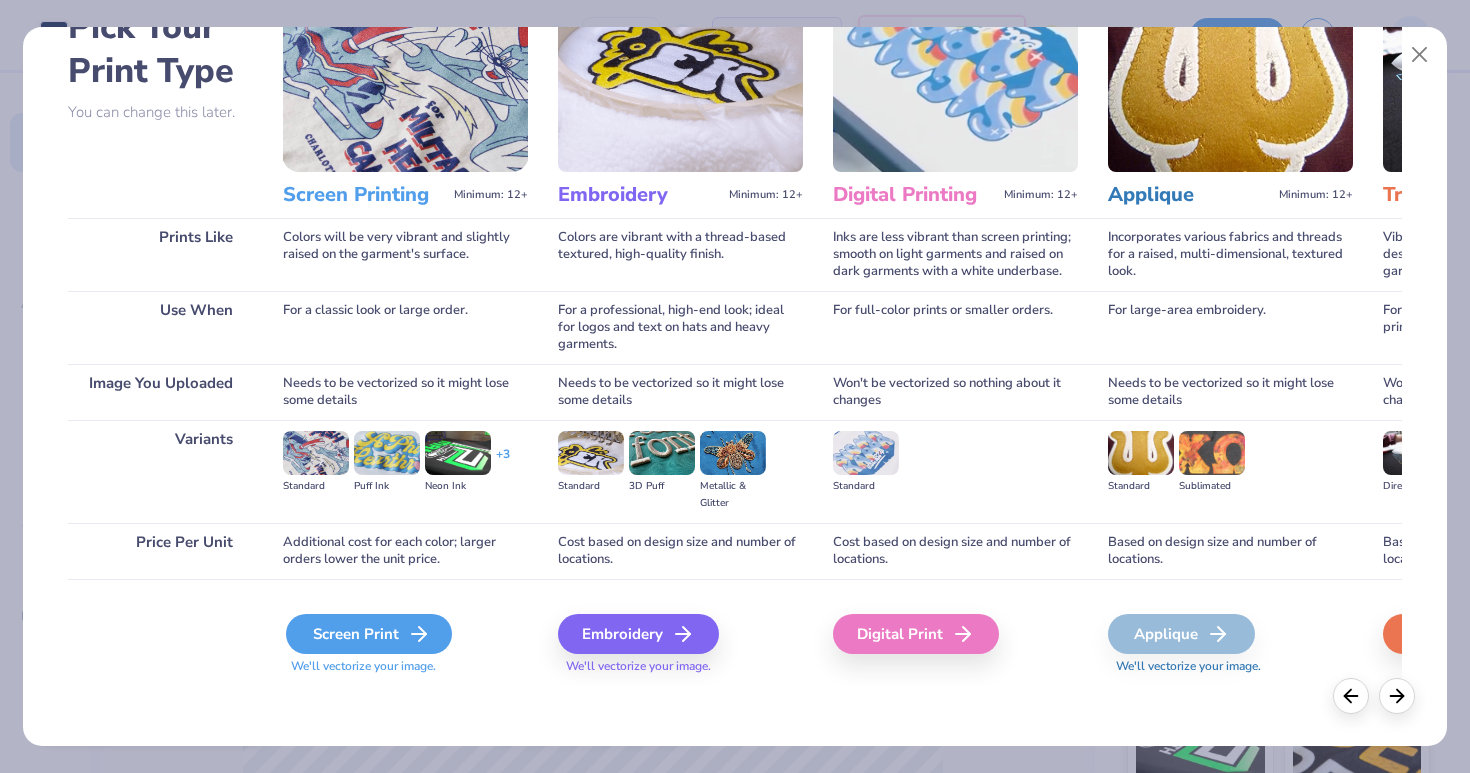 click on "Screen Print" at bounding box center [369, 634] 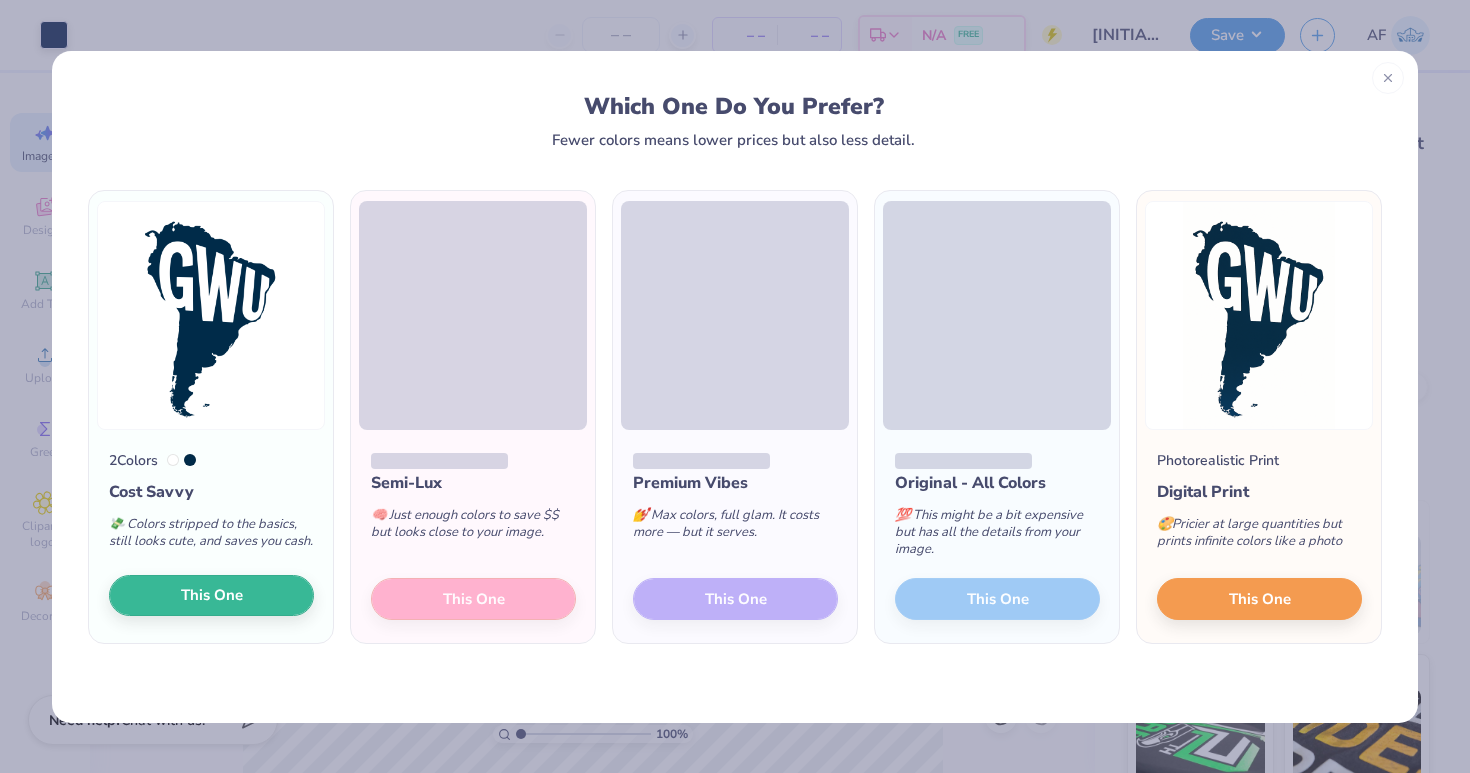 click on "This One" at bounding box center (211, 596) 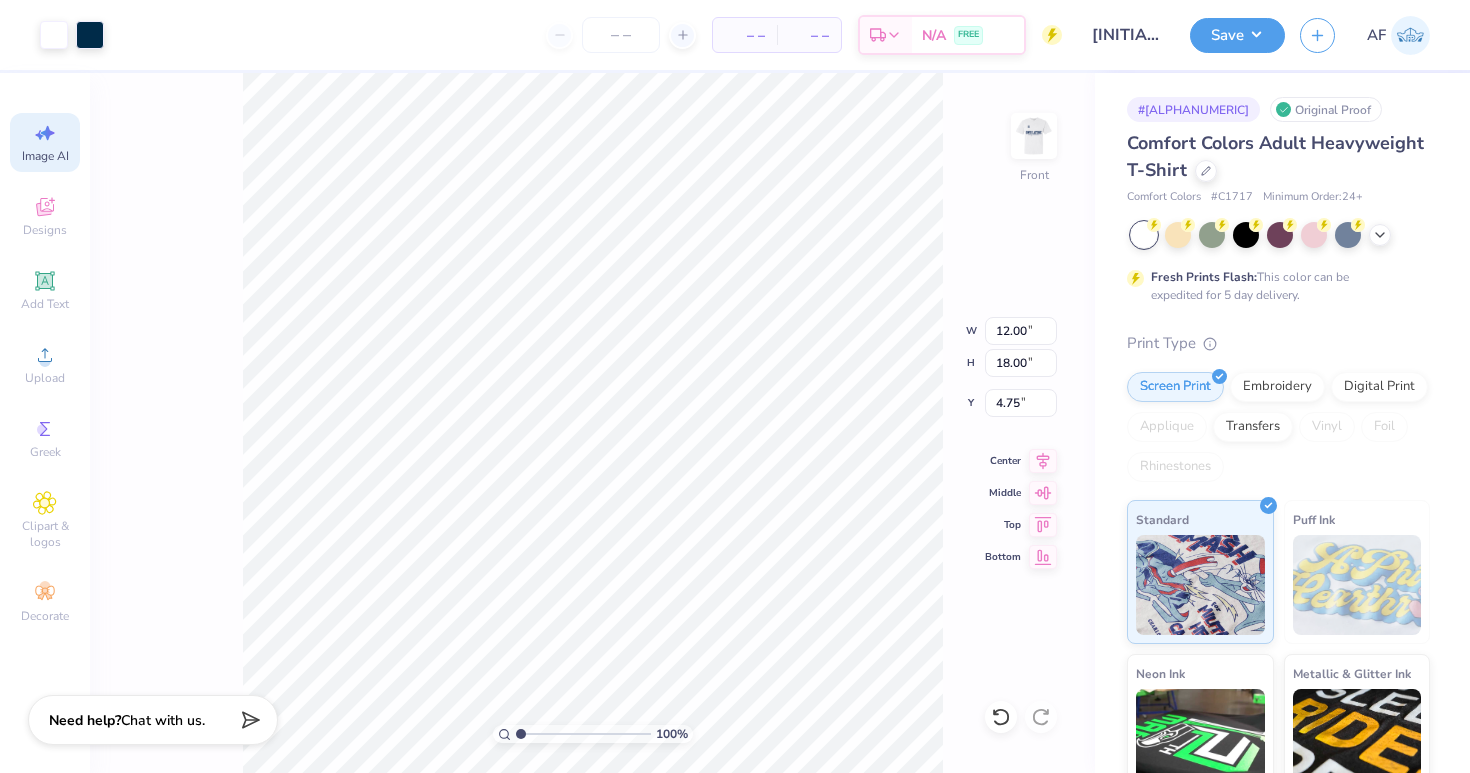type on "7.27" 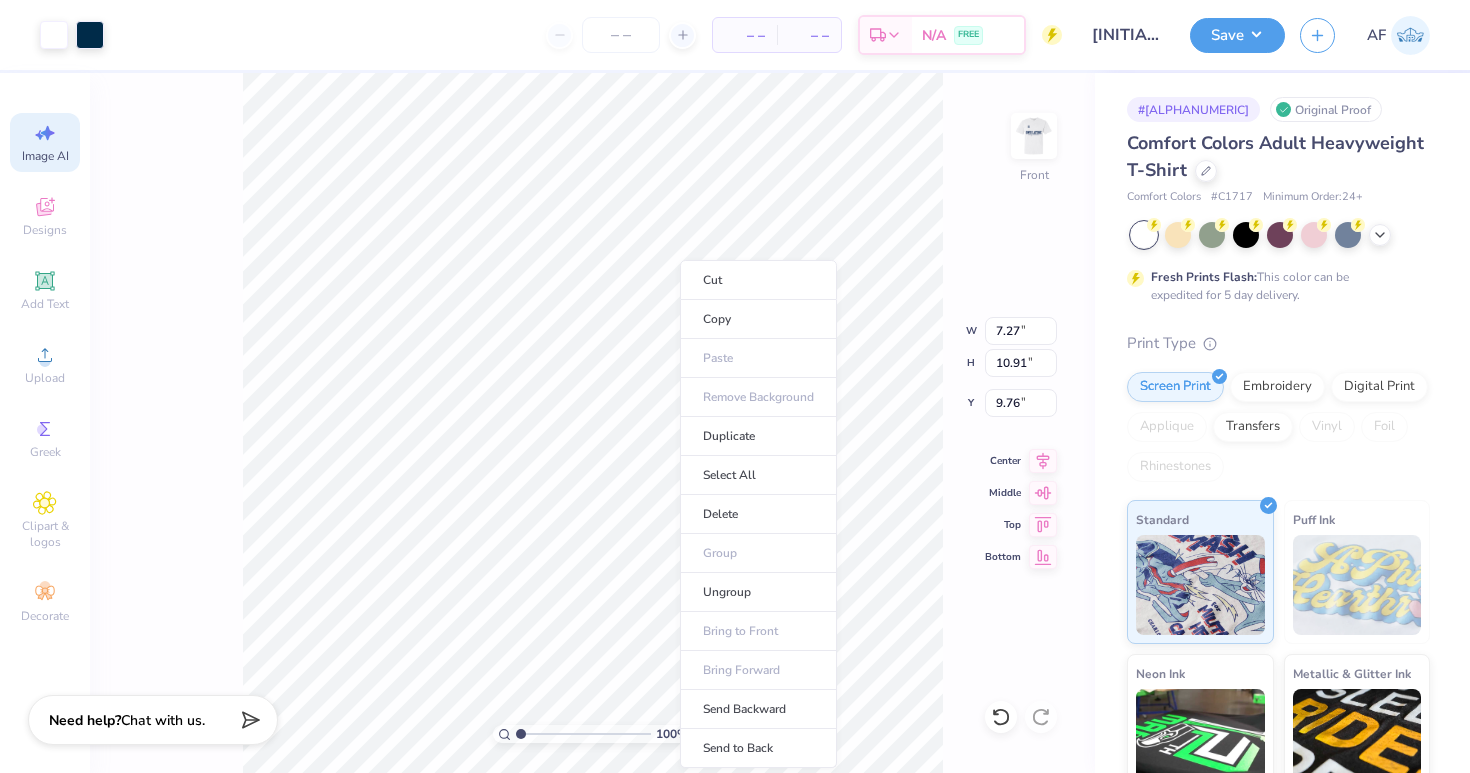 click on "Cut Copy Paste Remove Background Duplicate Select All Delete Group Ungroup Bring to Front Bring Forward Send Backward Send to Back" at bounding box center (758, 514) 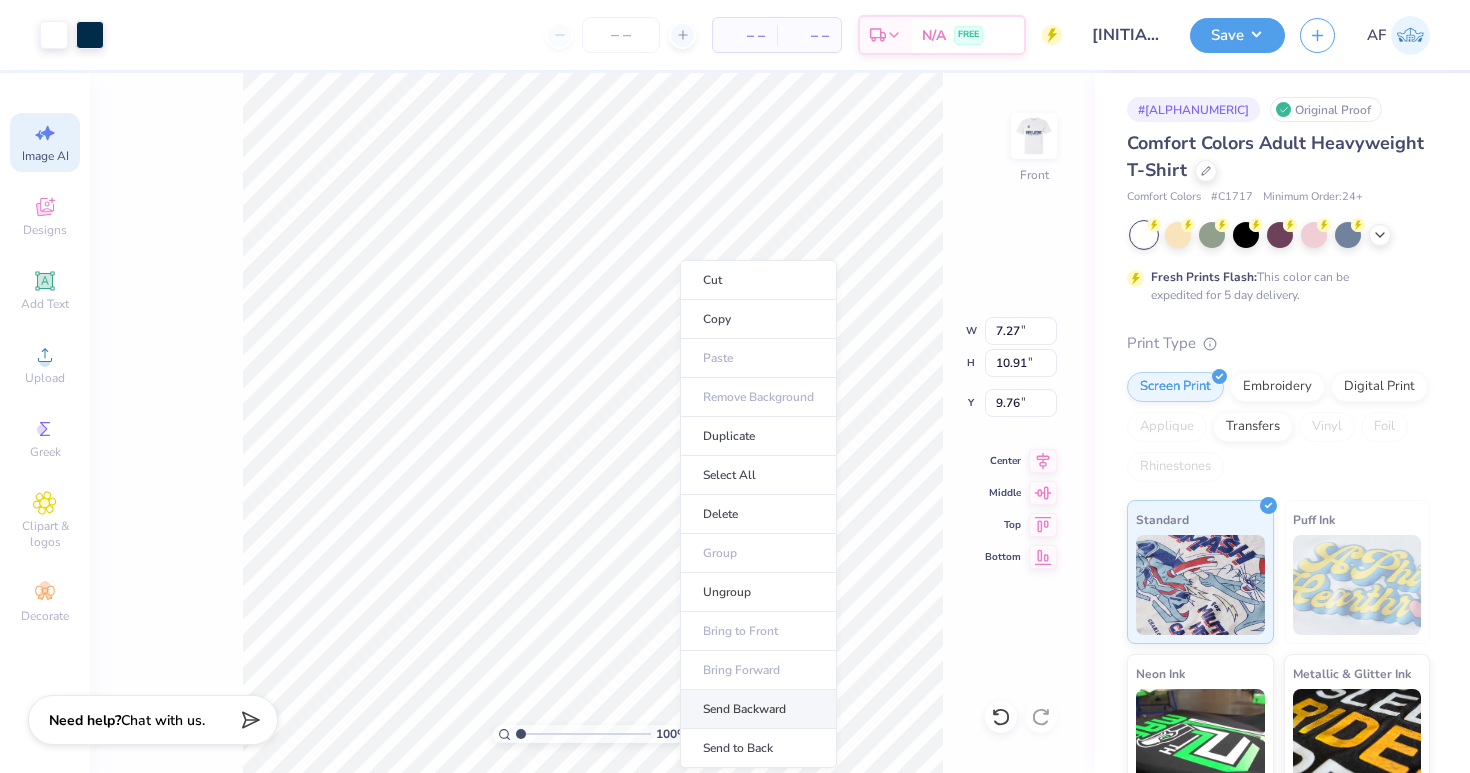 click on "Send Backward" at bounding box center (758, 709) 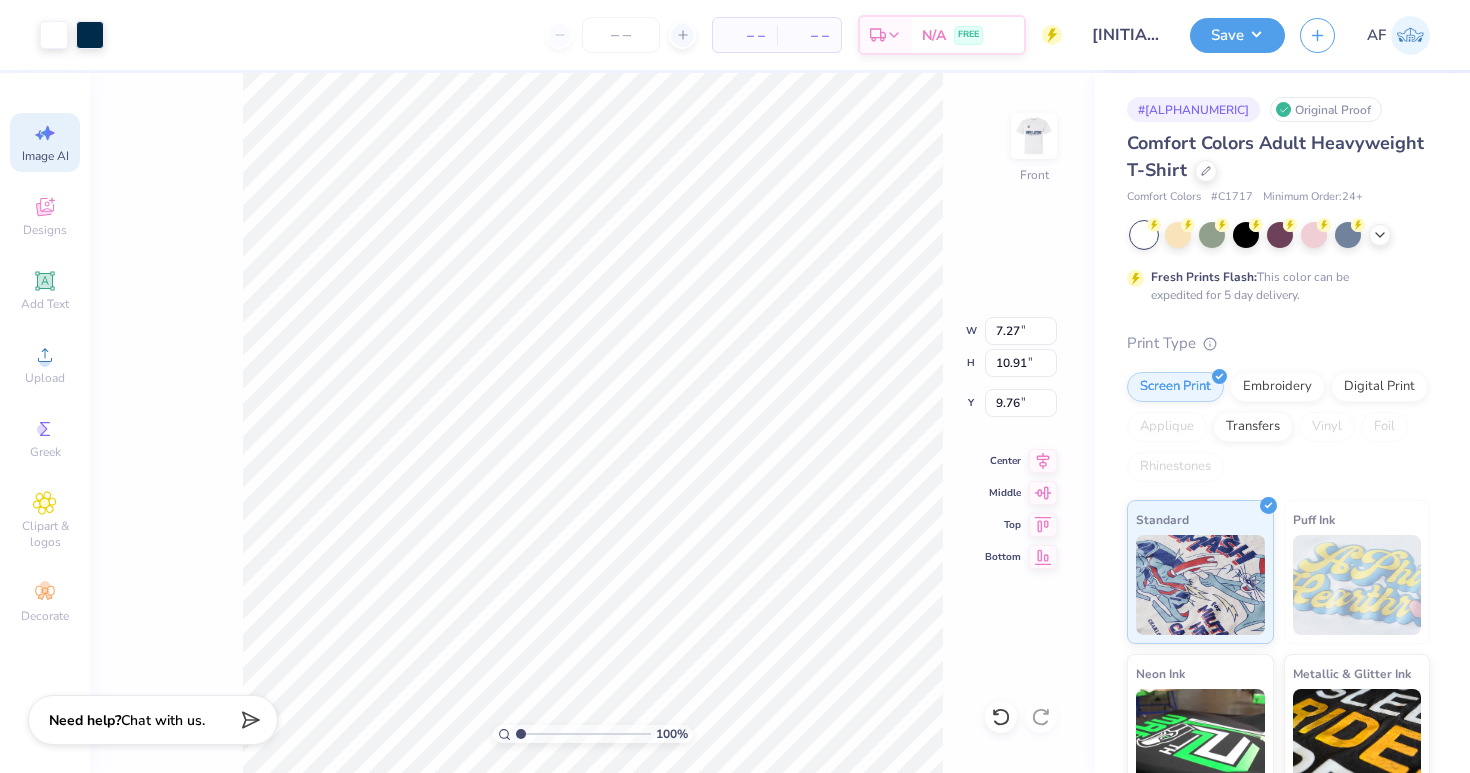 type on "12.55" 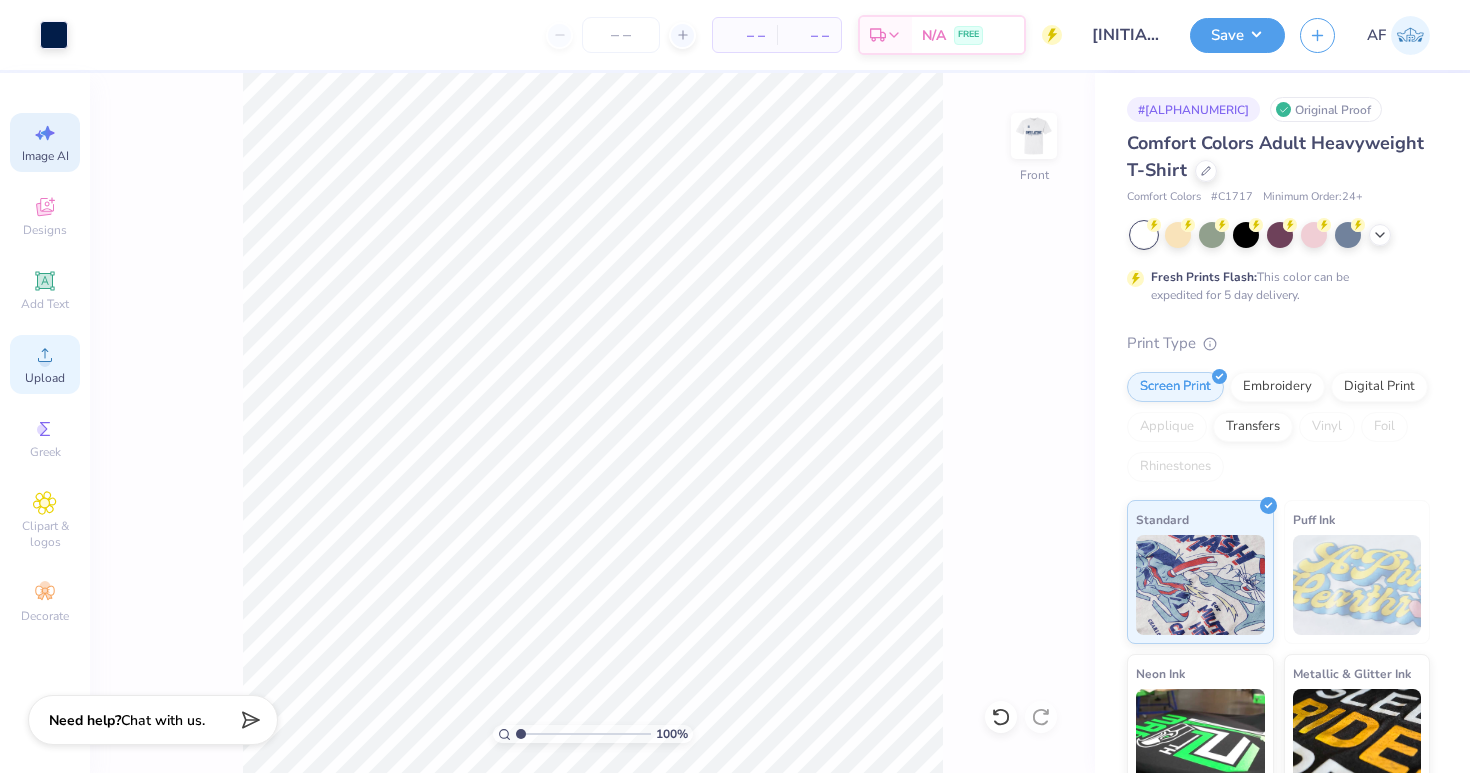 click on "Upload" at bounding box center [45, 378] 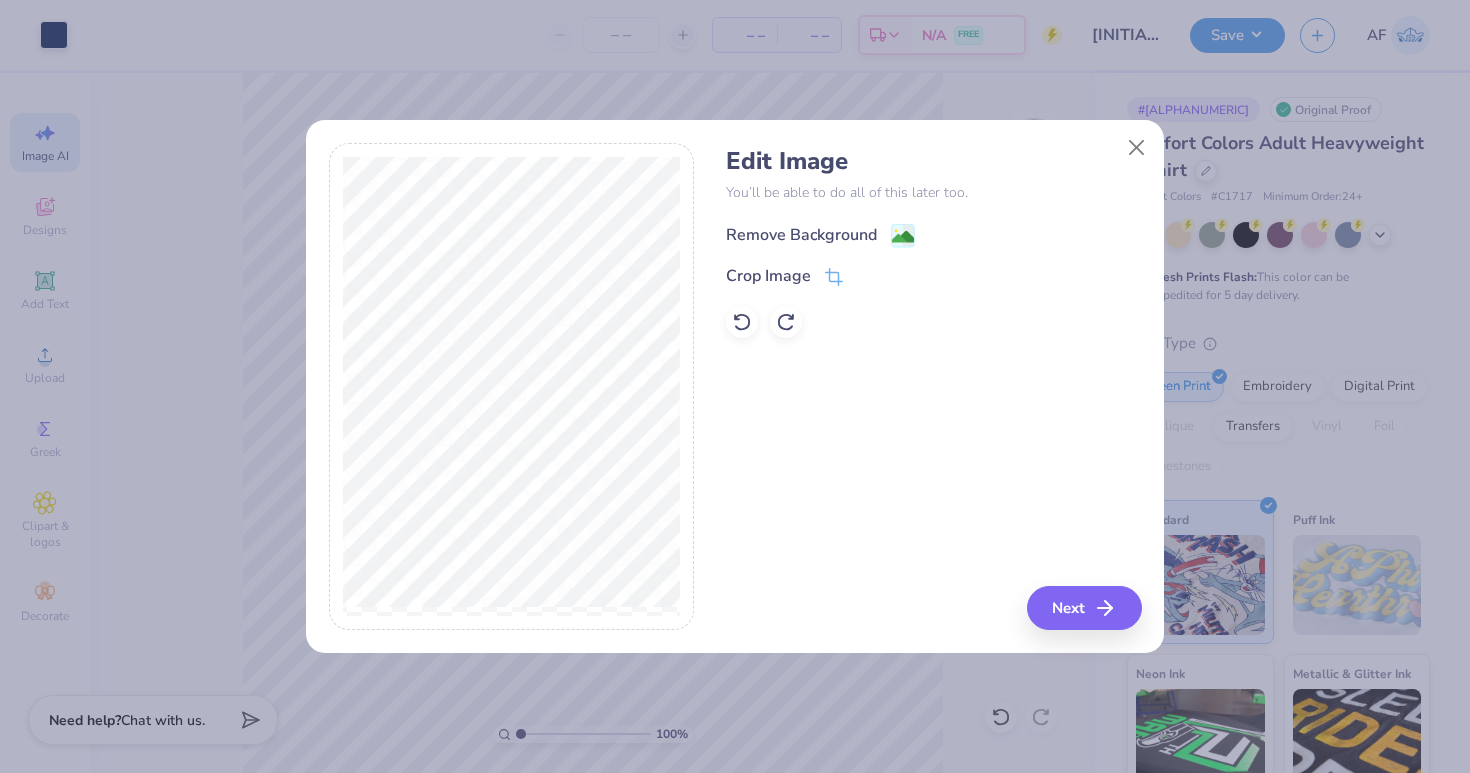 click on "Remove Background" at bounding box center (801, 235) 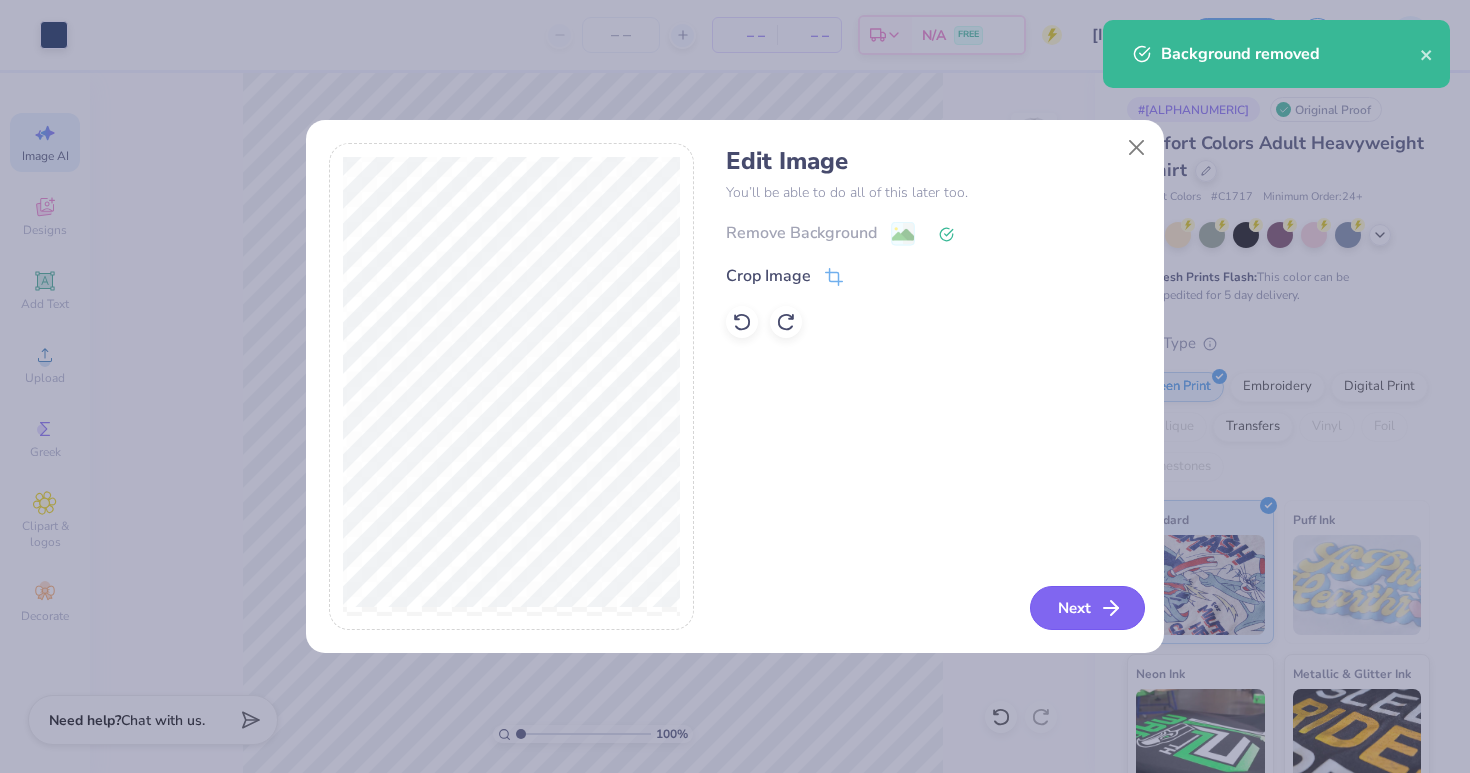click 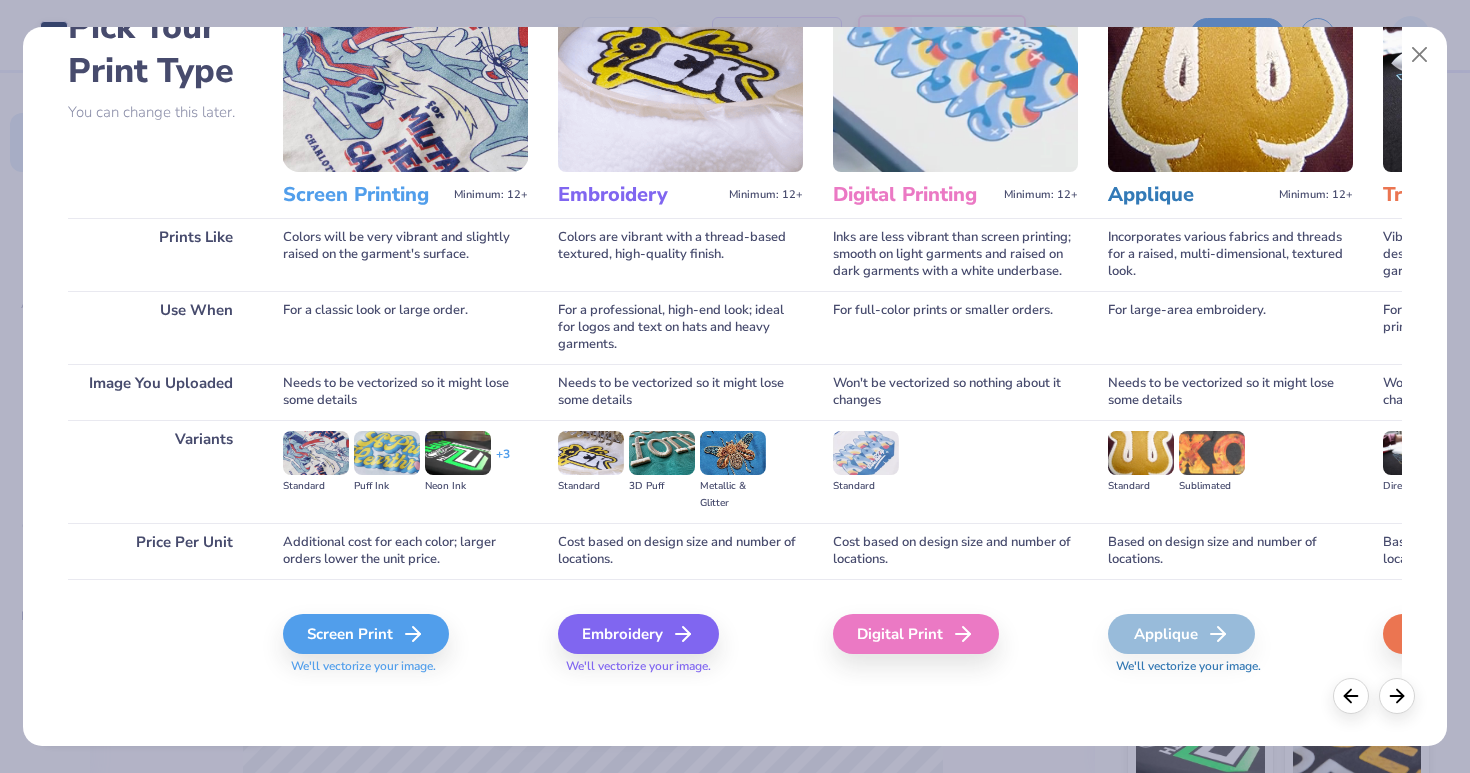 scroll, scrollTop: 124, scrollLeft: 0, axis: vertical 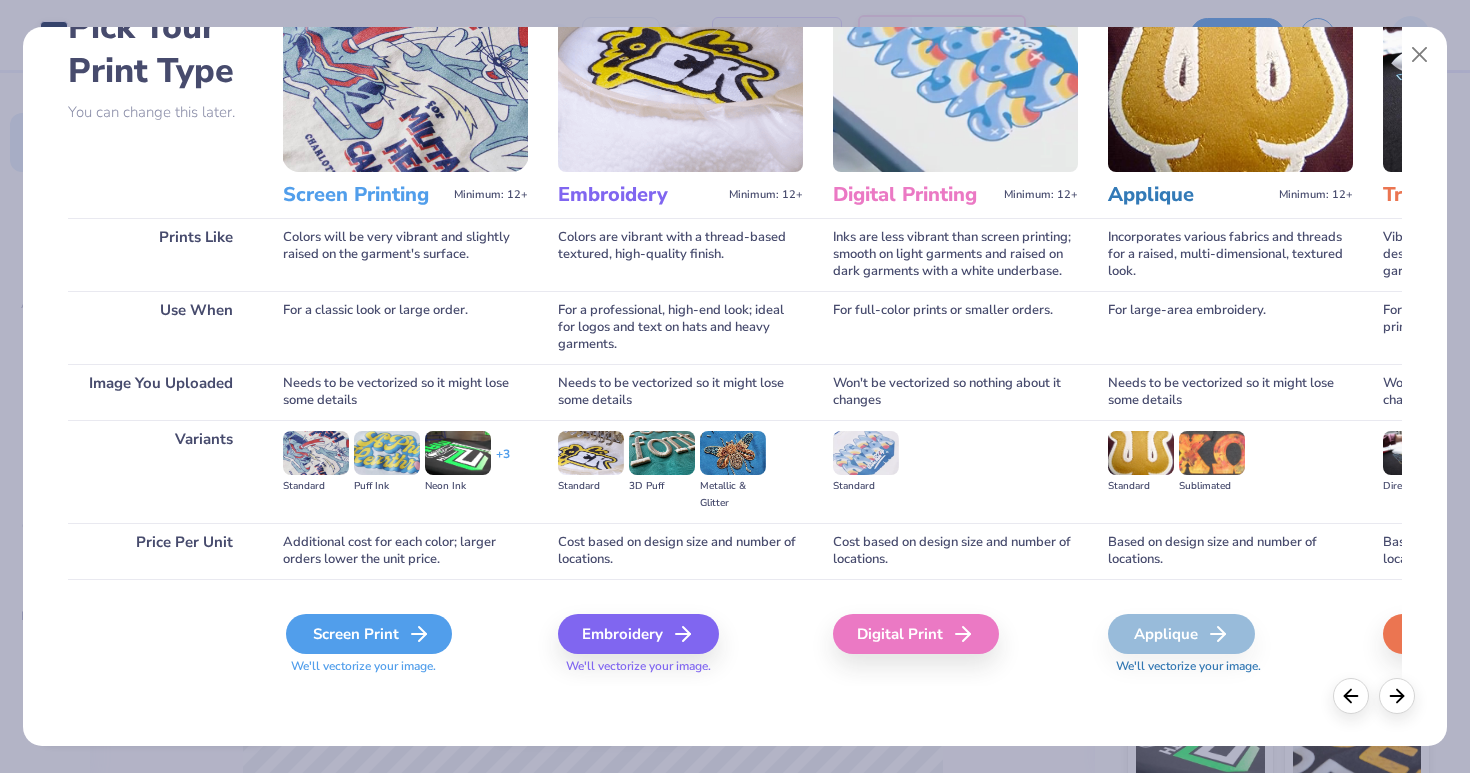 click 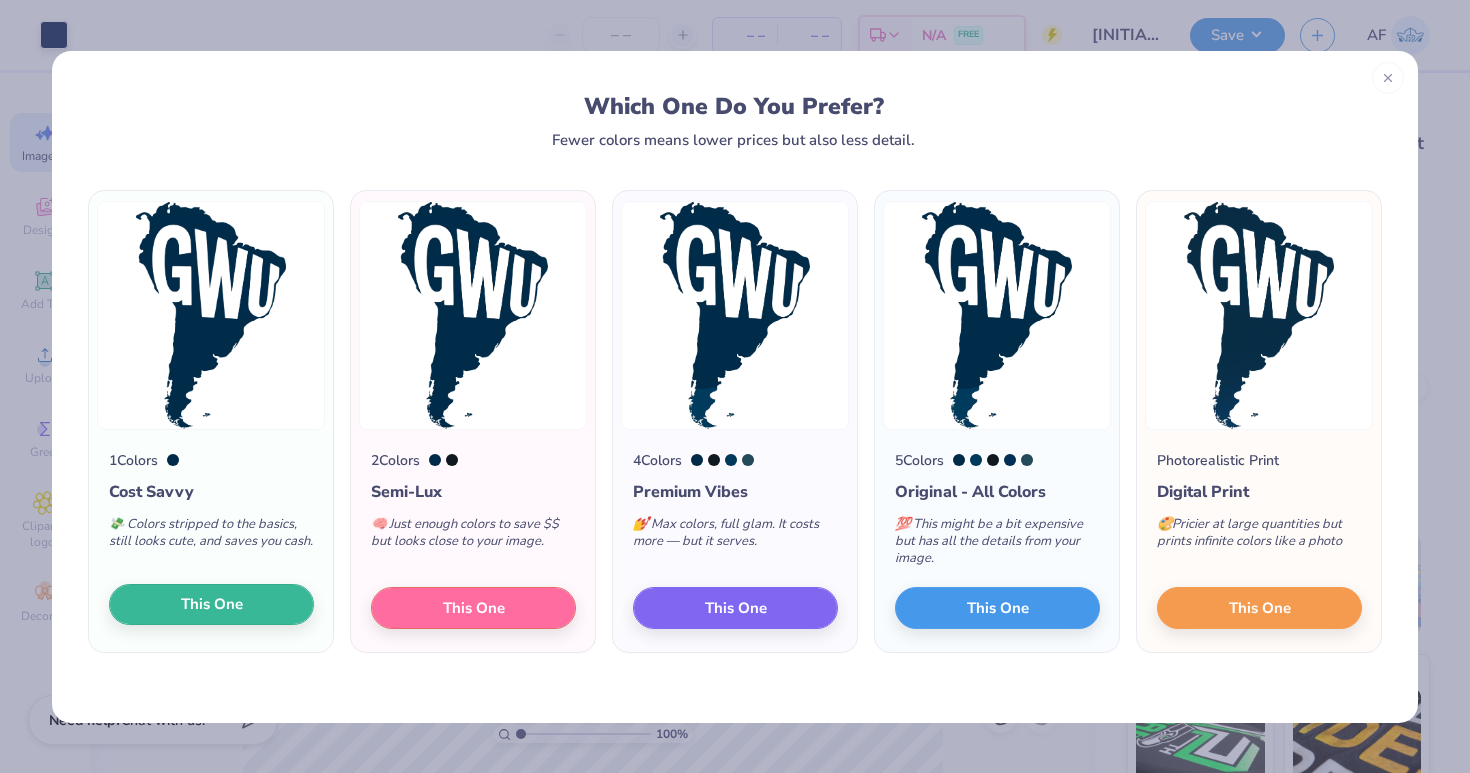 click on "This One" at bounding box center [211, 605] 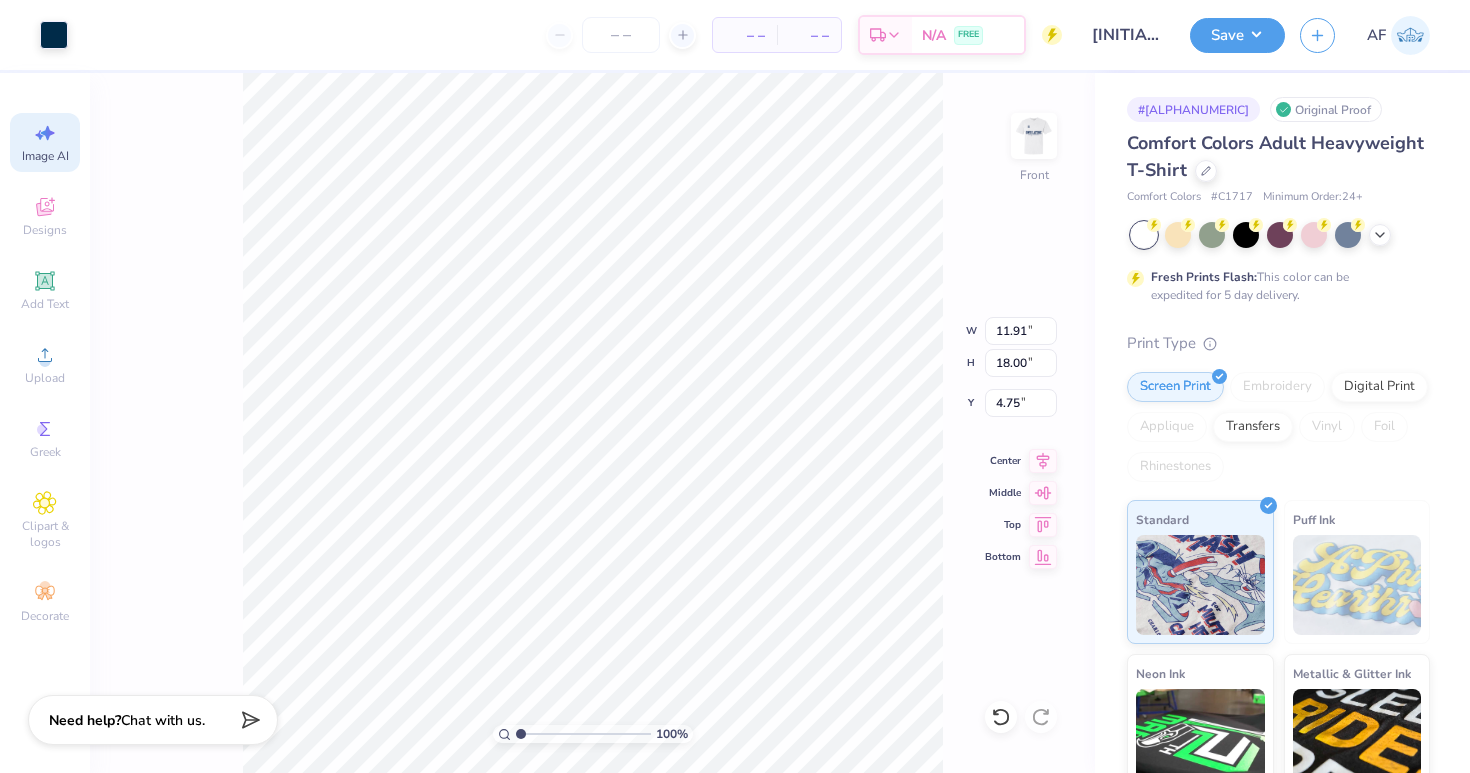 type on "5.32" 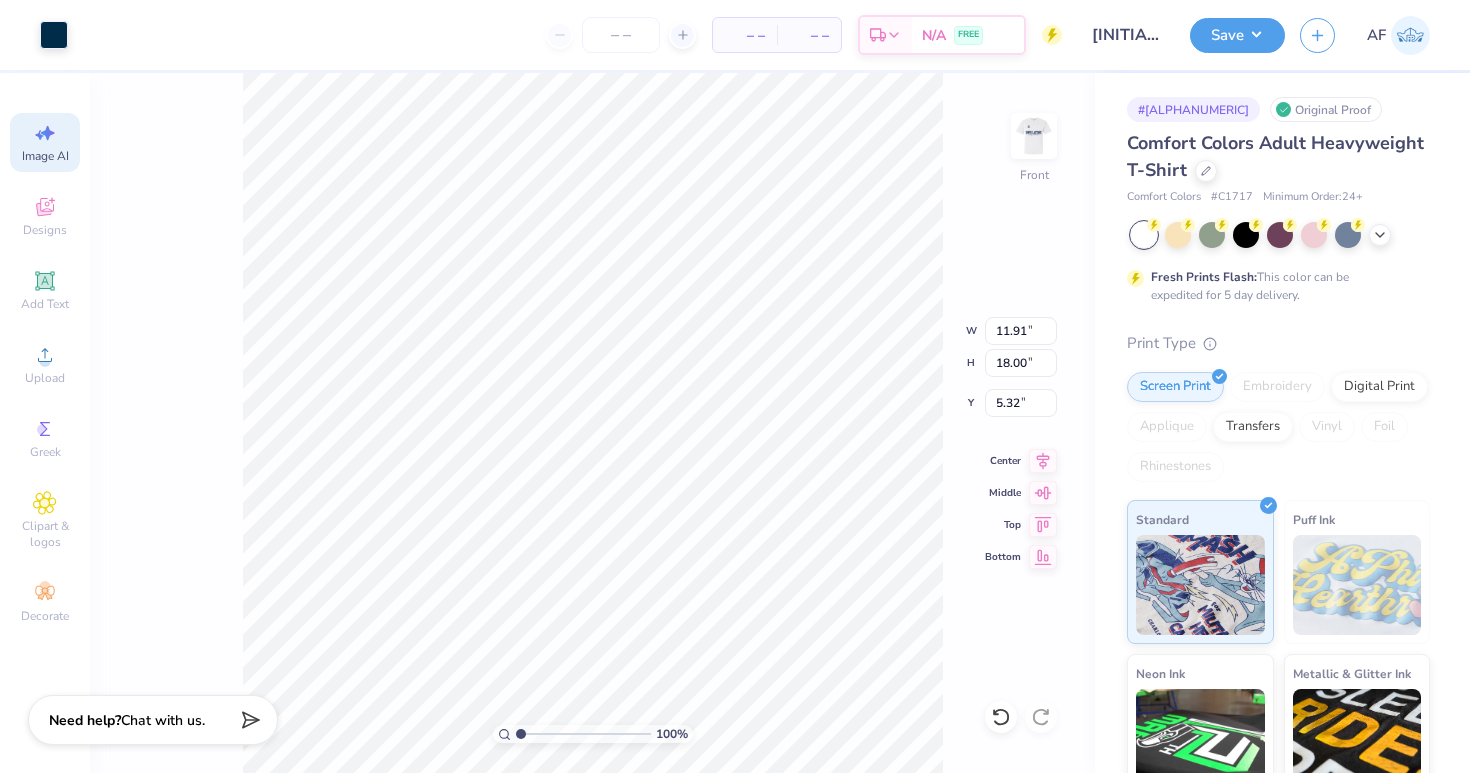 type on "6.31" 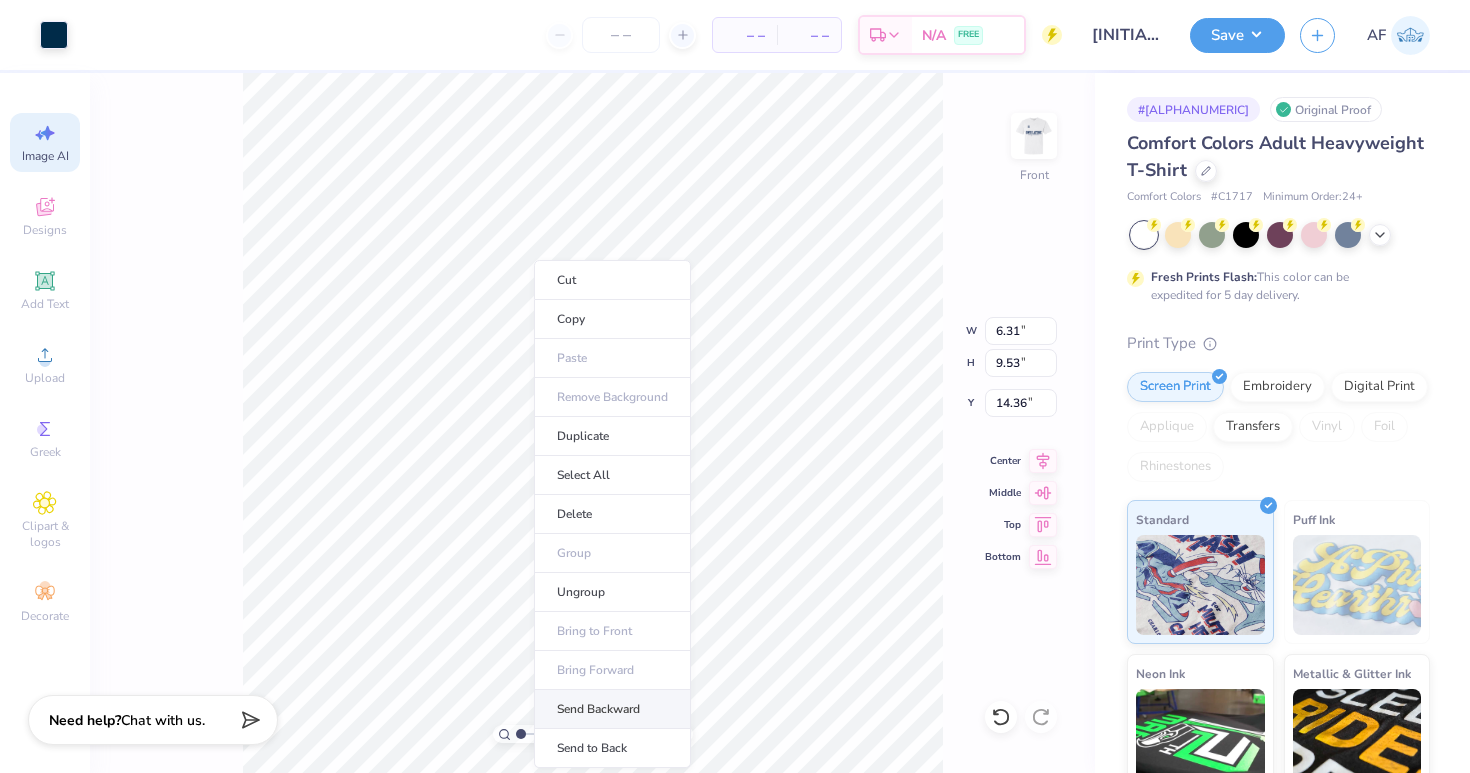 click on "Send Backward" at bounding box center (612, 709) 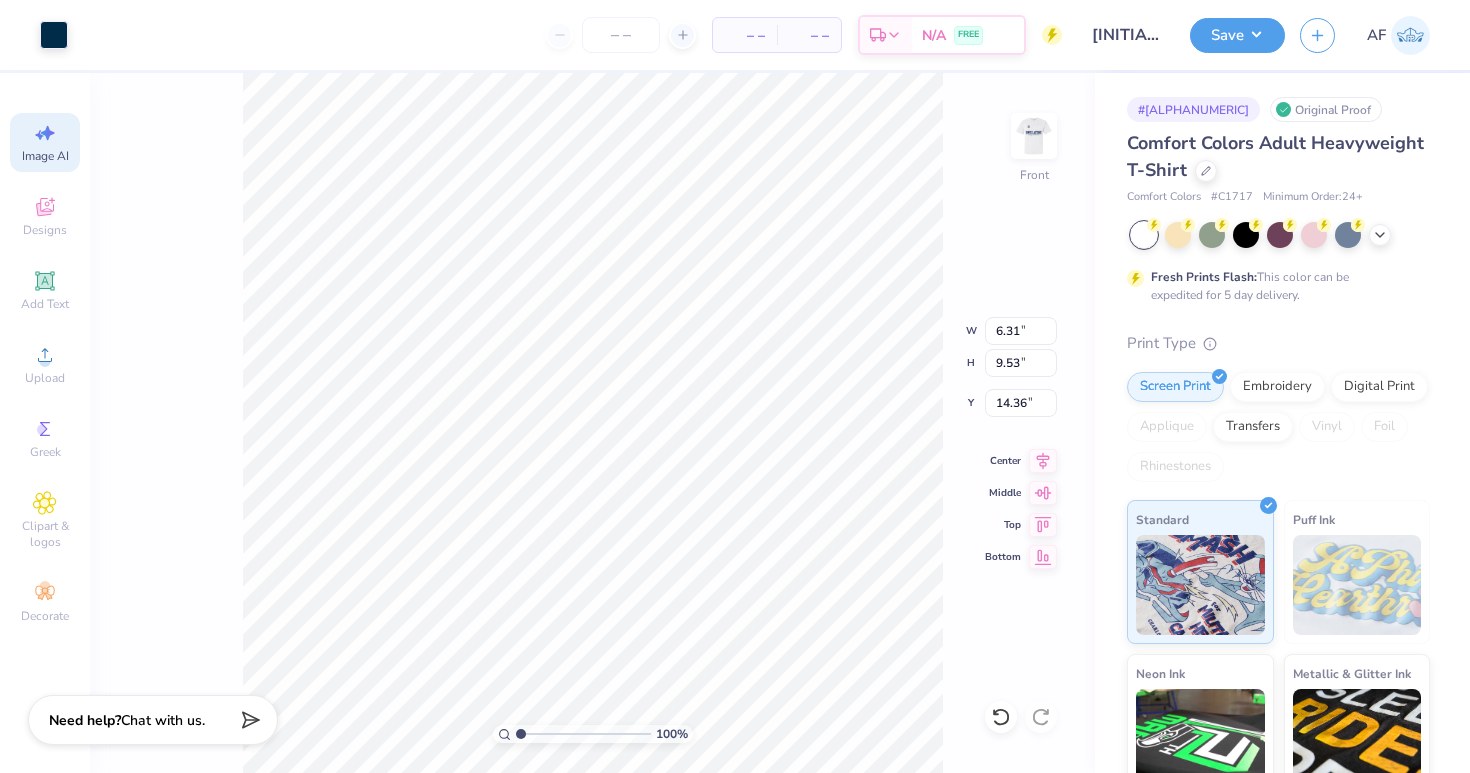 type on "8.98" 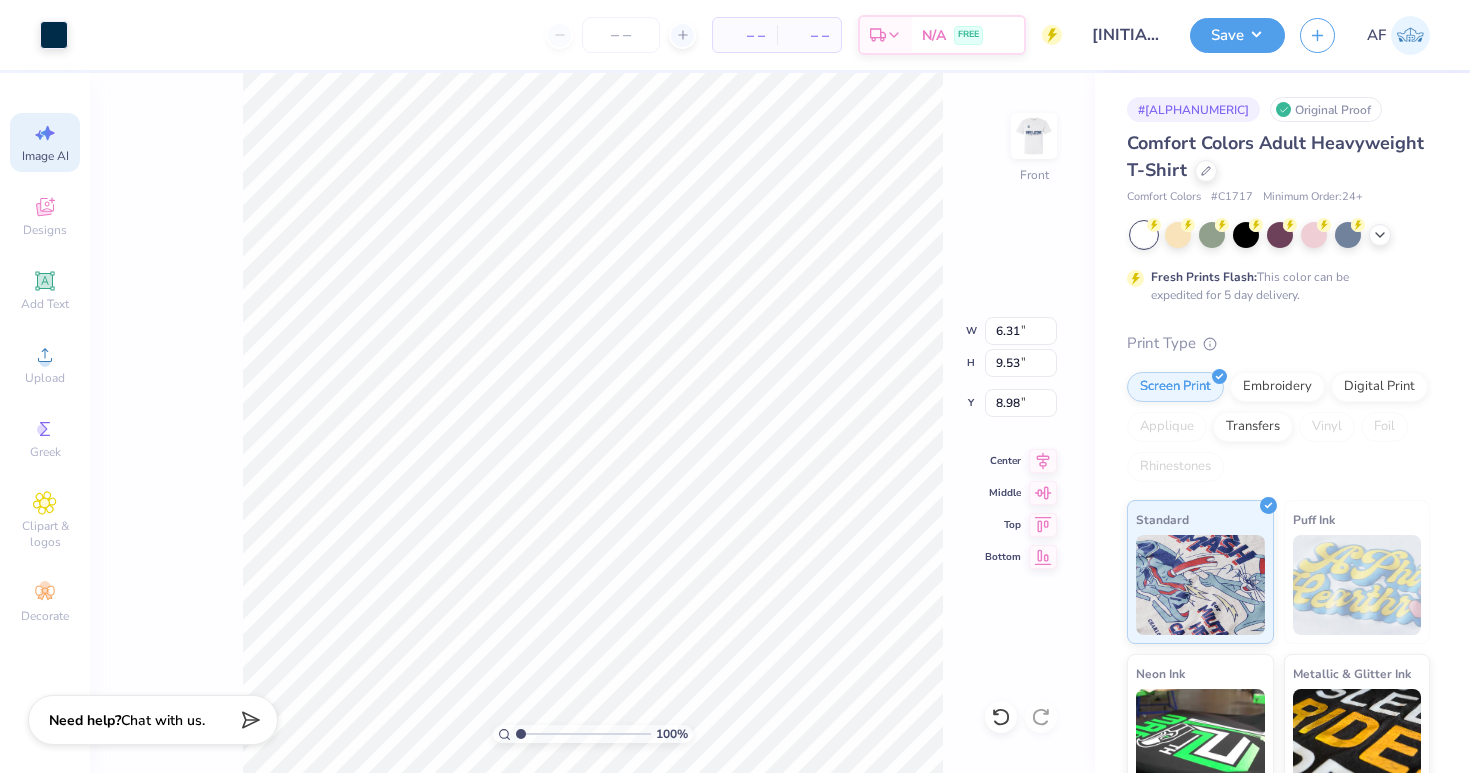 type on "10.04" 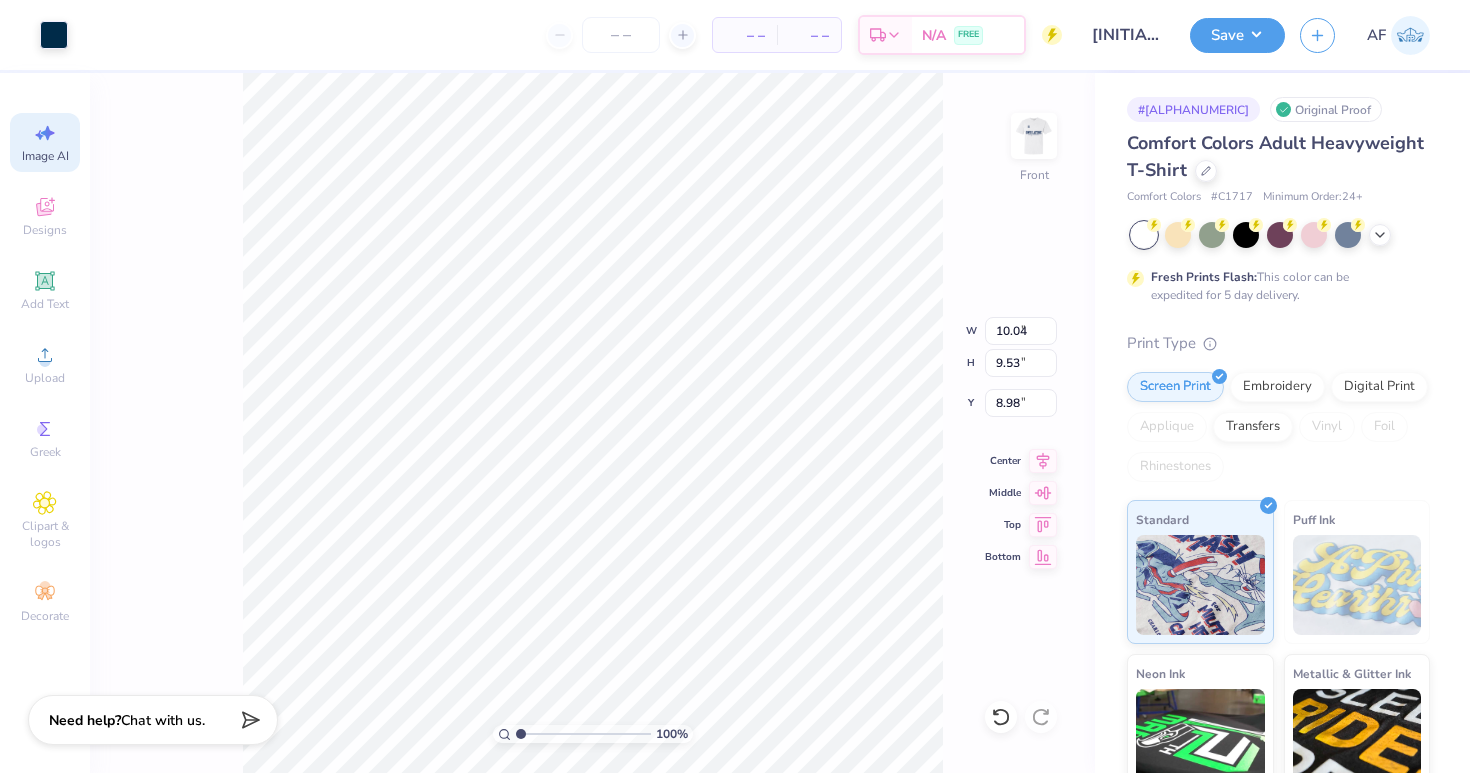 type on "11.67" 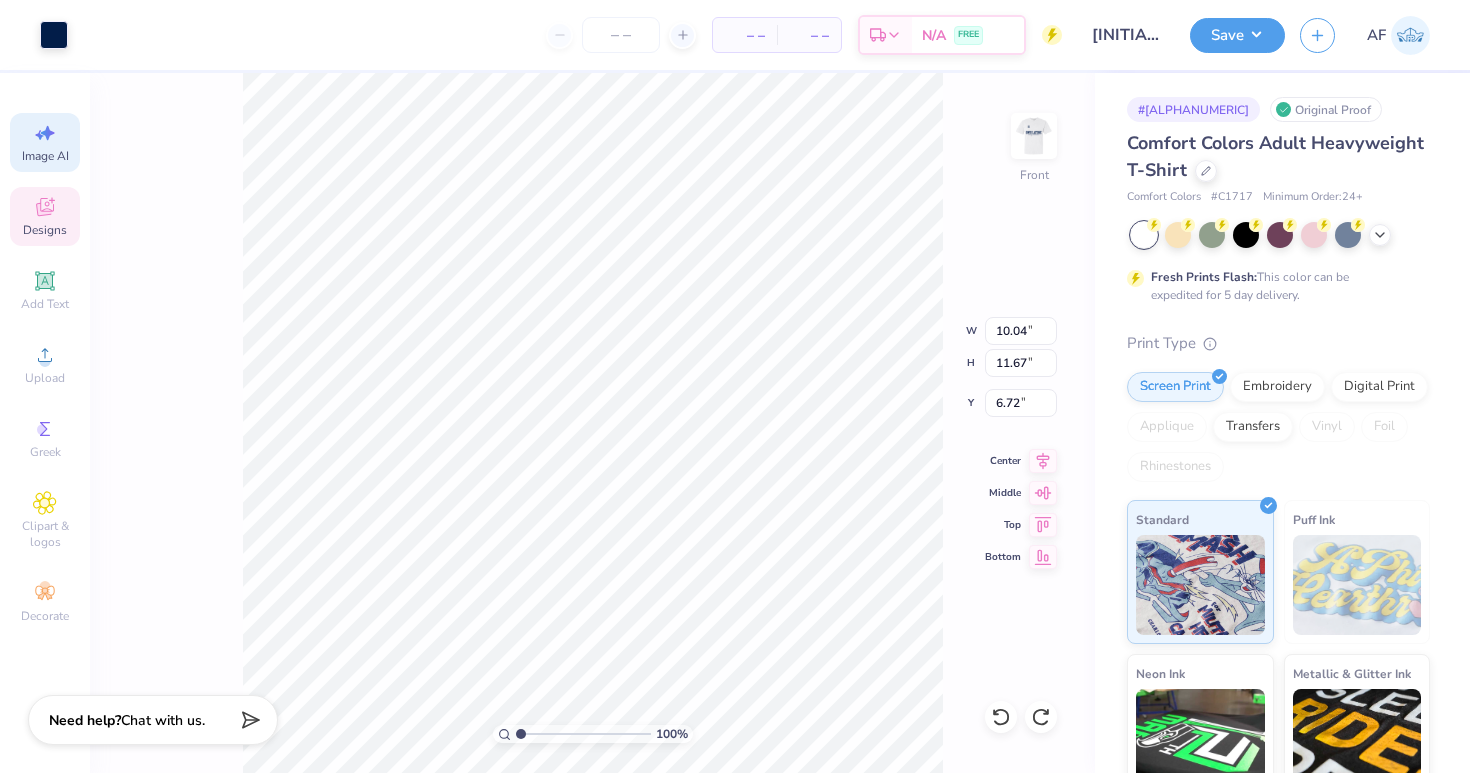type on "6.31" 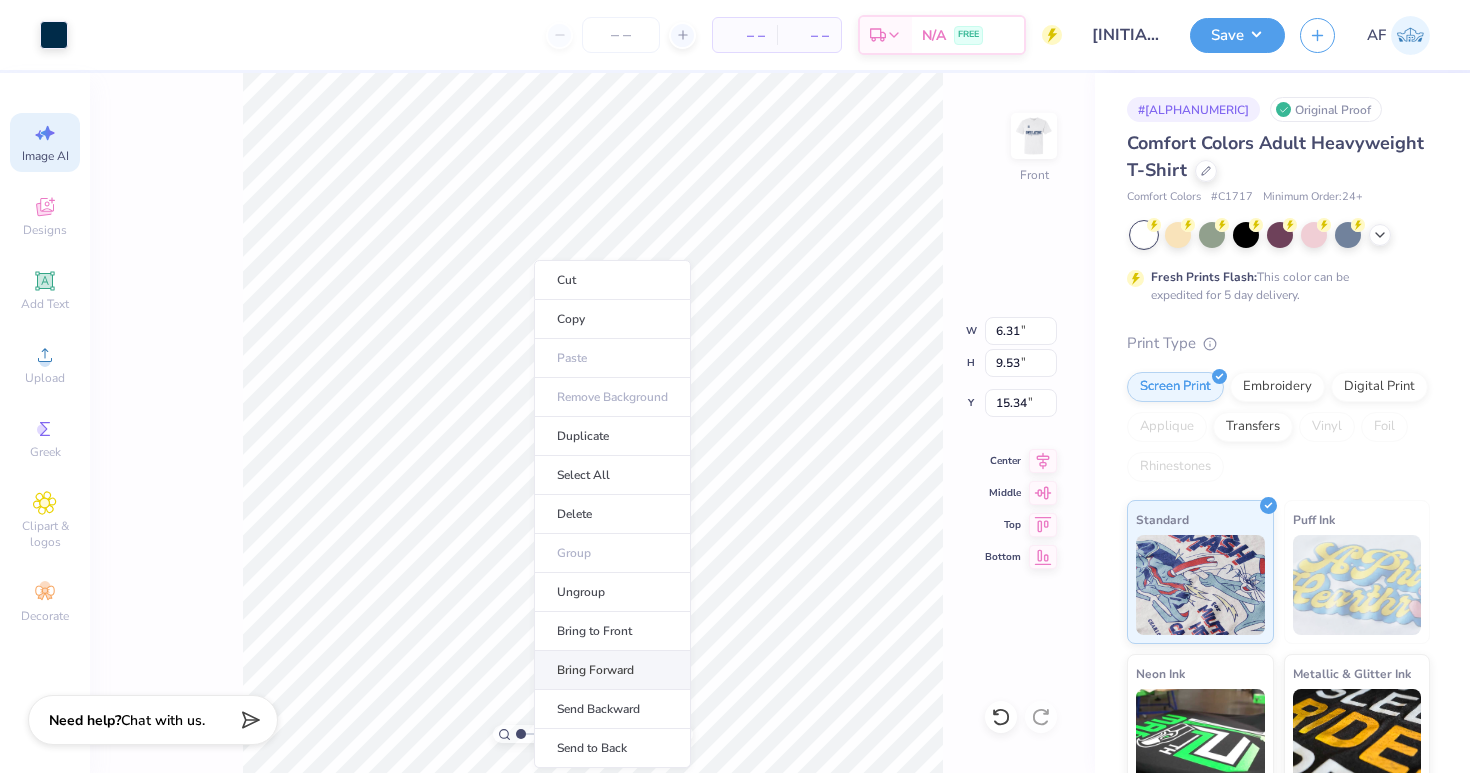 click on "Bring Forward" at bounding box center (612, 670) 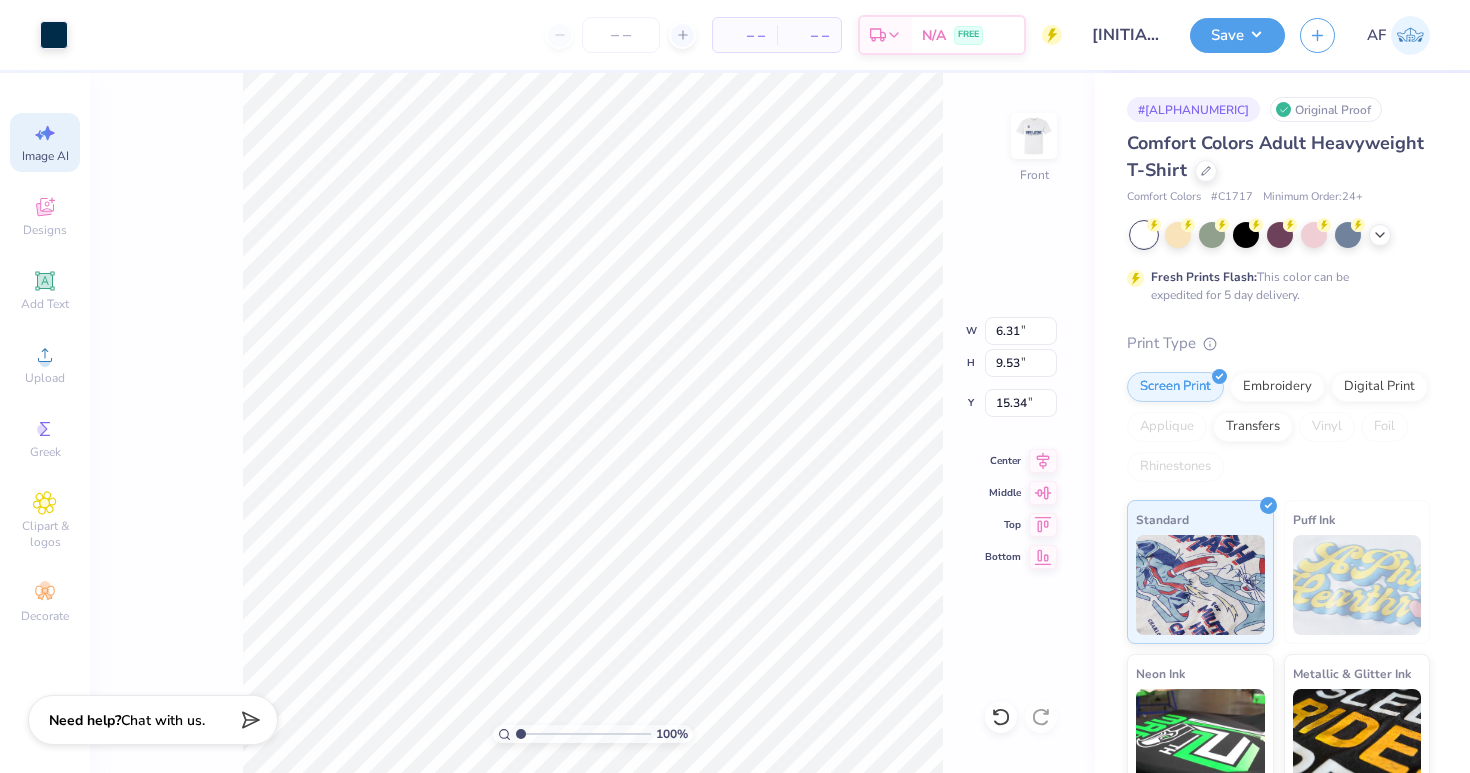 type on "8.98" 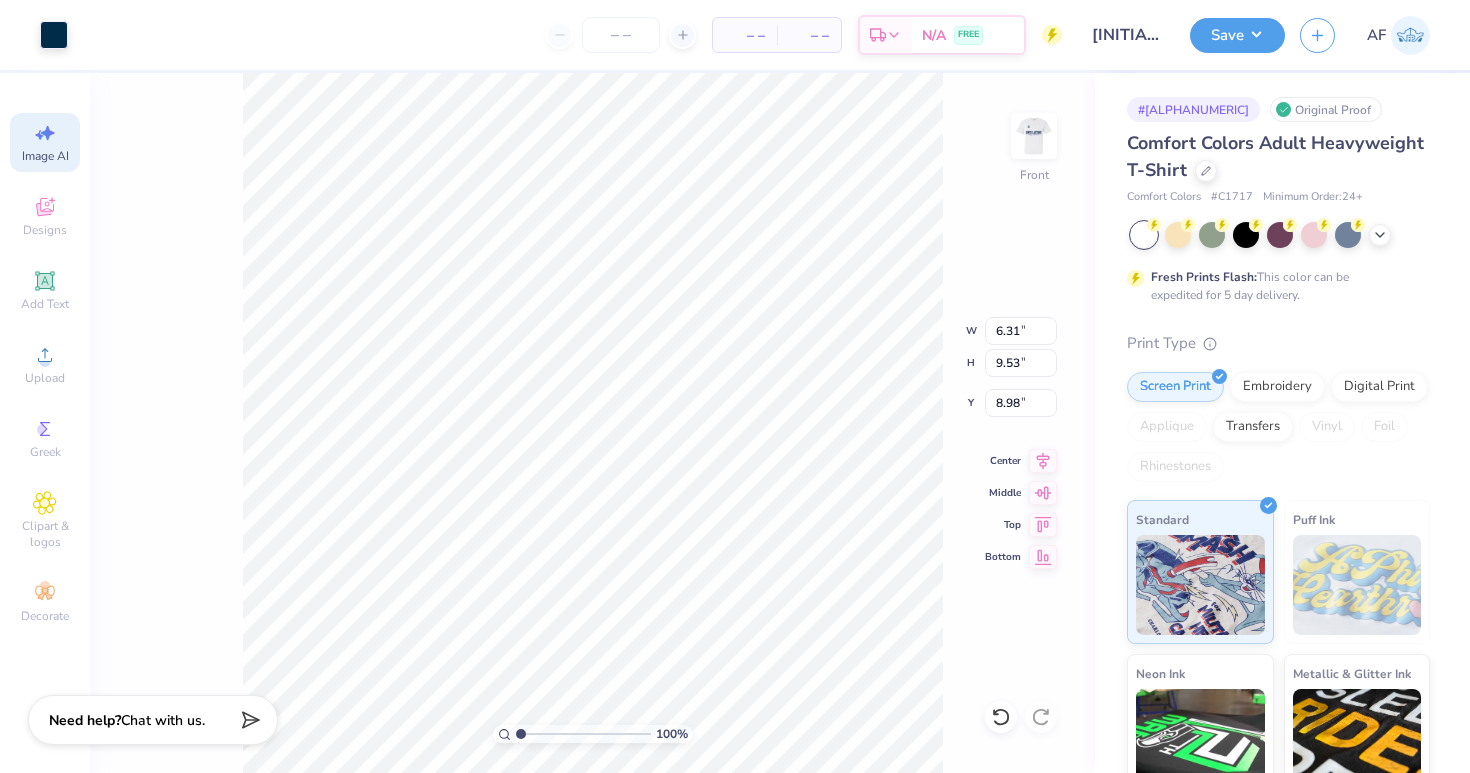 type on "6.33" 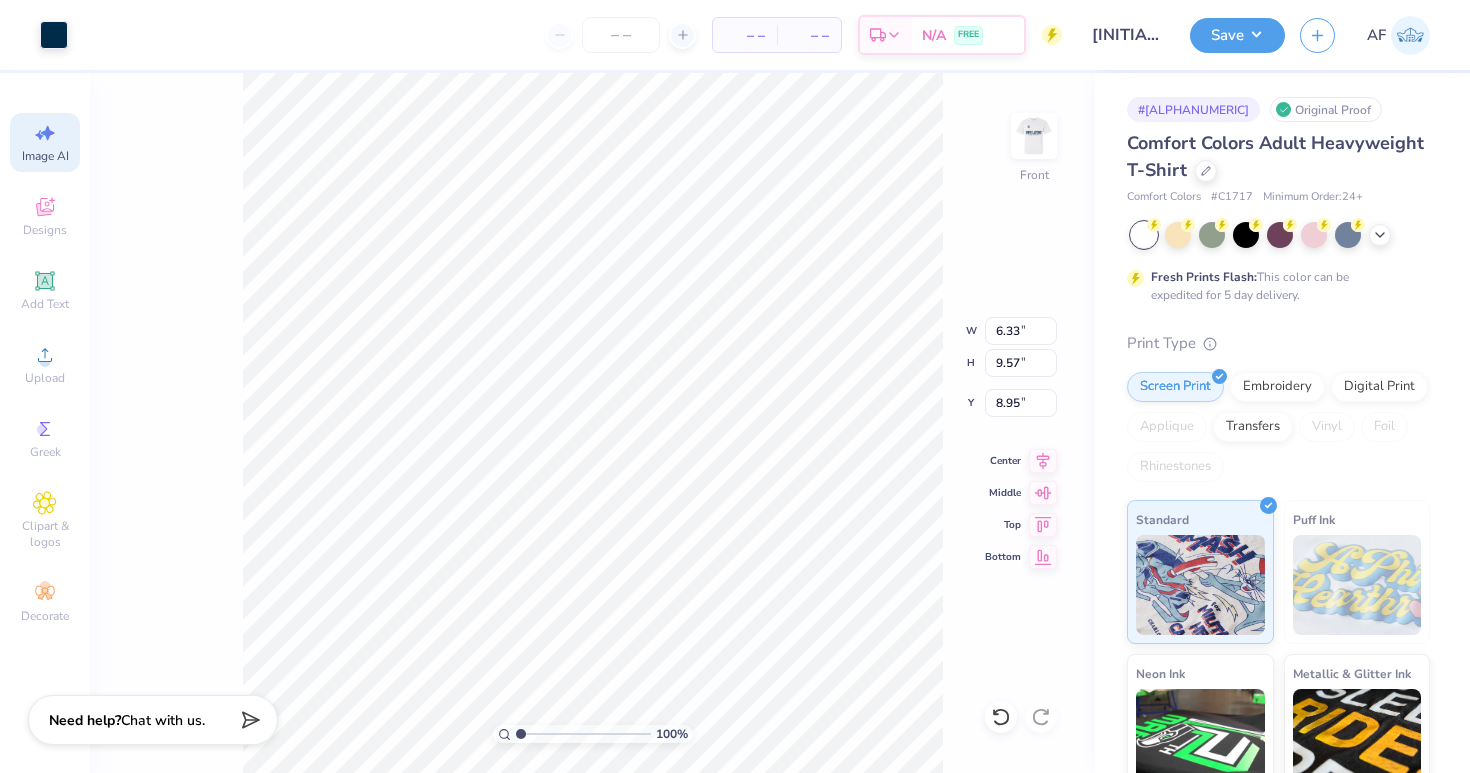 type on "10.63" 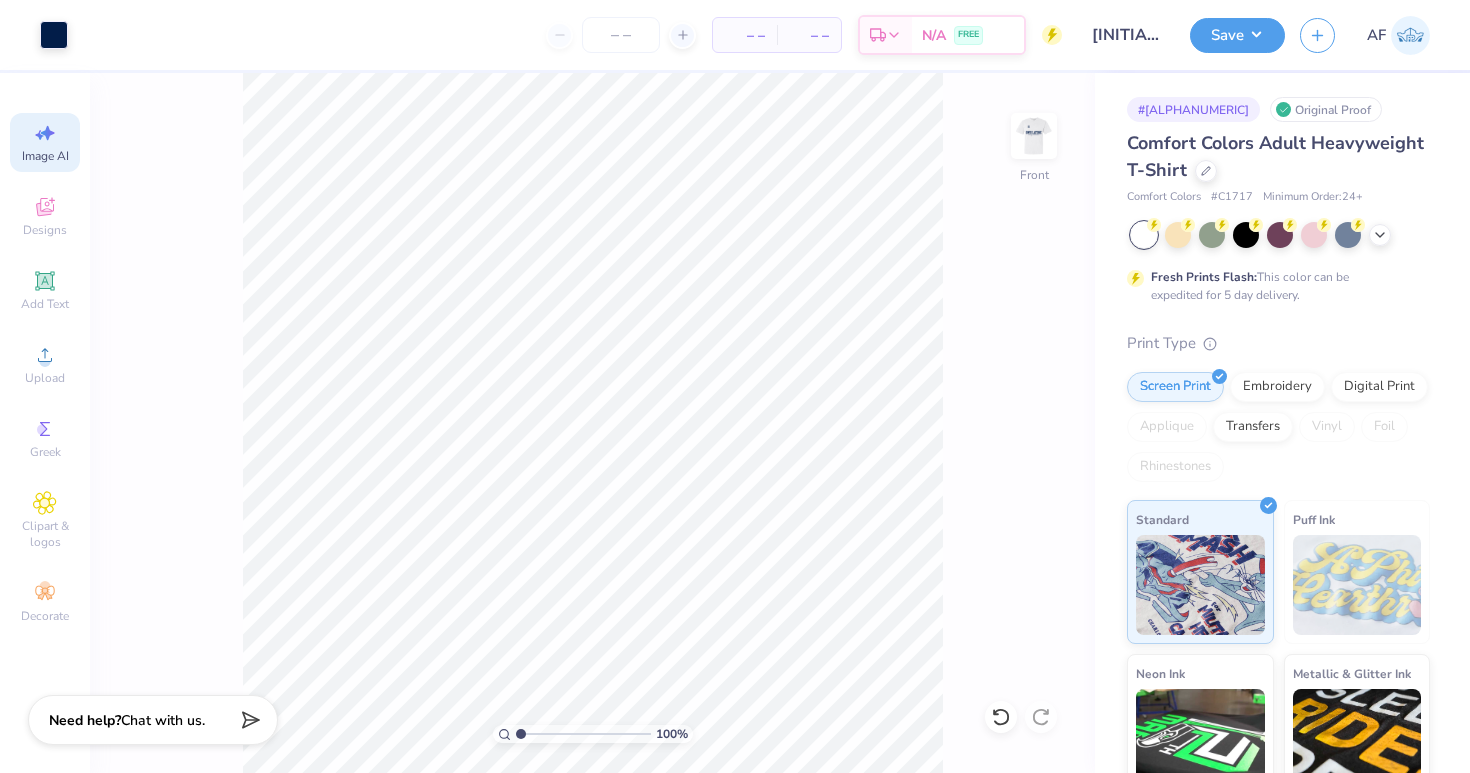 click on "Save AF" at bounding box center [1330, 35] 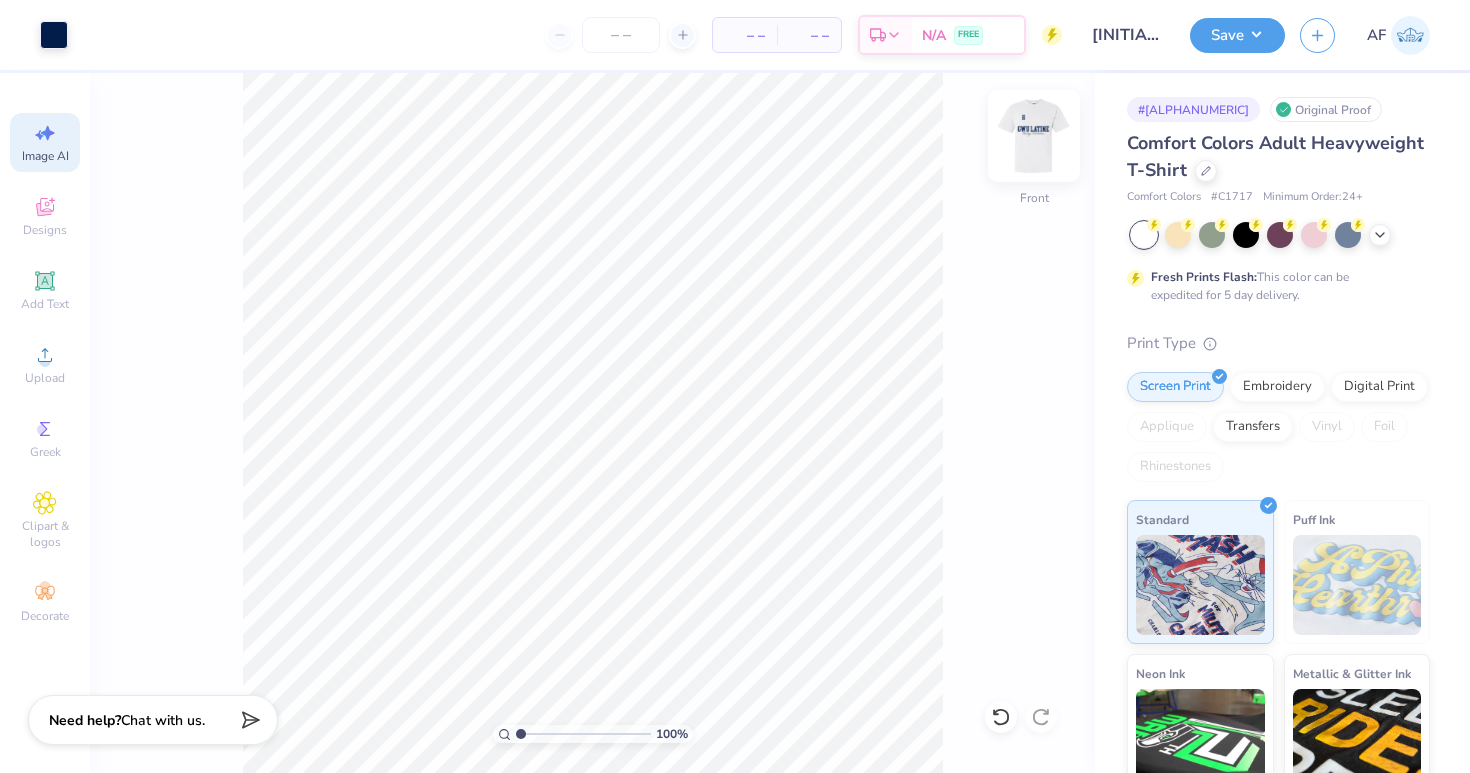 click at bounding box center (1034, 136) 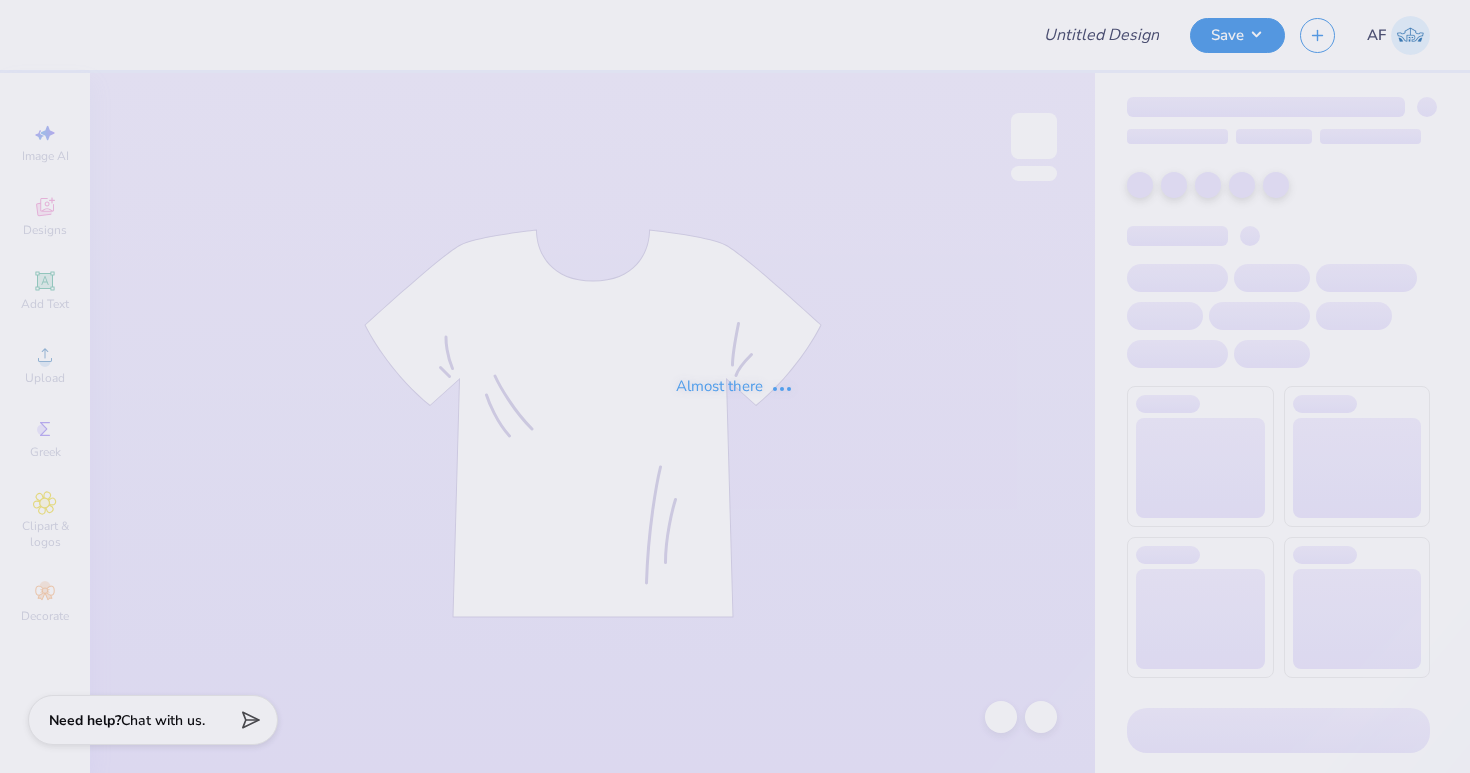 type on "LHC" 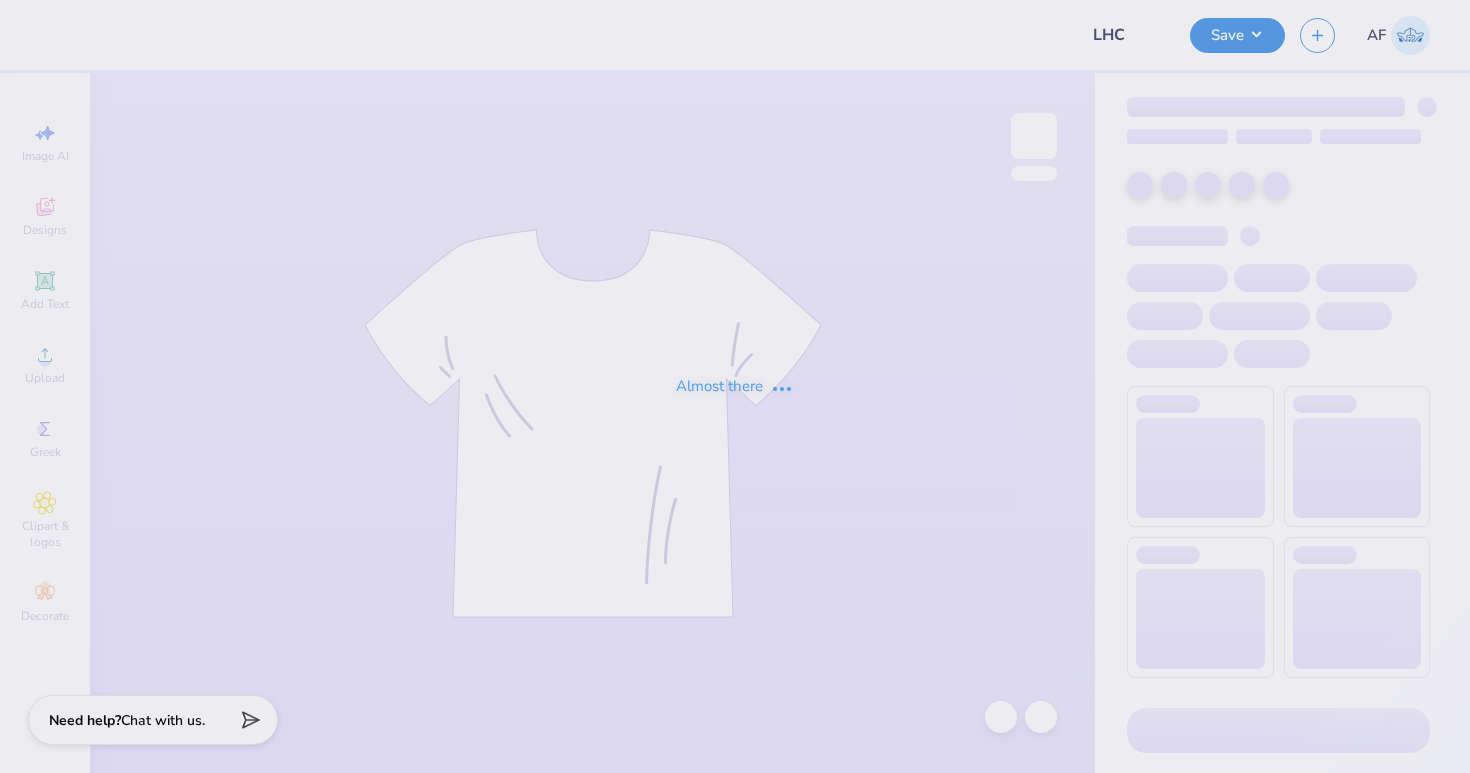 scroll, scrollTop: 0, scrollLeft: 0, axis: both 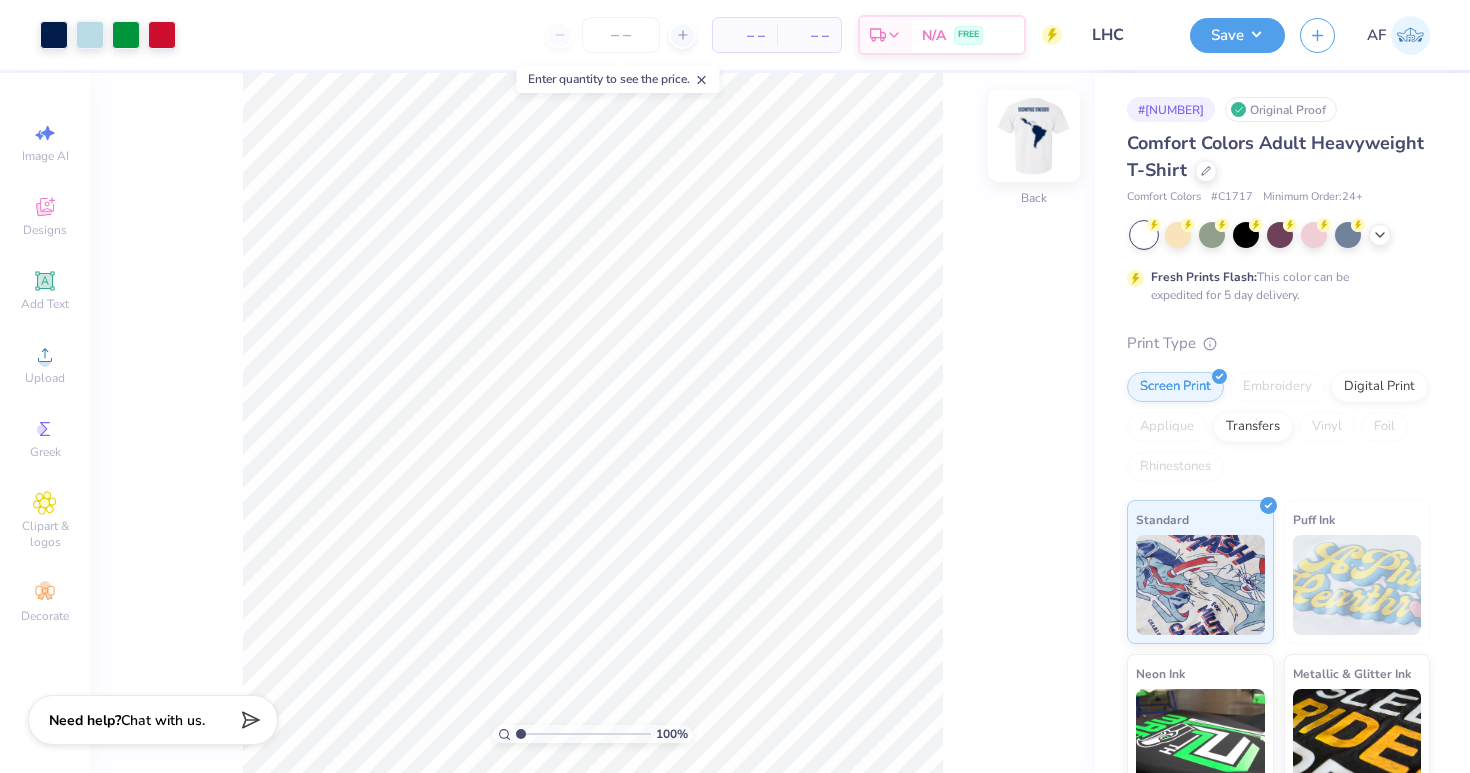 click at bounding box center [1034, 136] 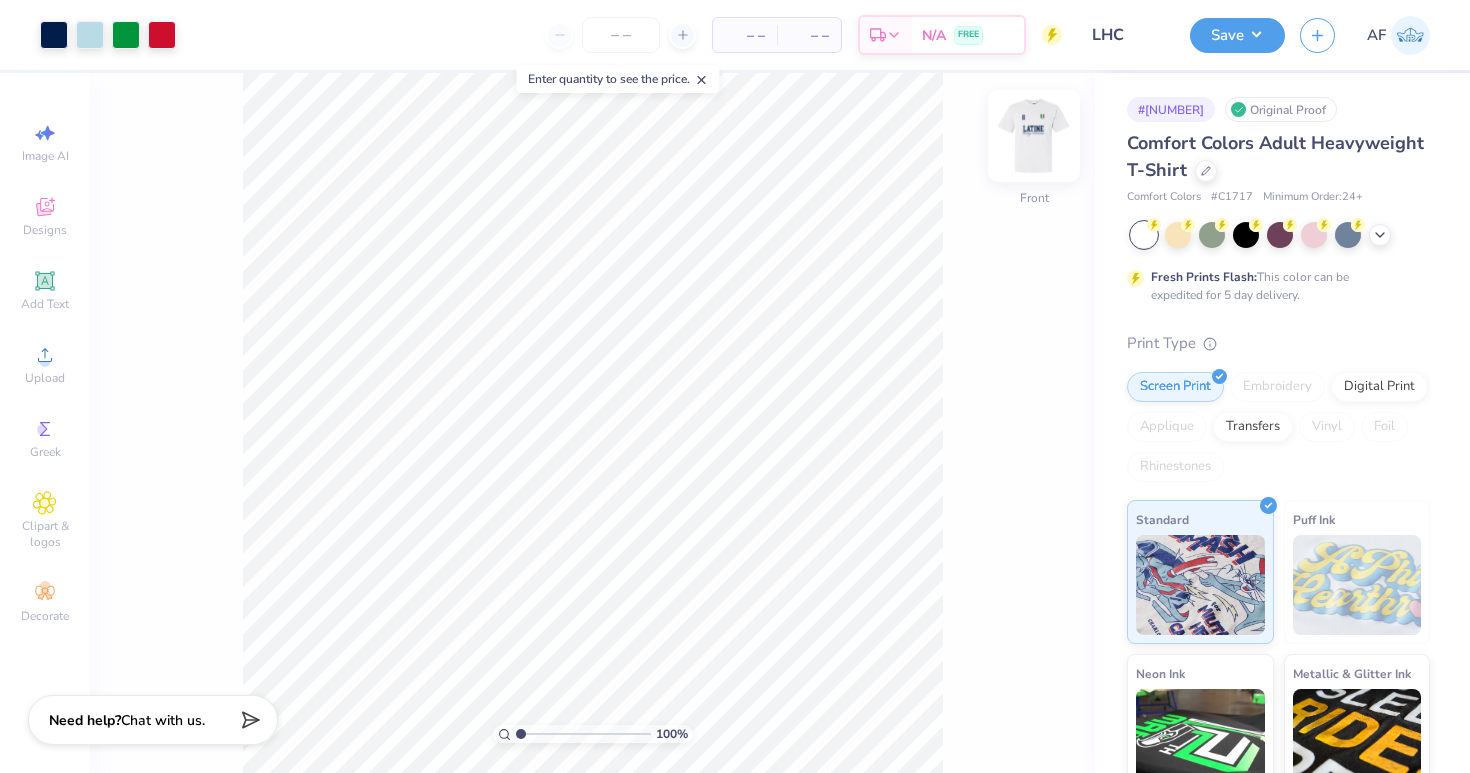 click at bounding box center [1034, 136] 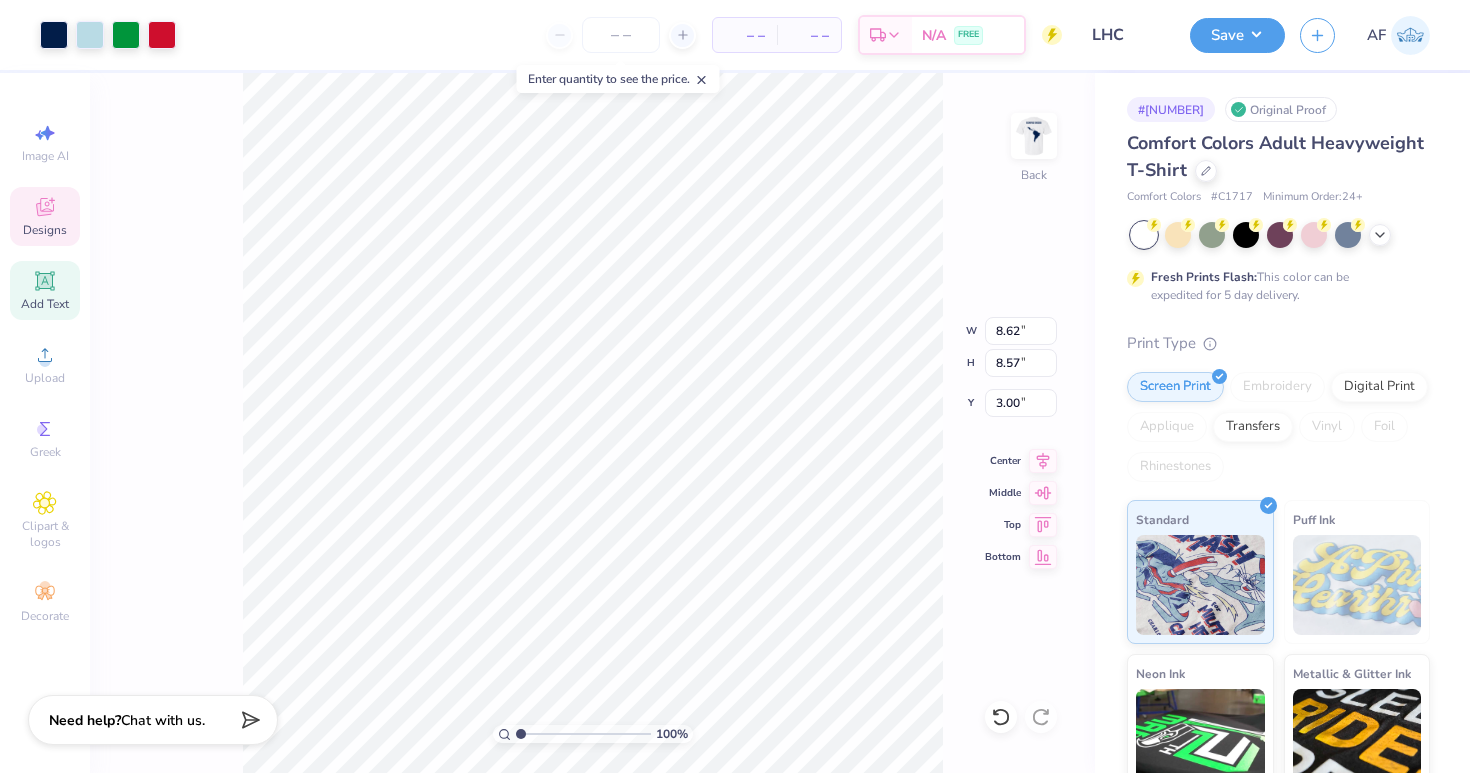 click 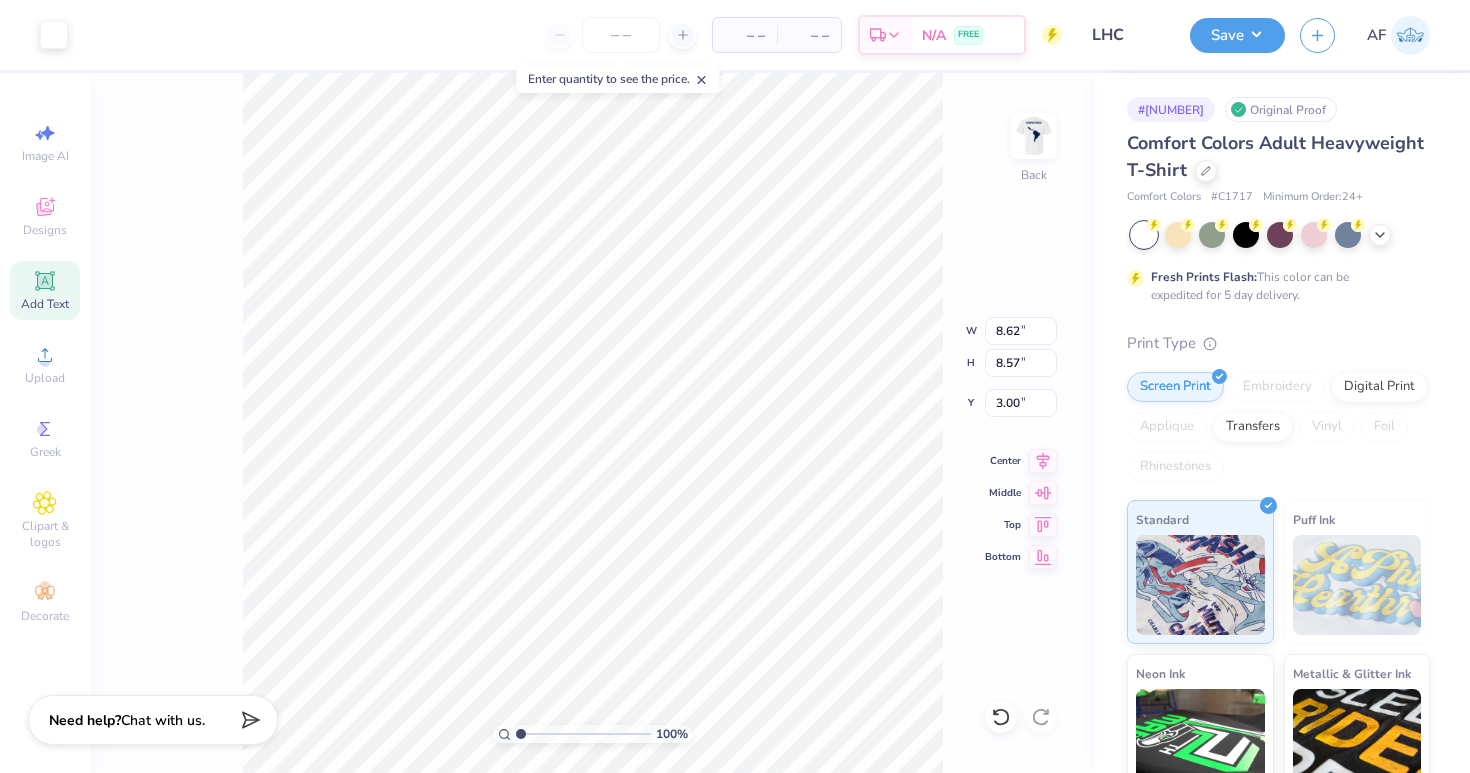 type on "5.59" 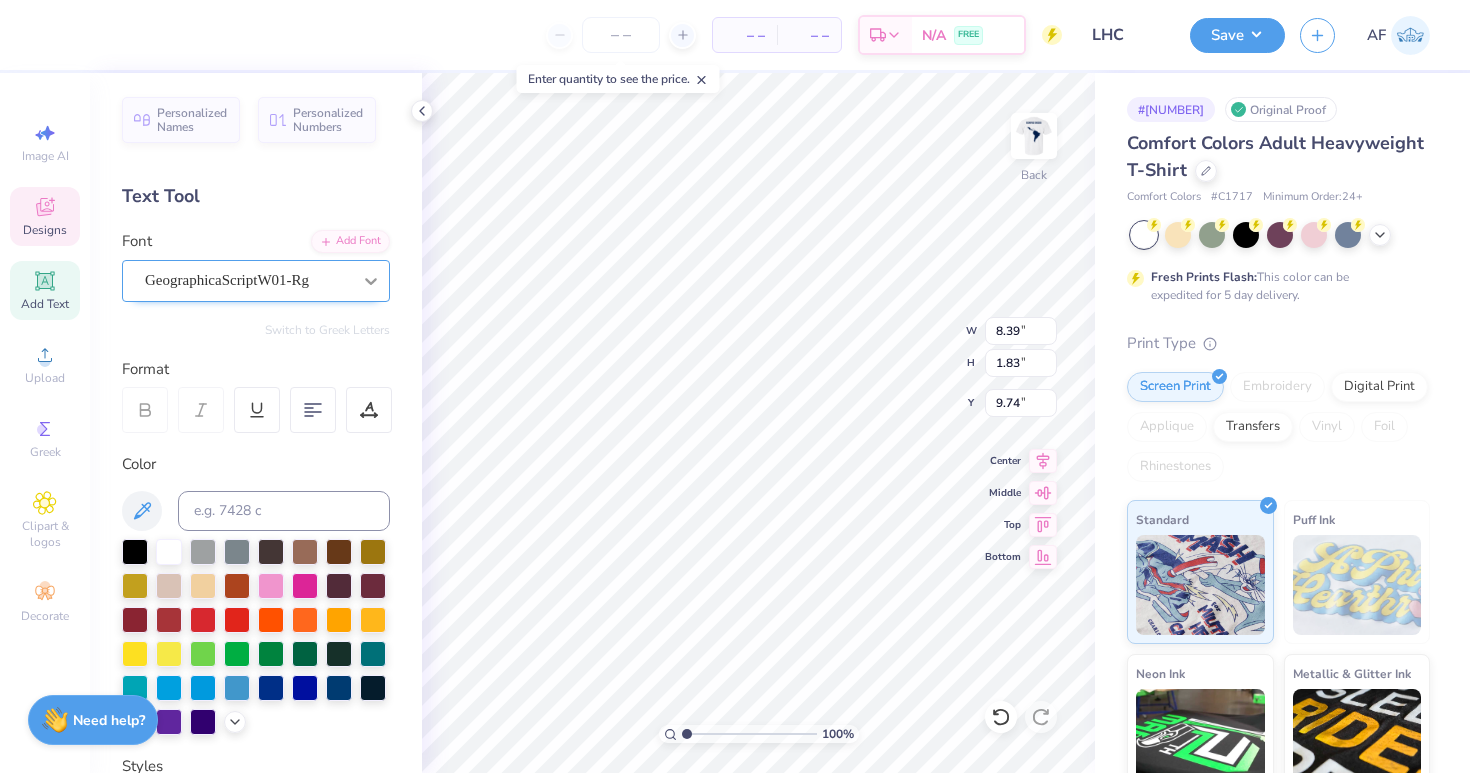 click 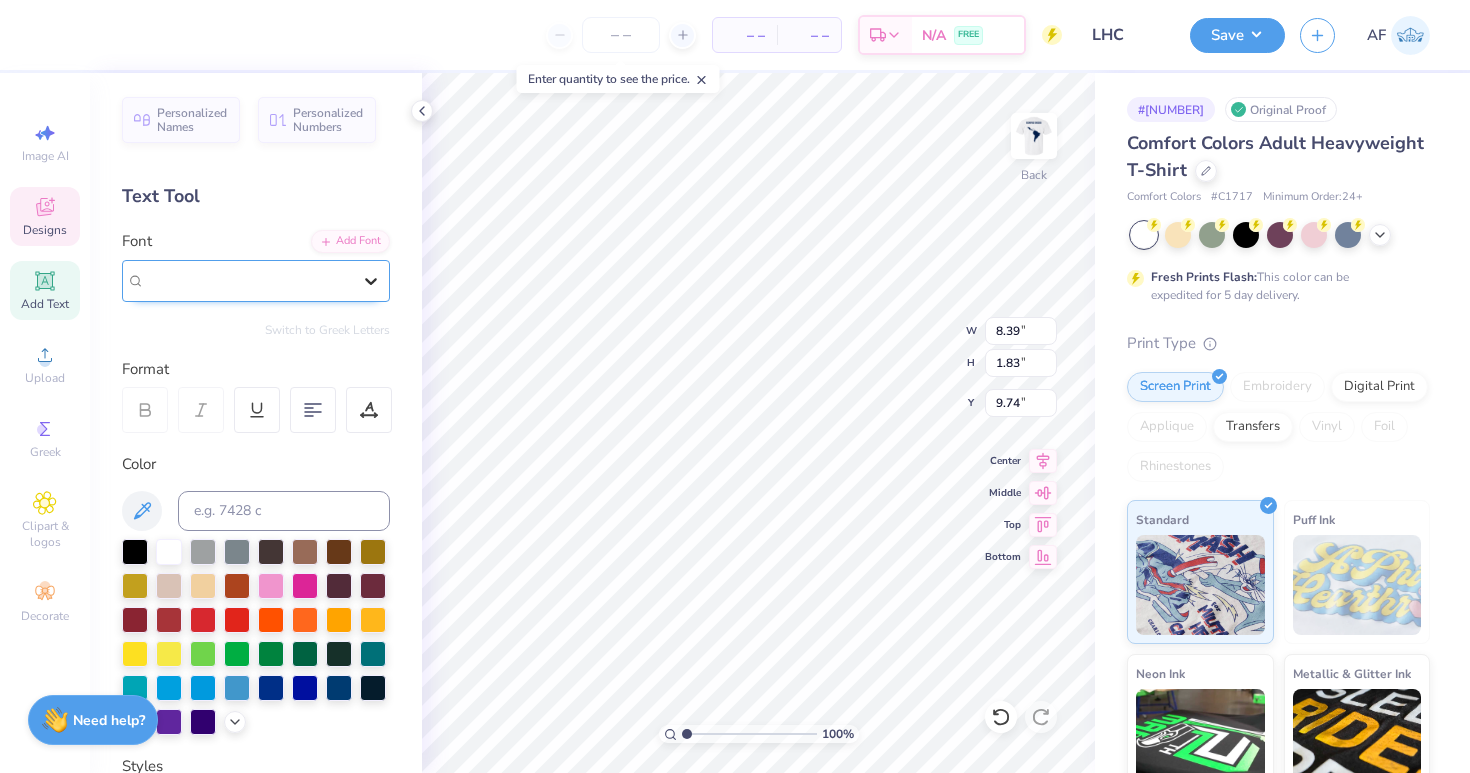 click 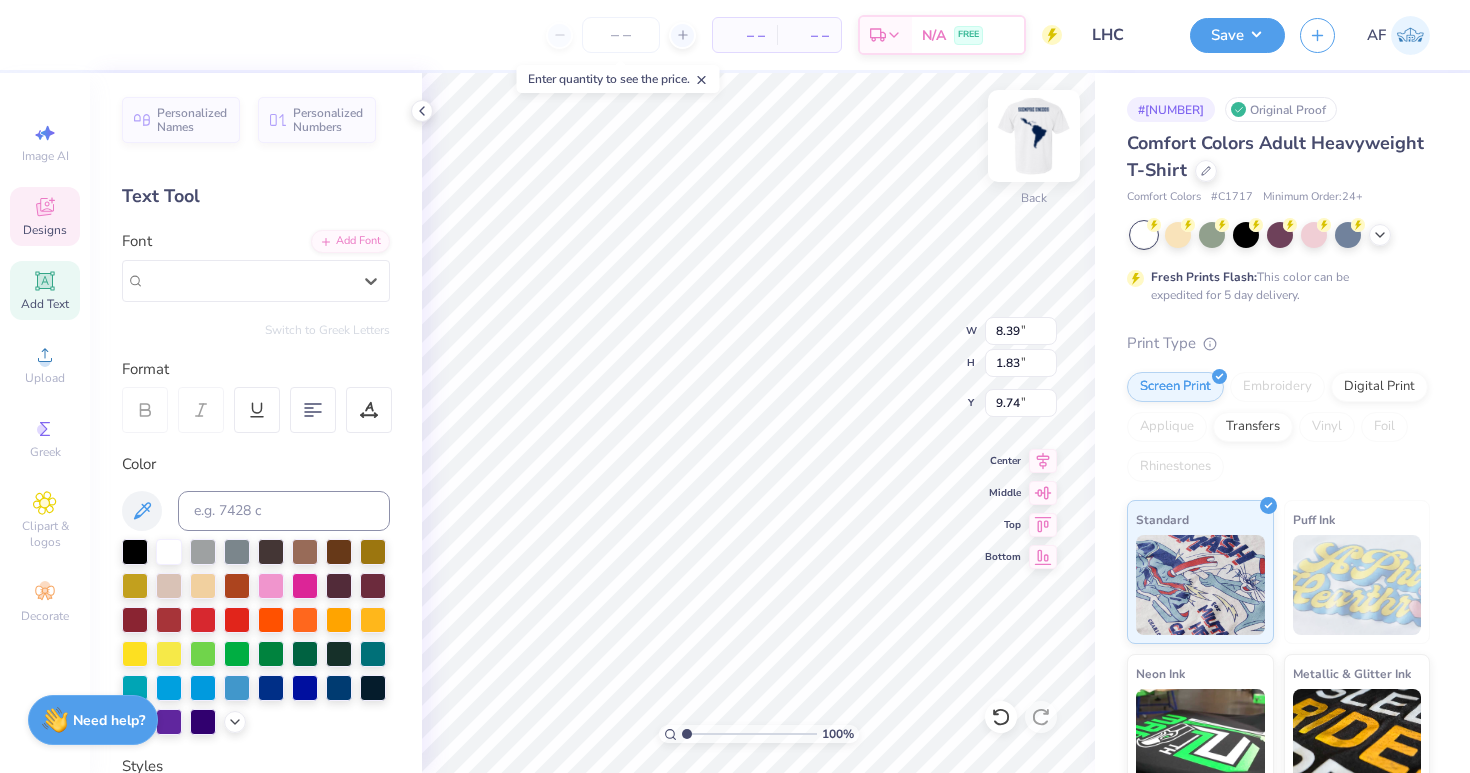 click at bounding box center [1034, 136] 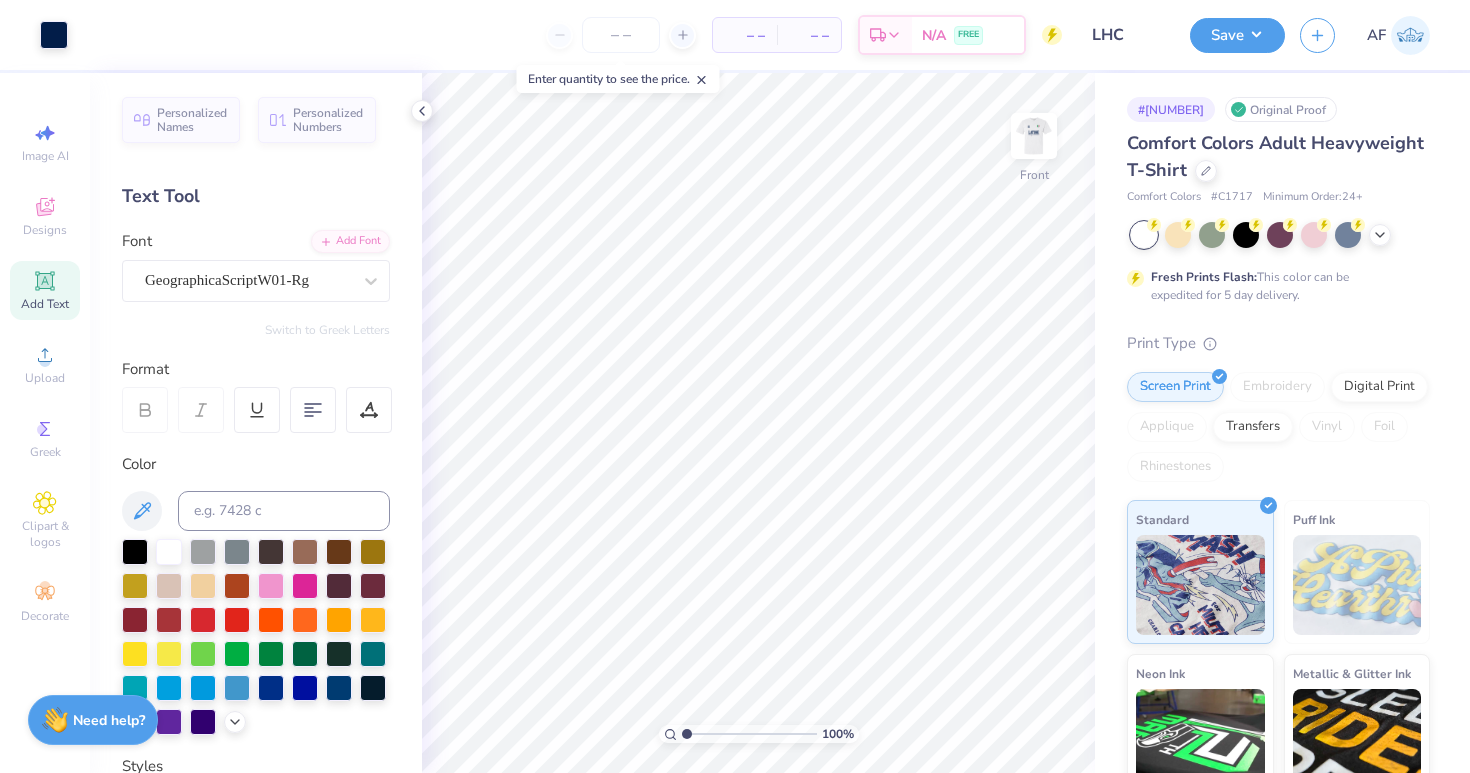click on "Add Text" at bounding box center (45, 304) 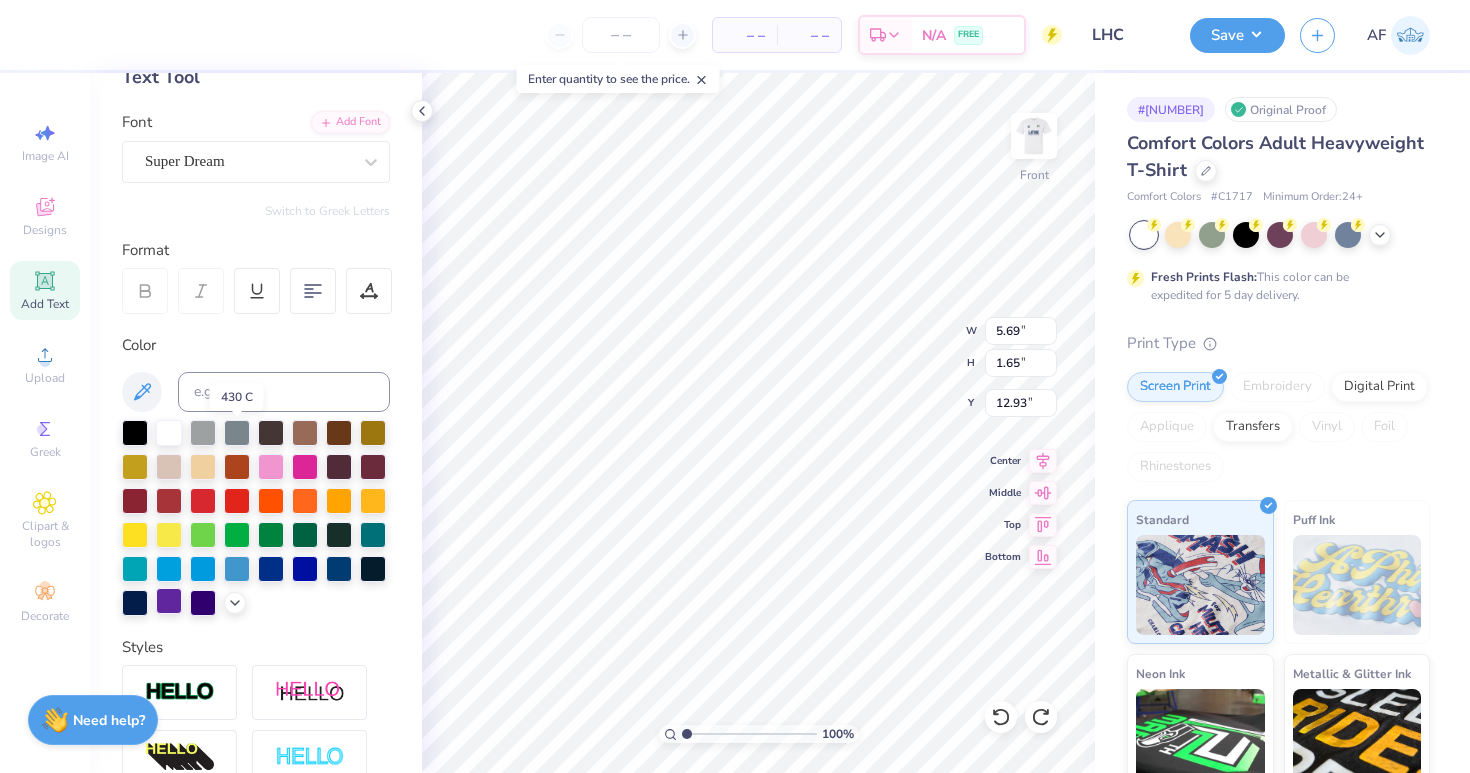 scroll, scrollTop: 123, scrollLeft: 0, axis: vertical 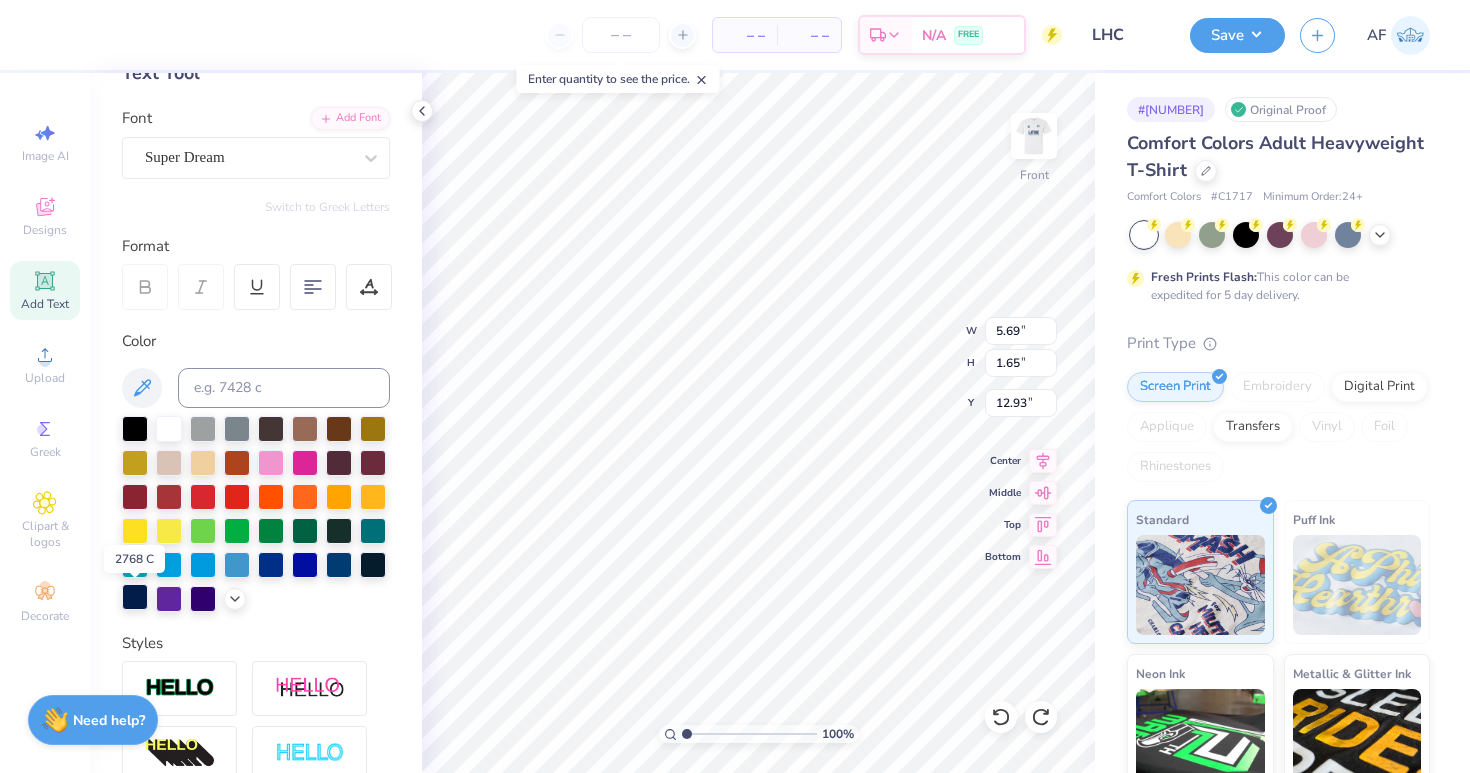 click at bounding box center [135, 597] 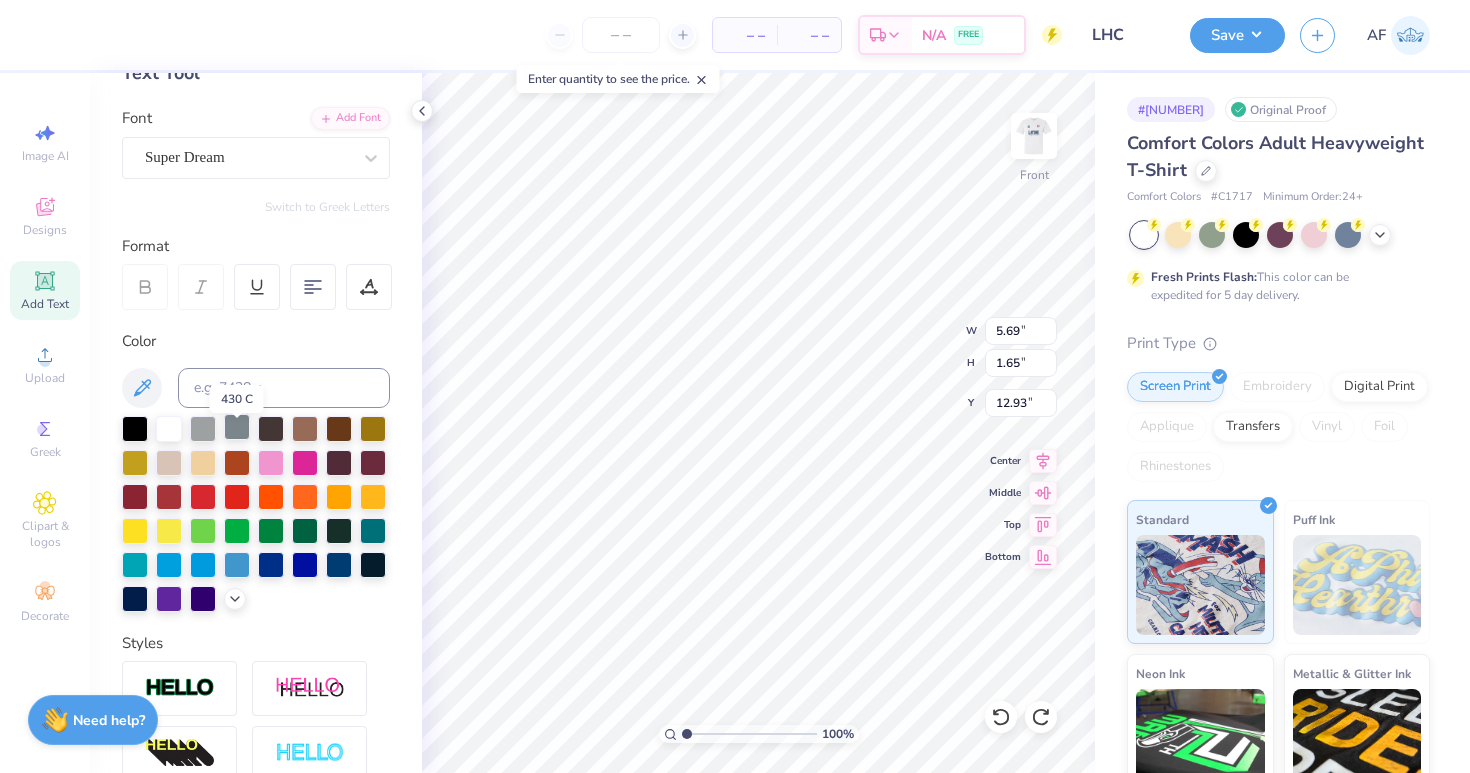 scroll, scrollTop: 89, scrollLeft: 0, axis: vertical 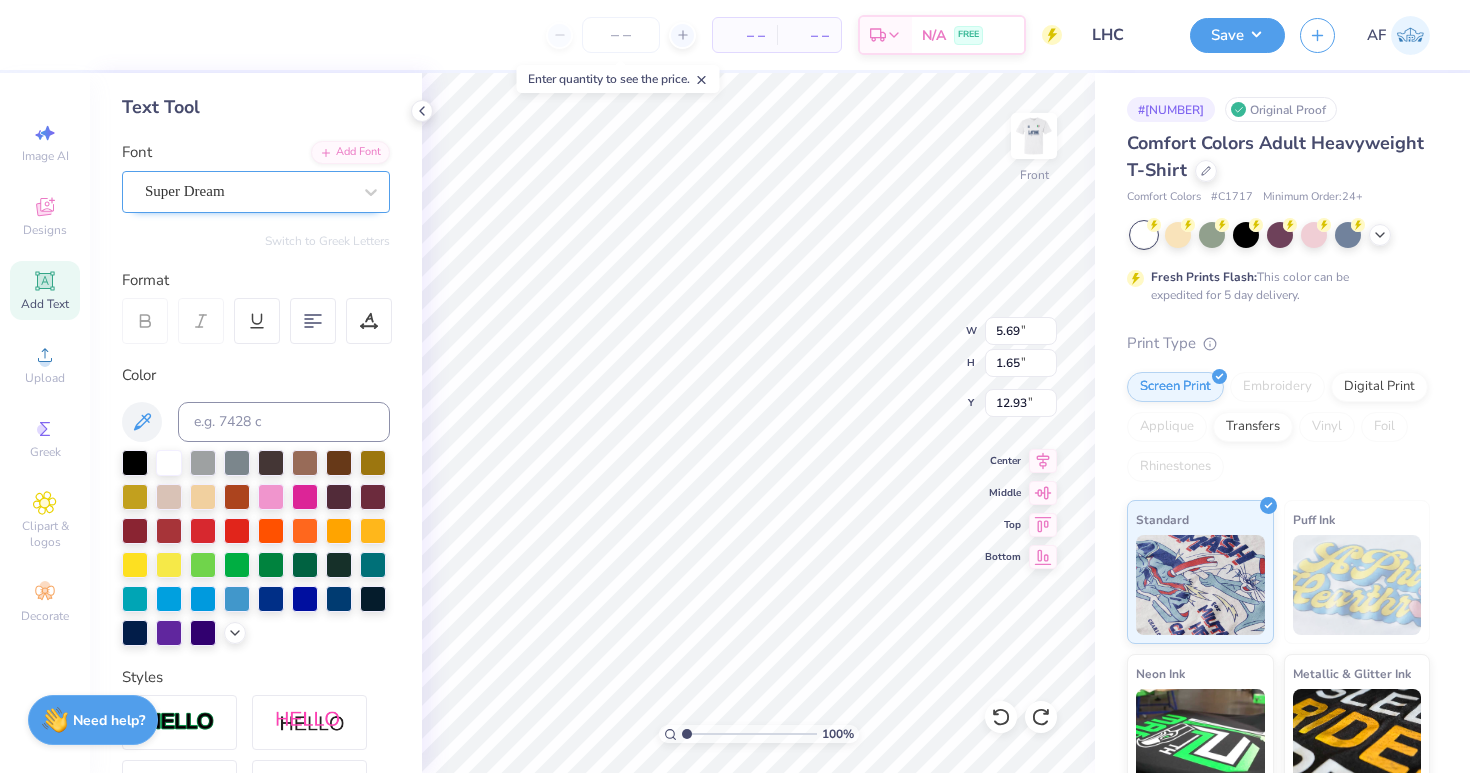 click on "Super Dream" at bounding box center (248, 191) 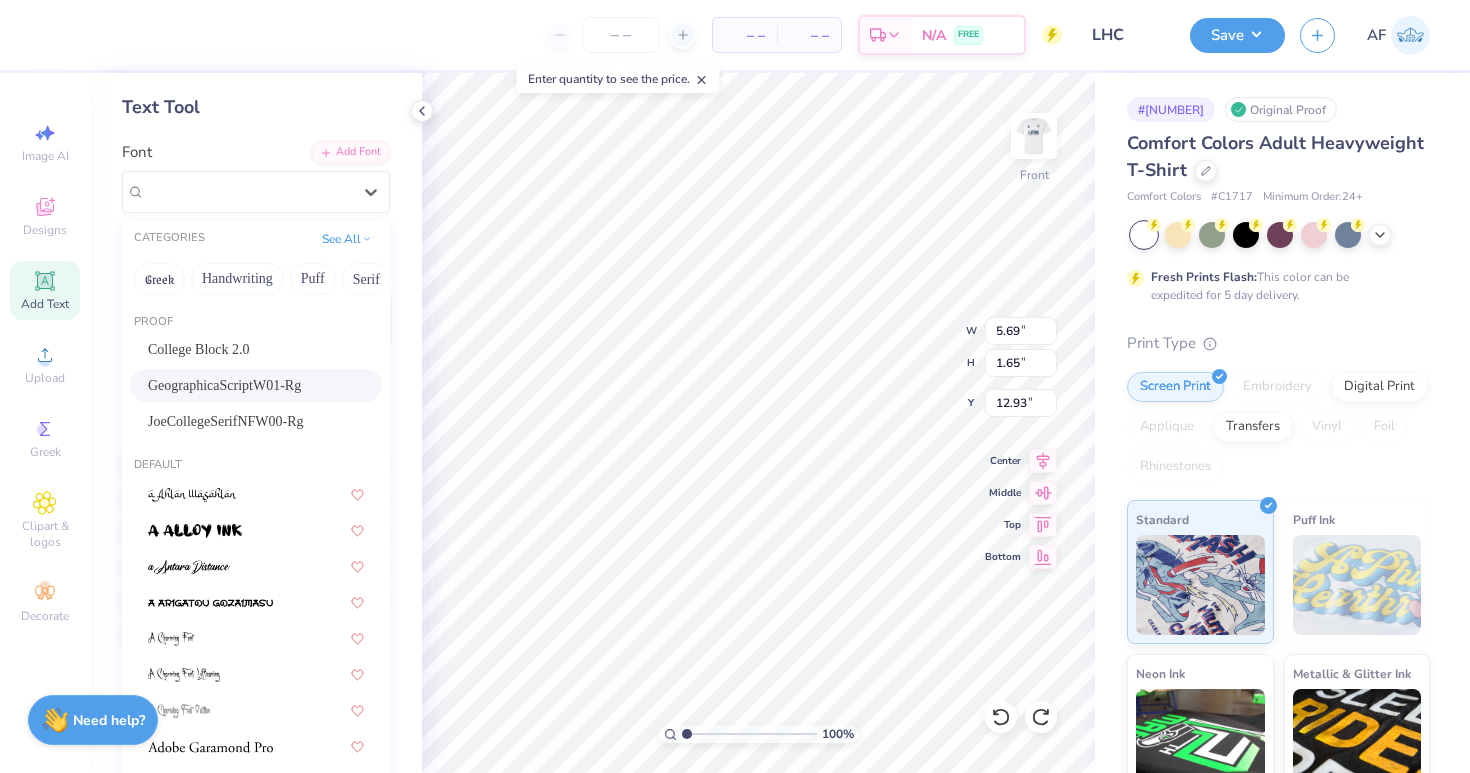 click on "GeographicaScriptW01-Rg" at bounding box center (256, 385) 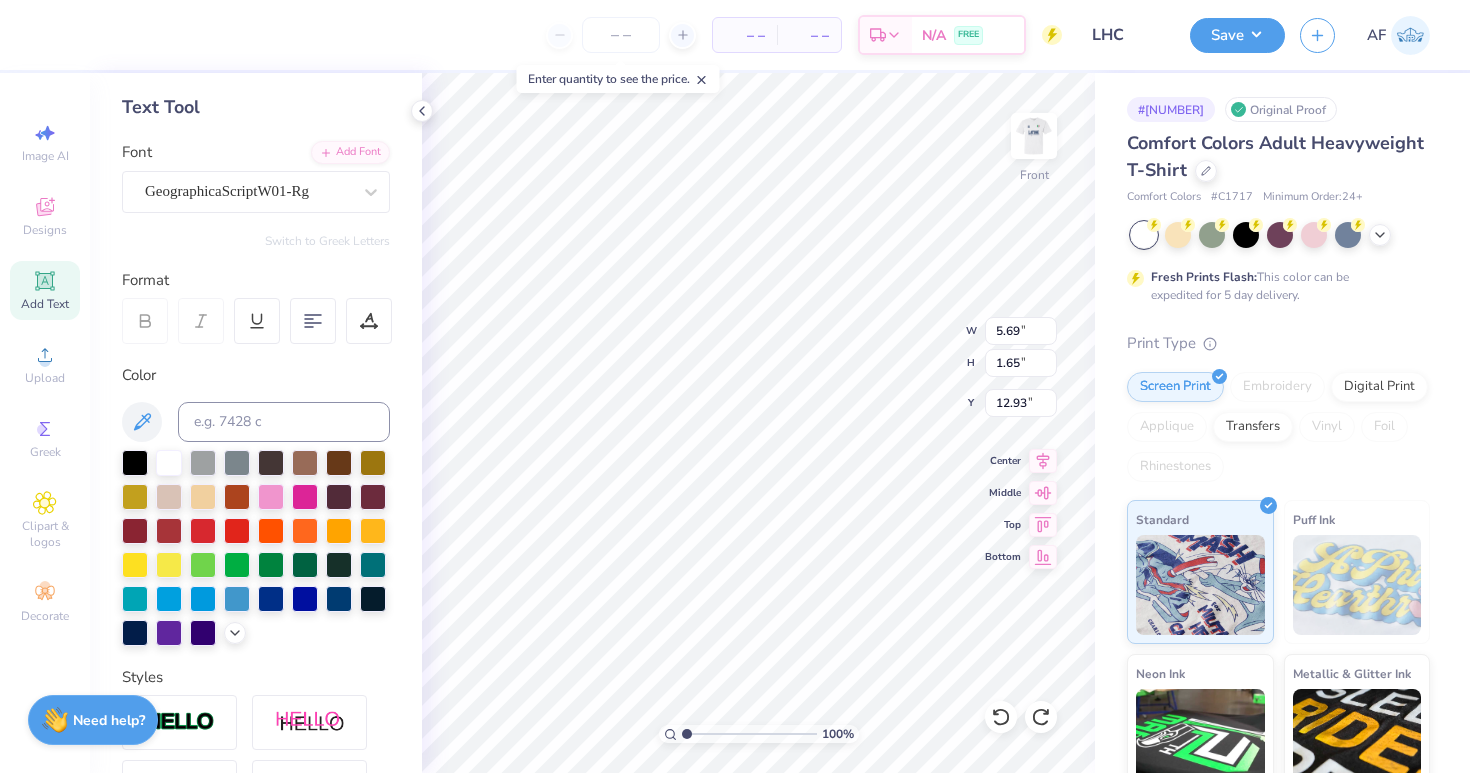 type on "G" 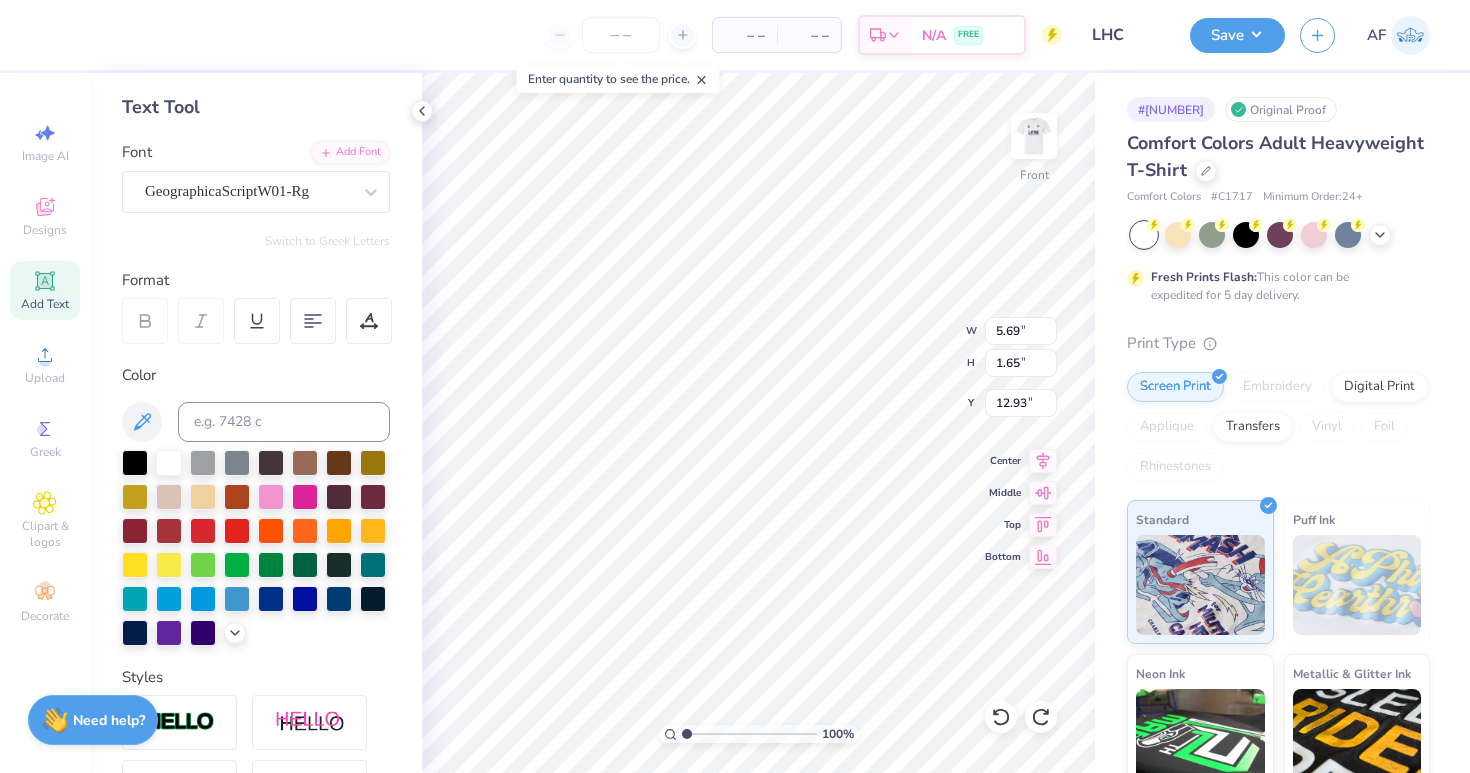 scroll, scrollTop: 0, scrollLeft: 3, axis: horizontal 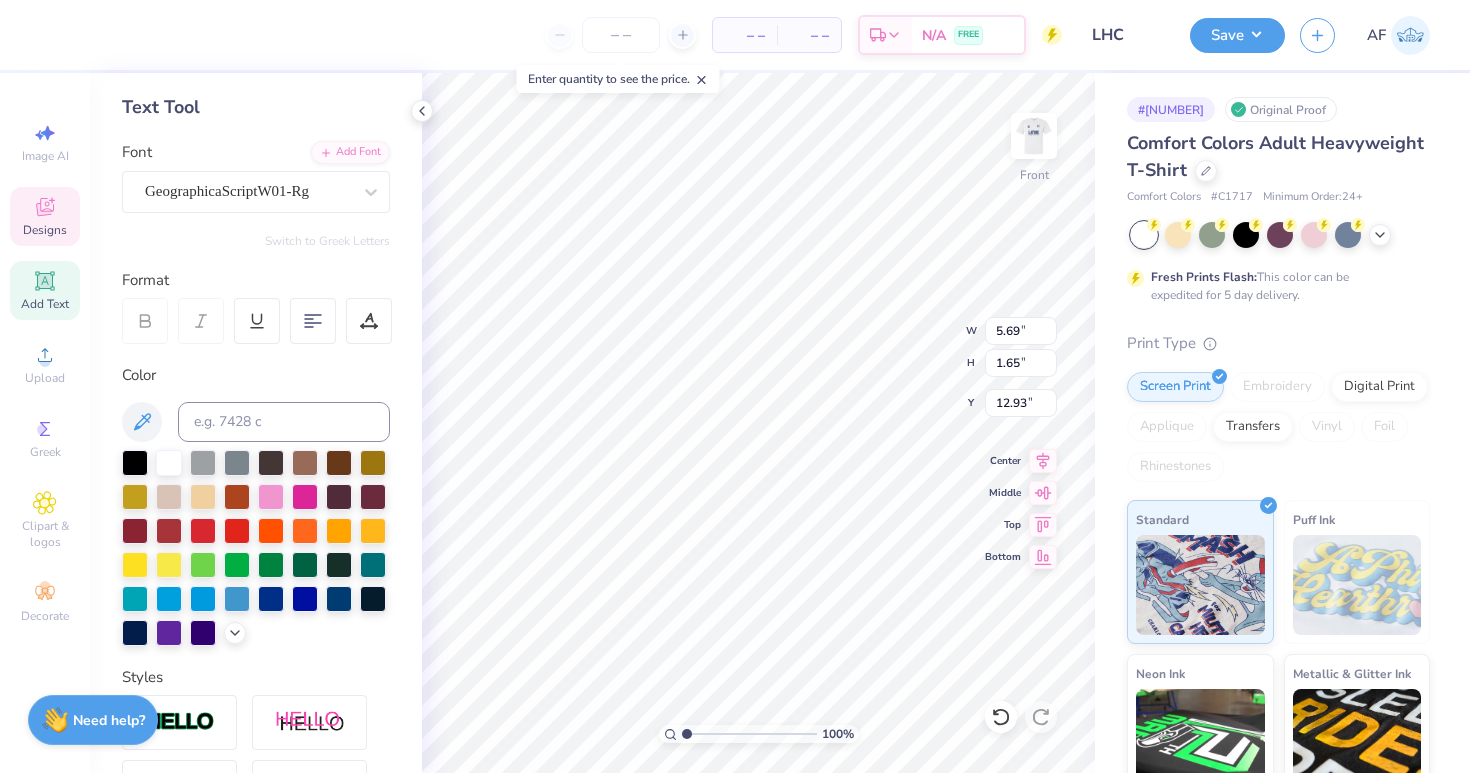 type on "11.82" 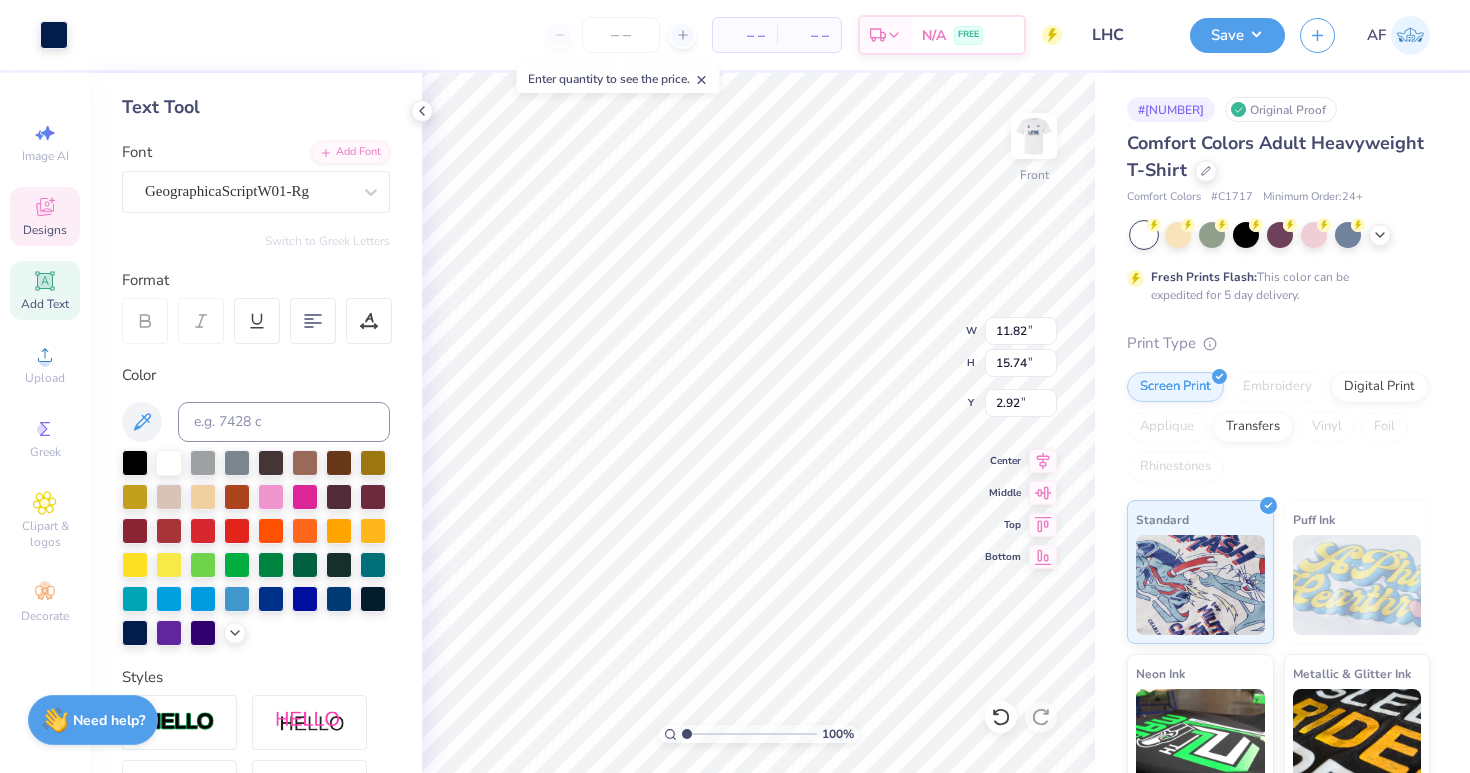 type on "9.61" 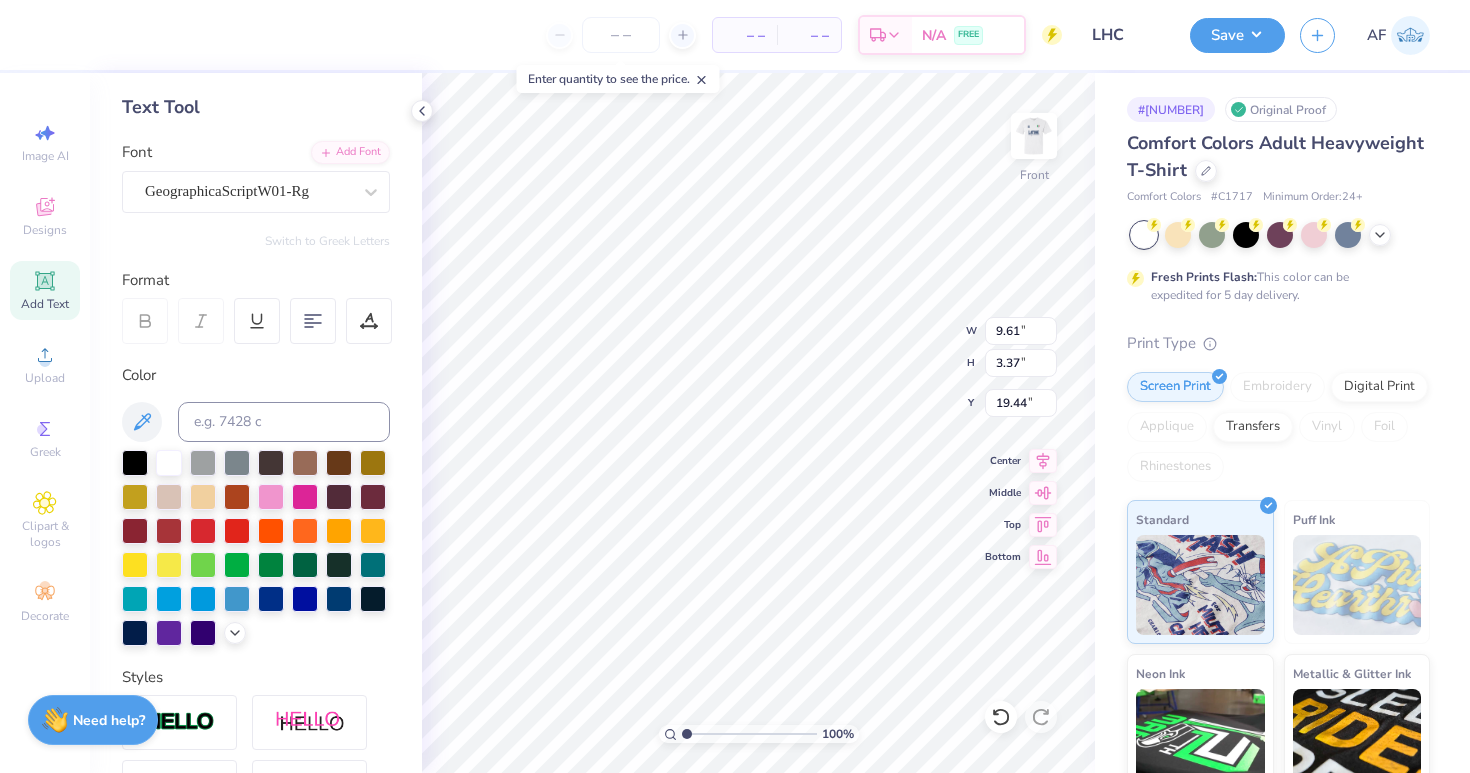 type on "19.40" 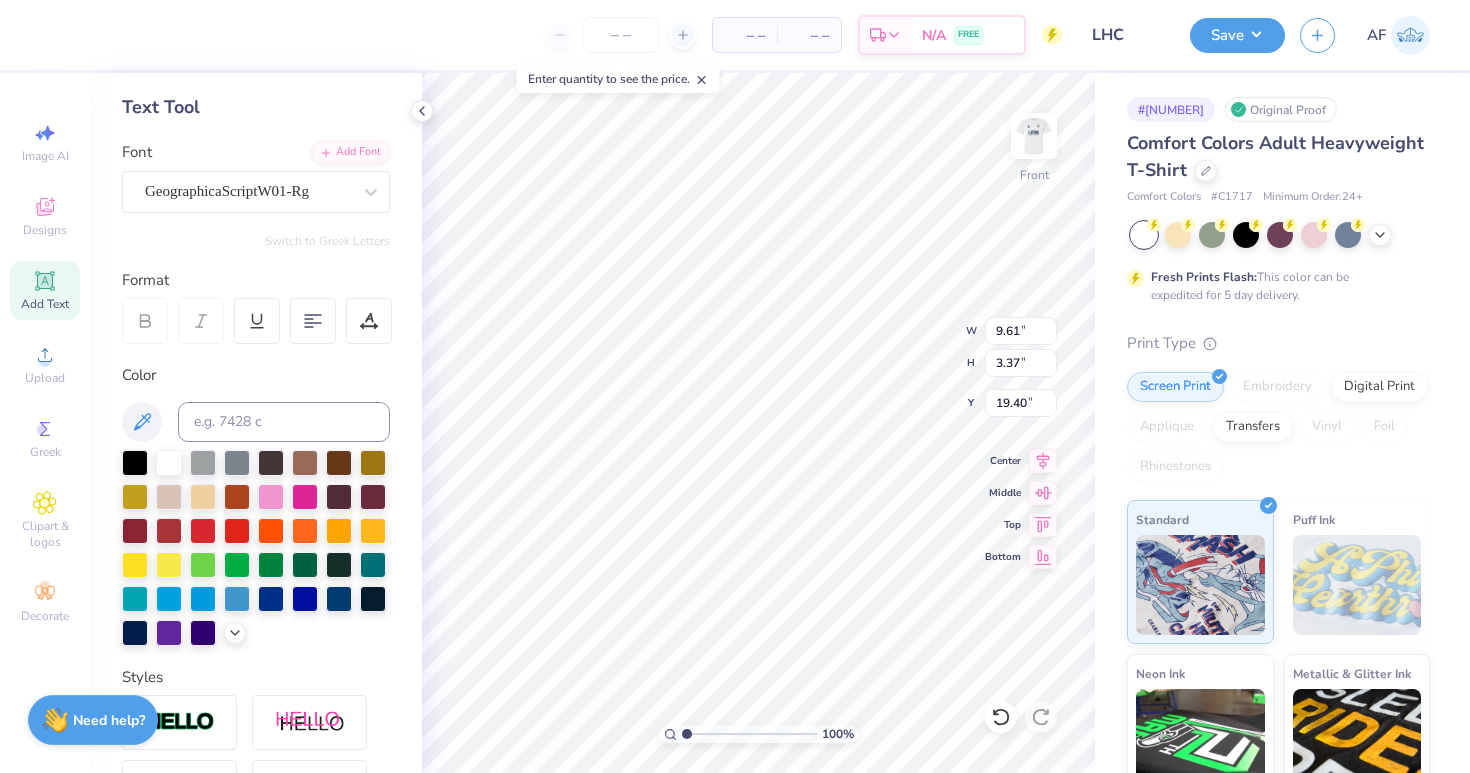 scroll, scrollTop: 0, scrollLeft: 9, axis: horizontal 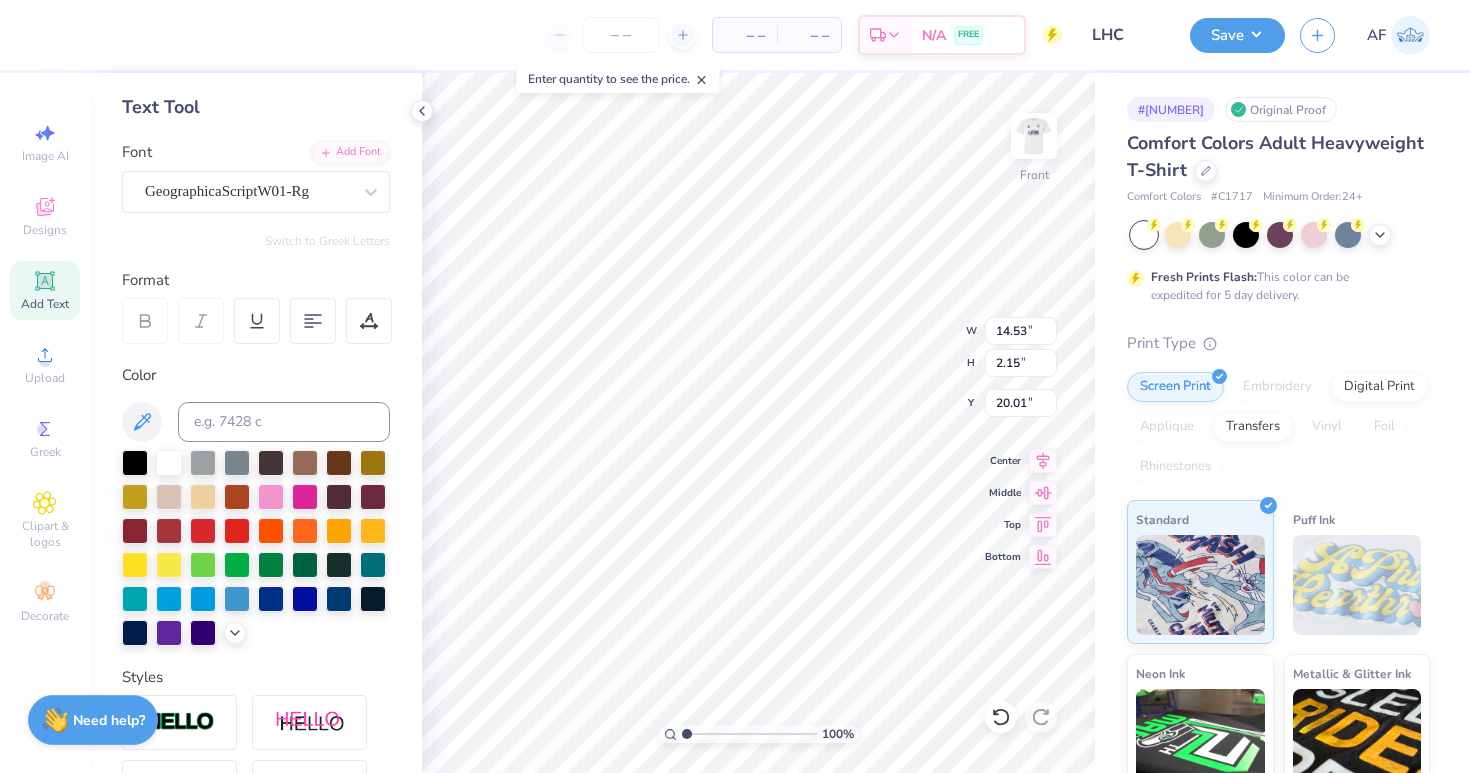 type on "11.74" 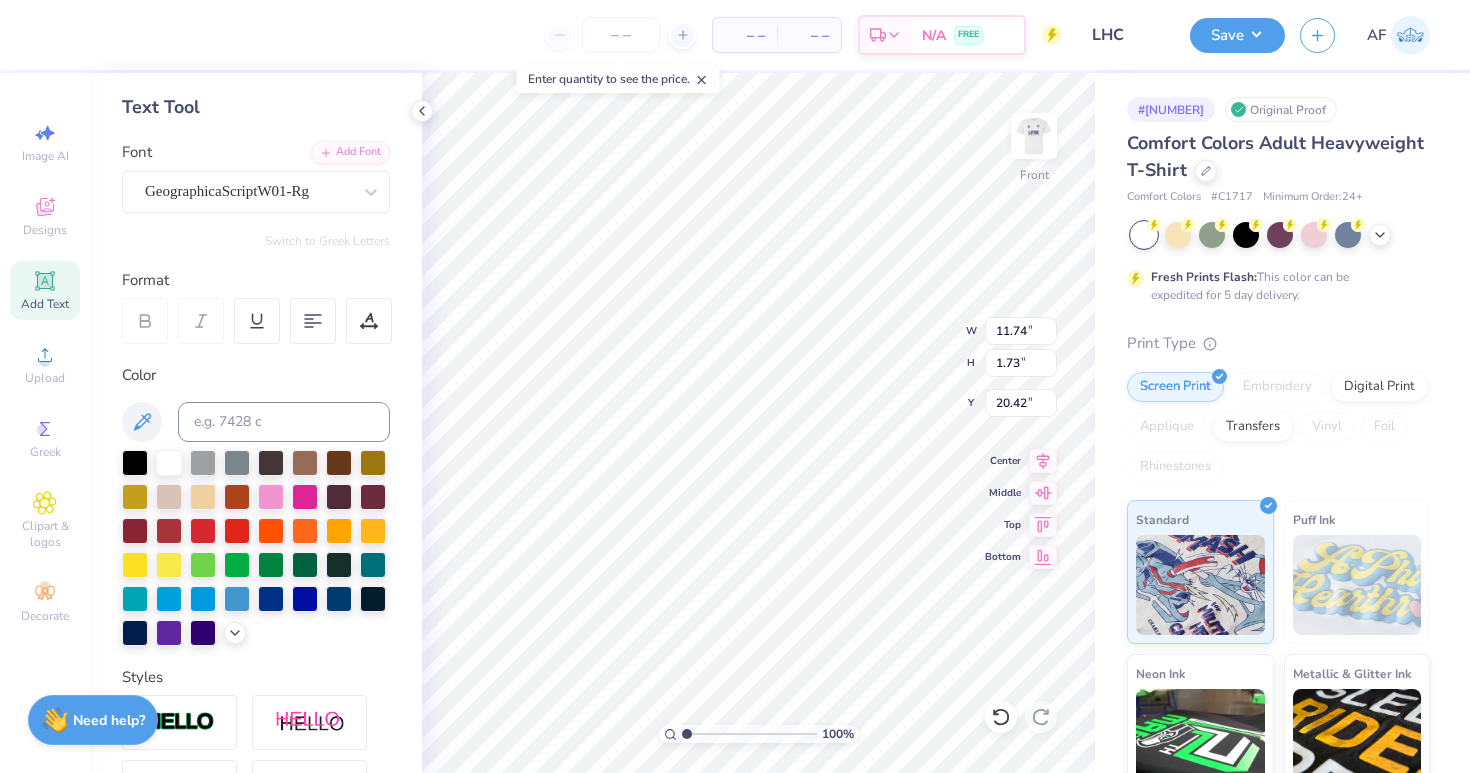 type on "19.10" 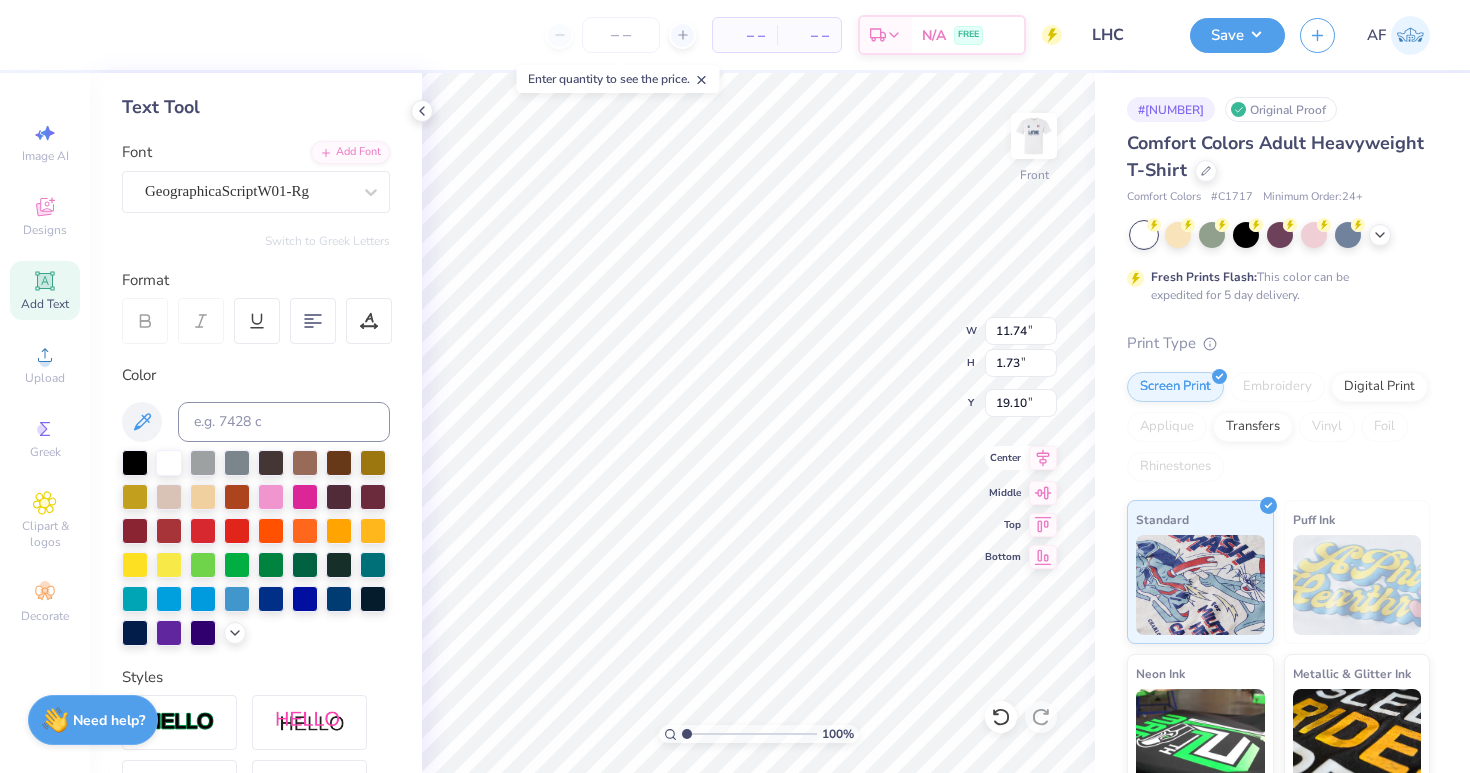 click 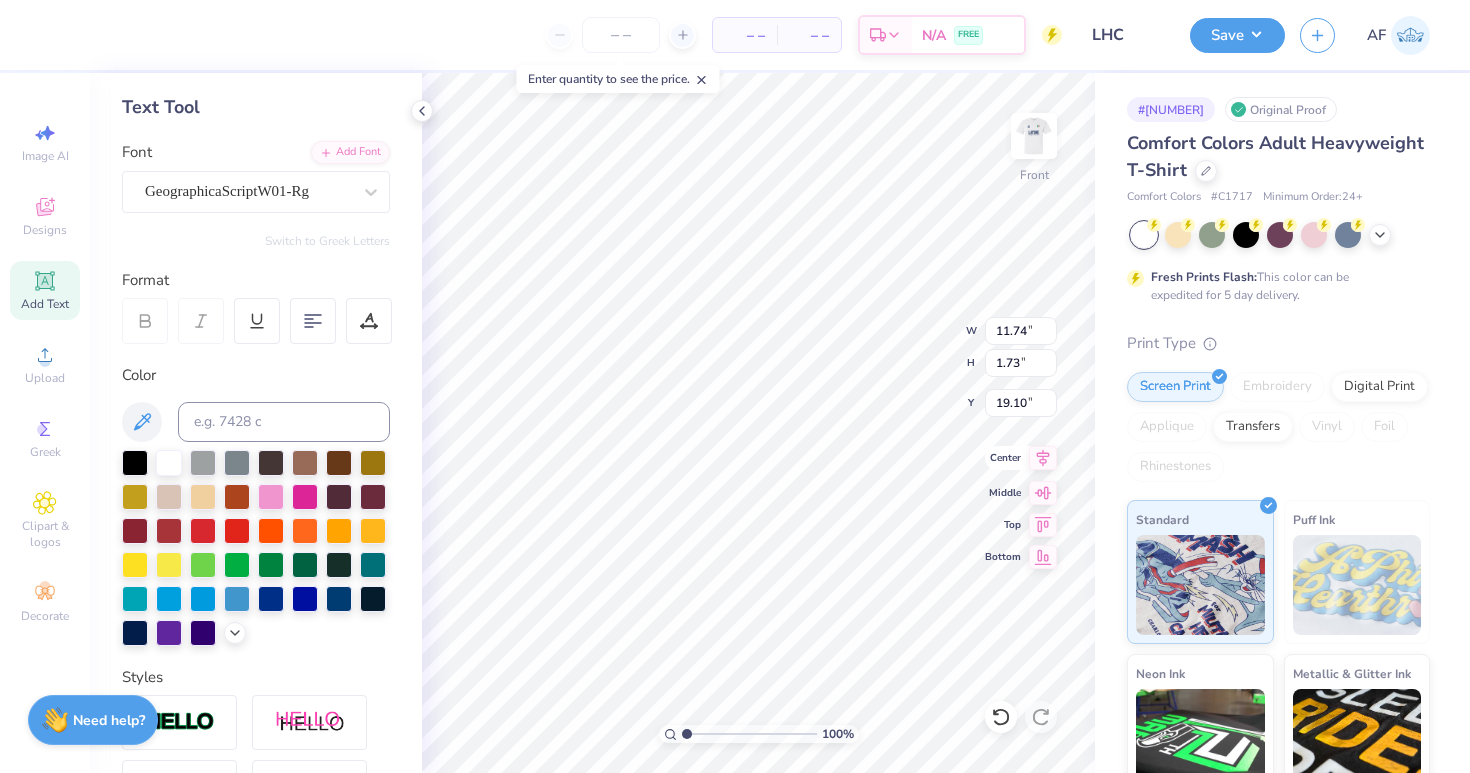 click 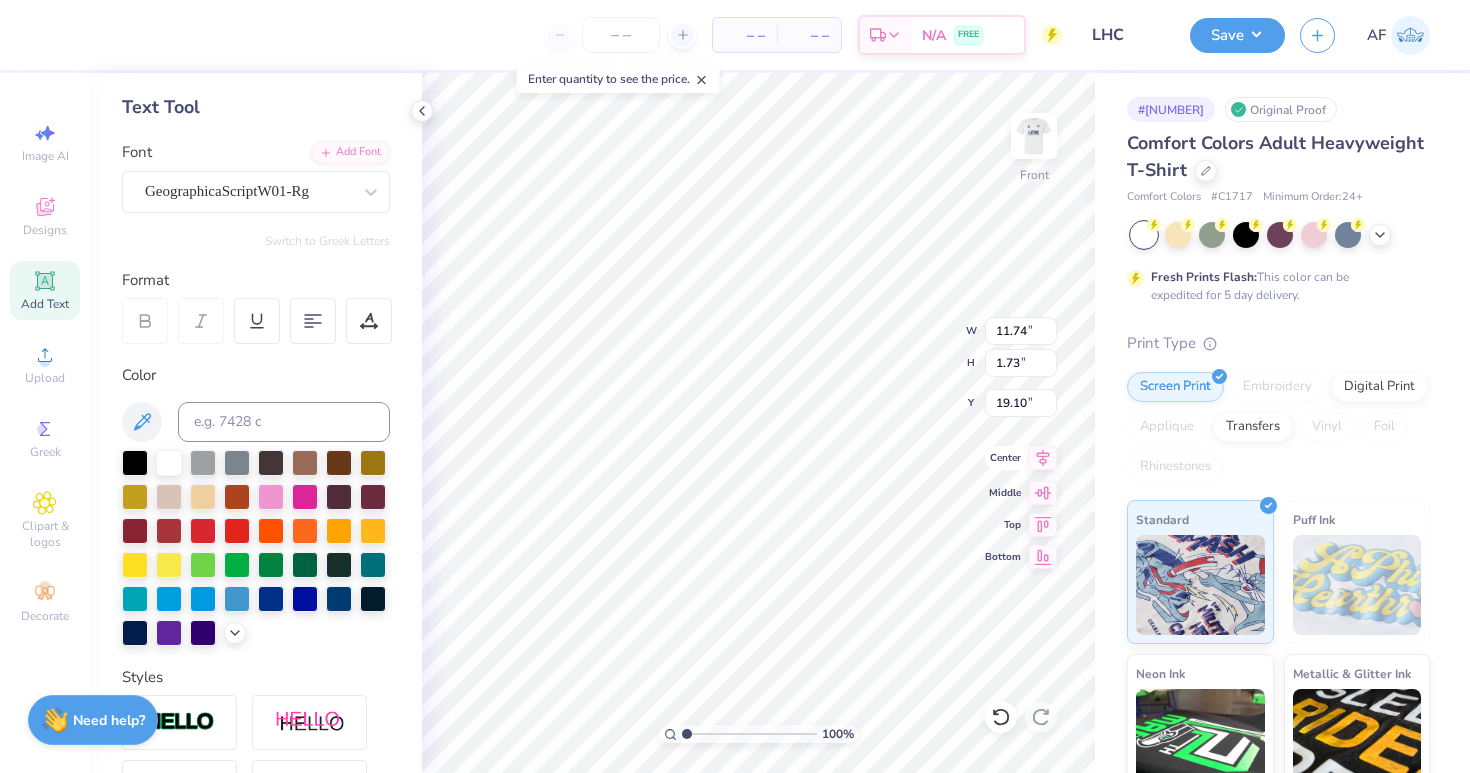 type on "George WashingtonUniversity" 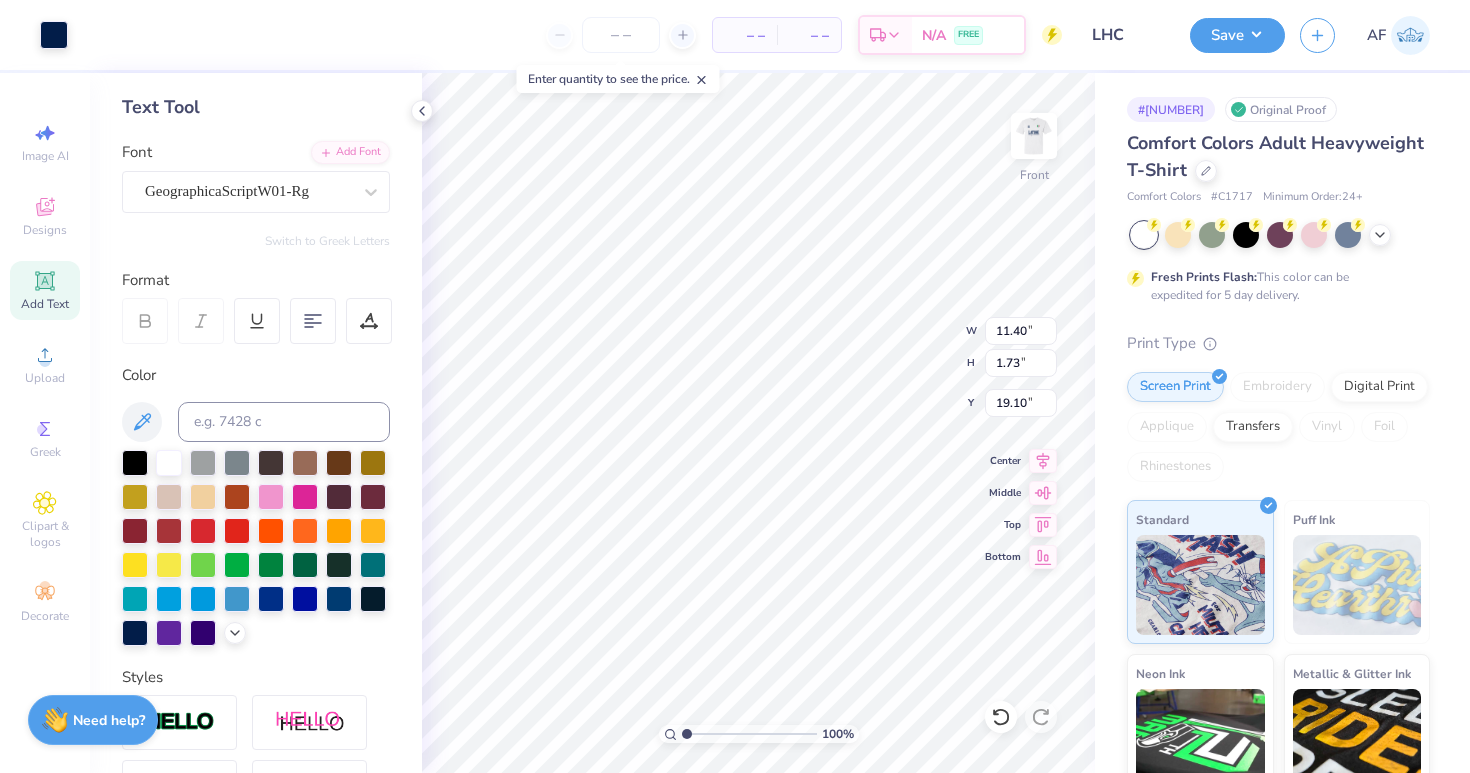 type on "19.05" 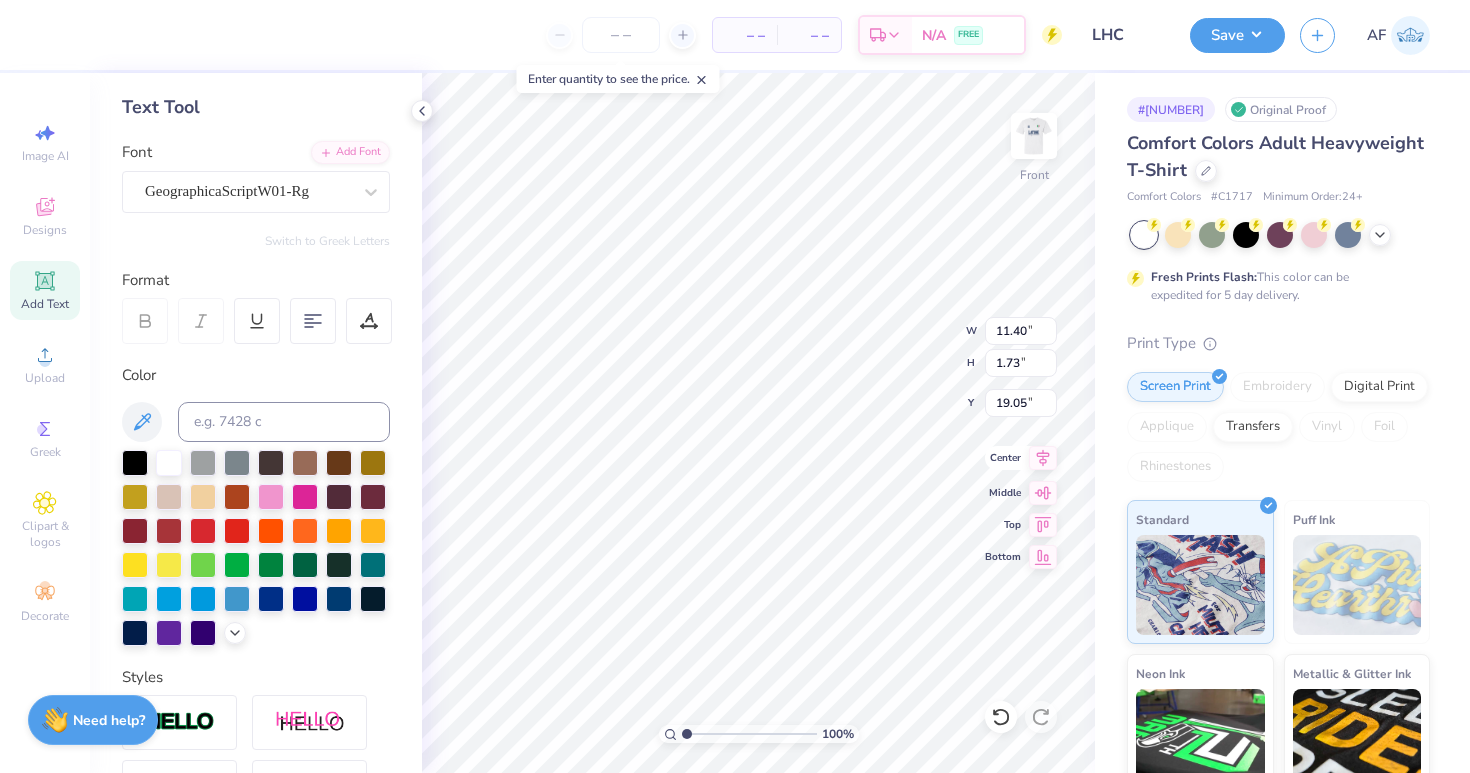 click 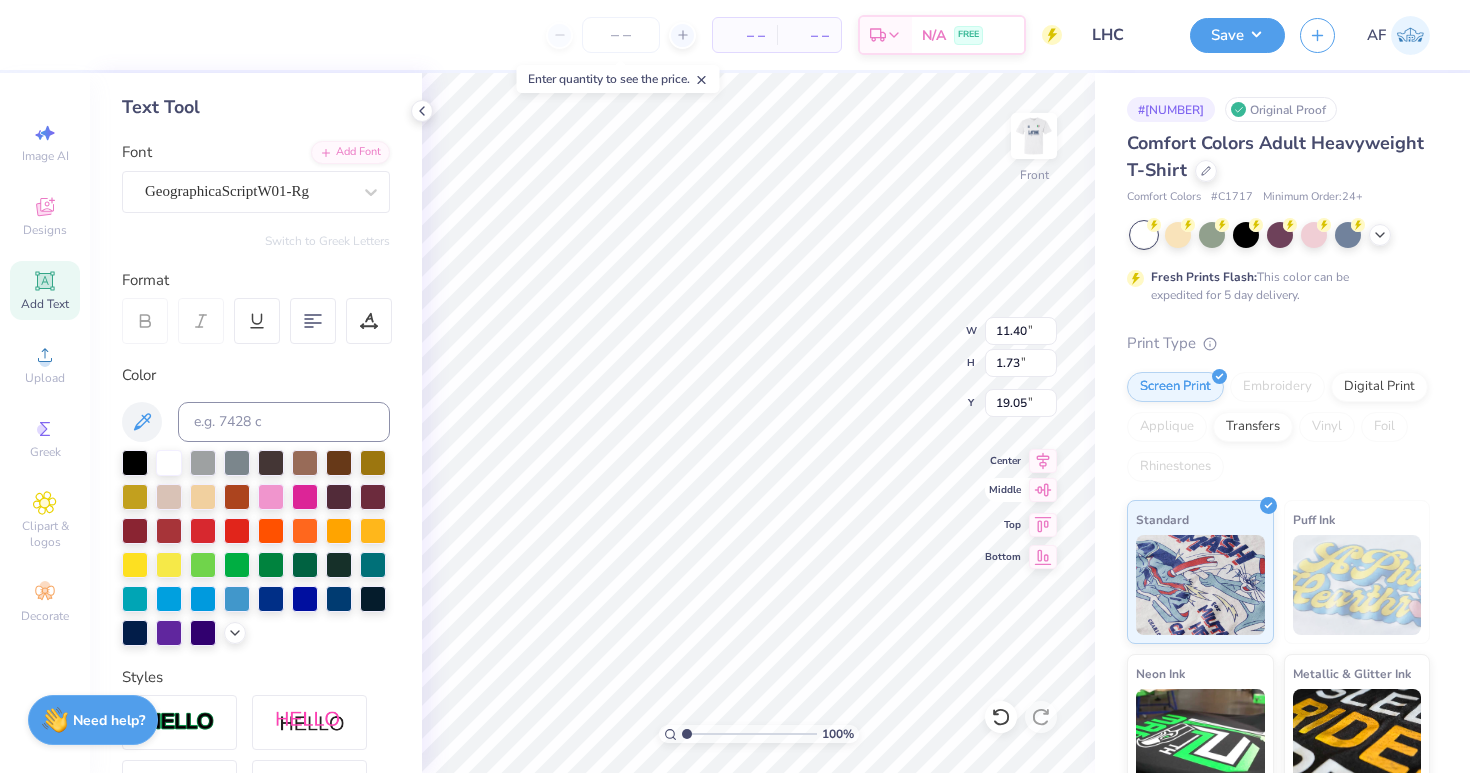 type on "10.14" 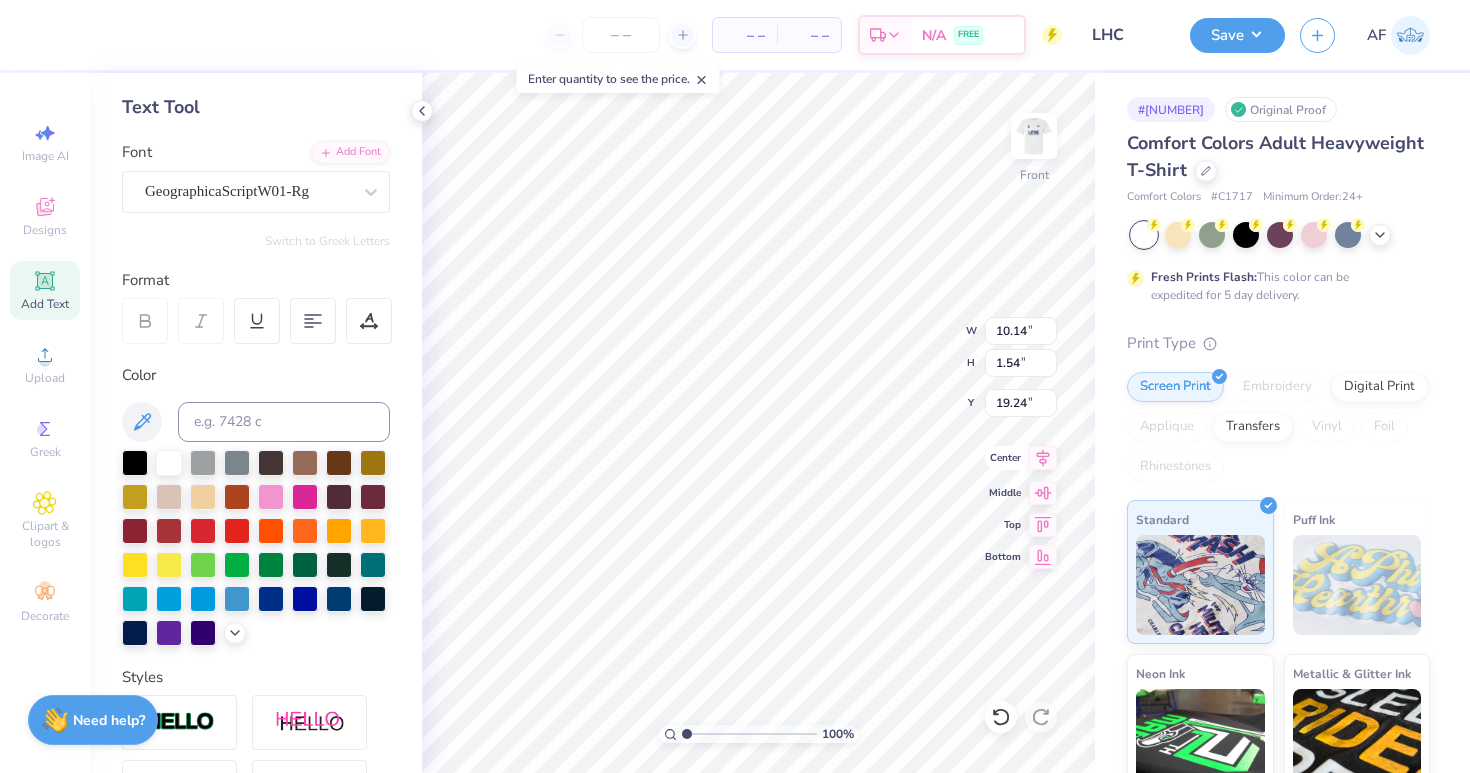 click 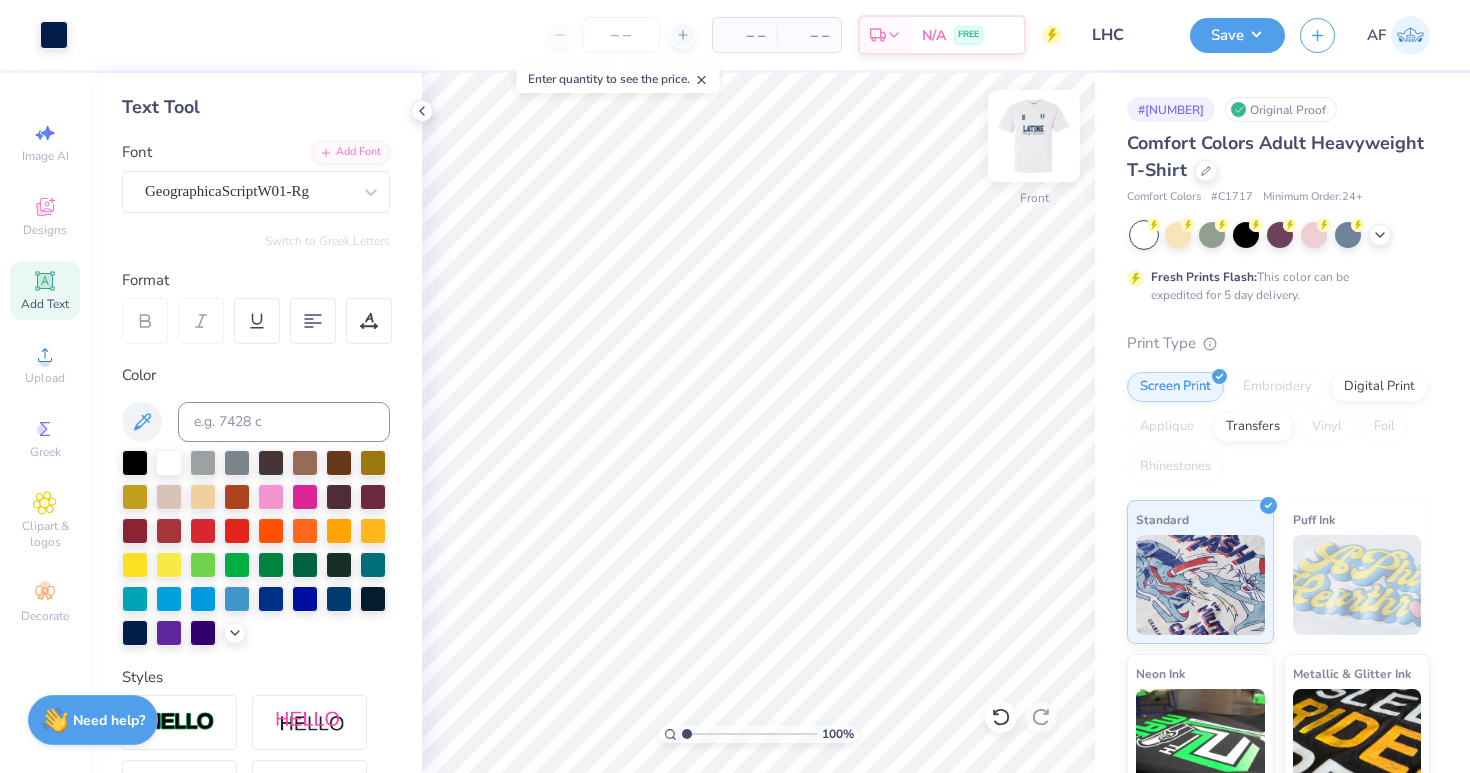 click at bounding box center [1034, 136] 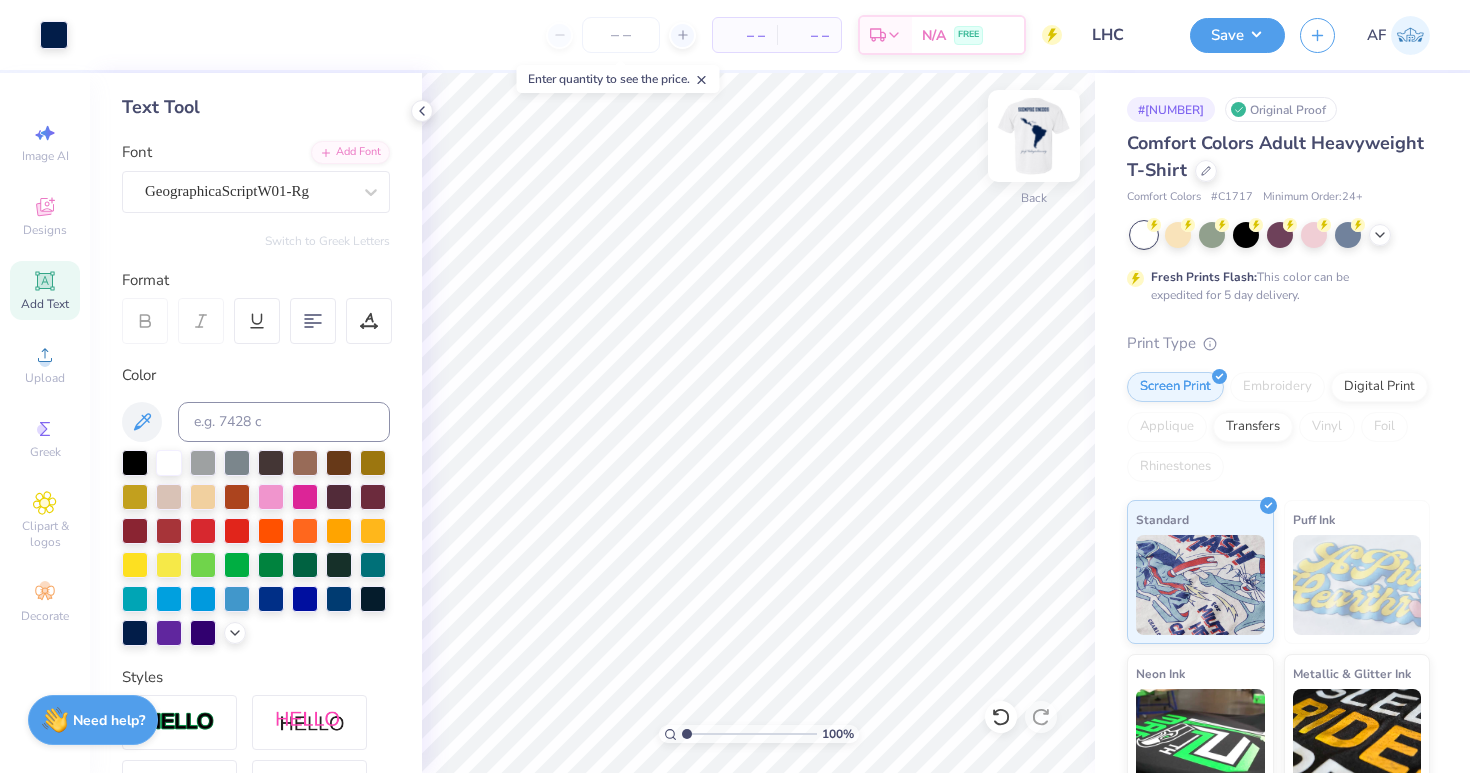 click at bounding box center (1034, 136) 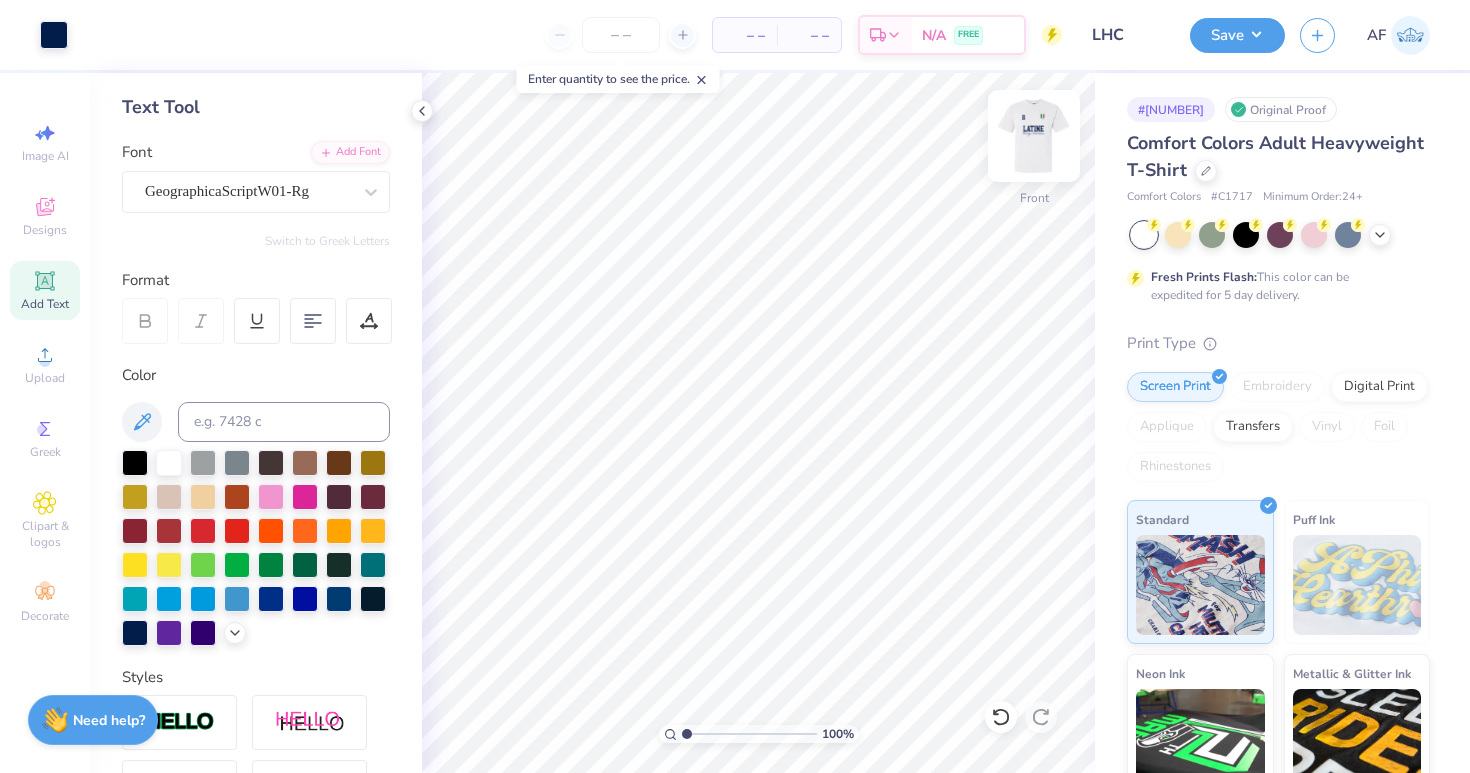 click at bounding box center (1034, 136) 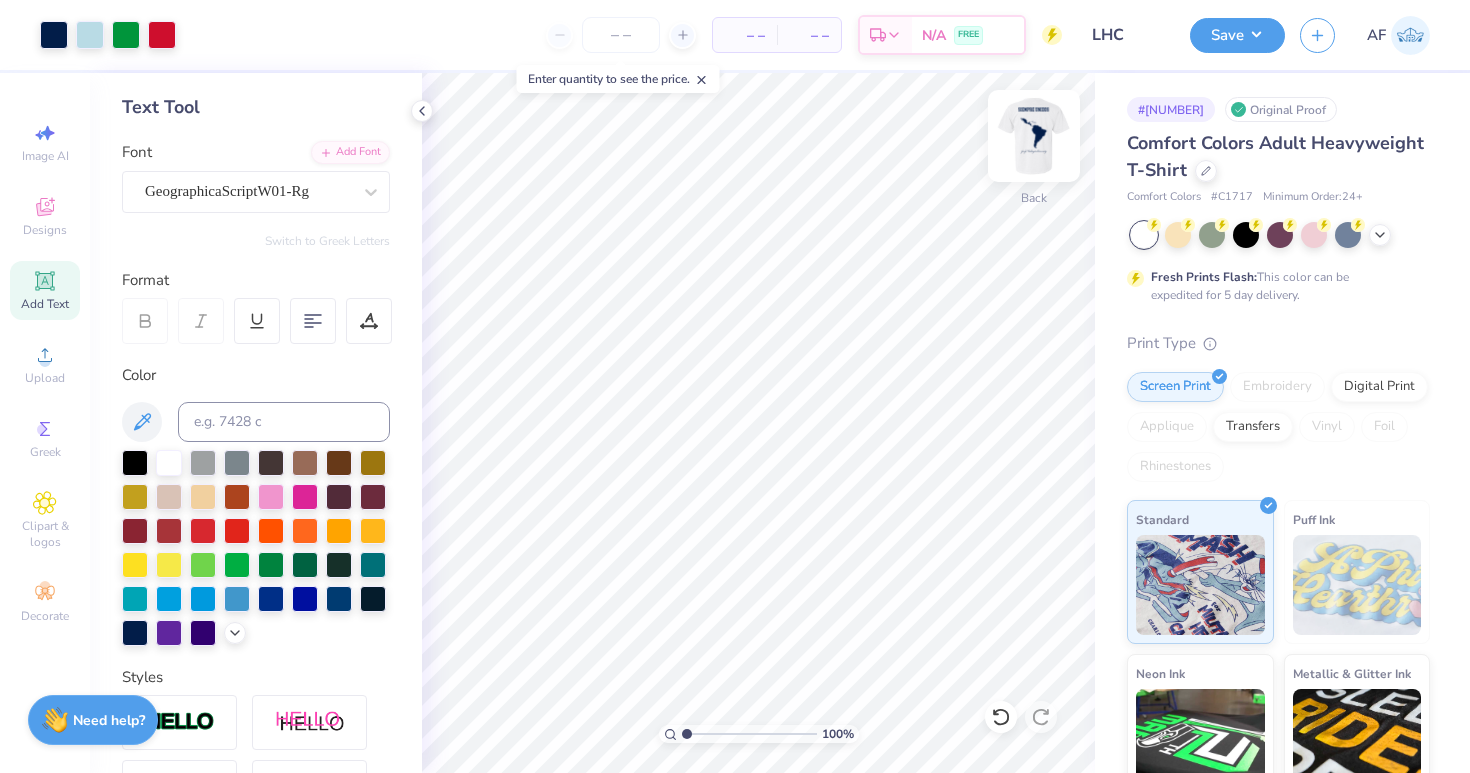 click at bounding box center (1034, 136) 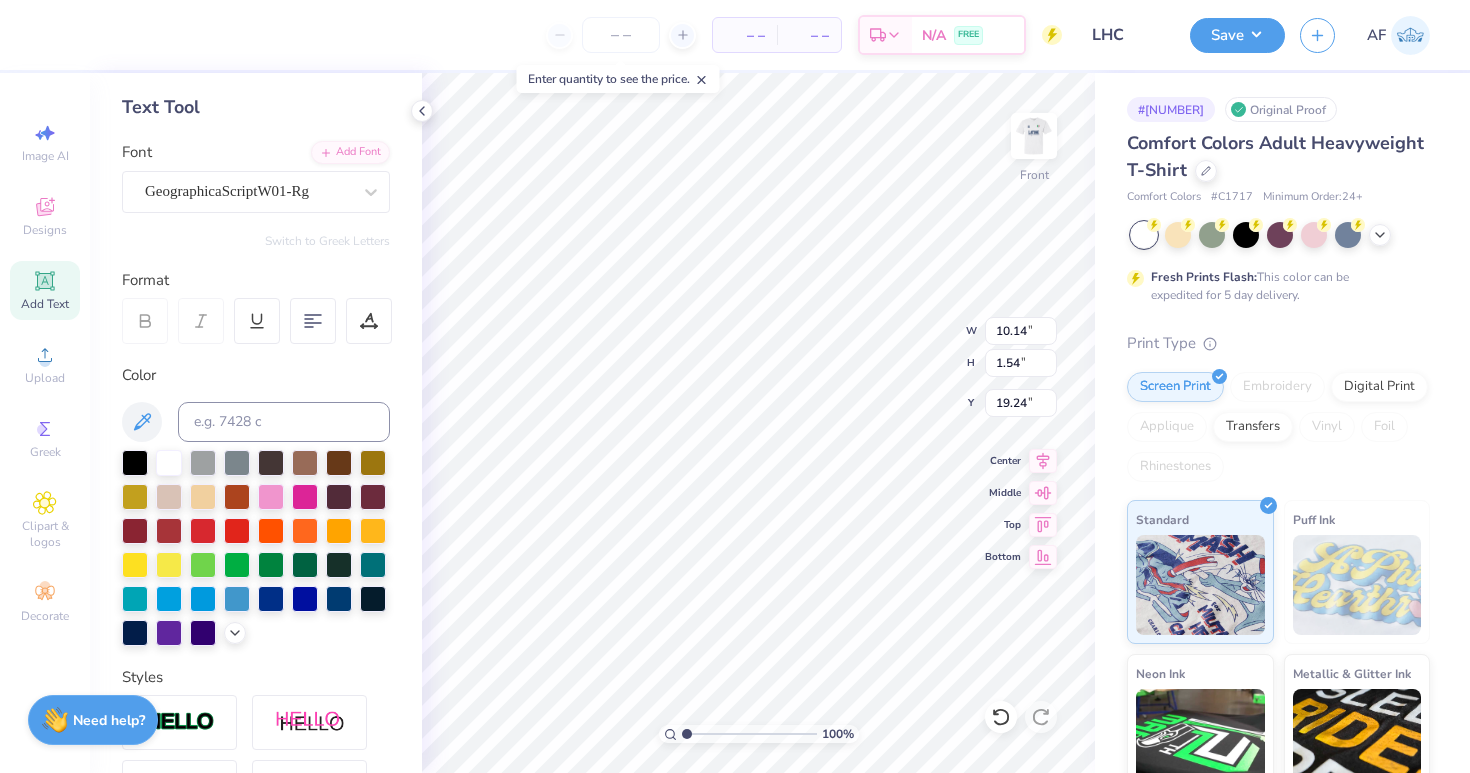 type on "4.53" 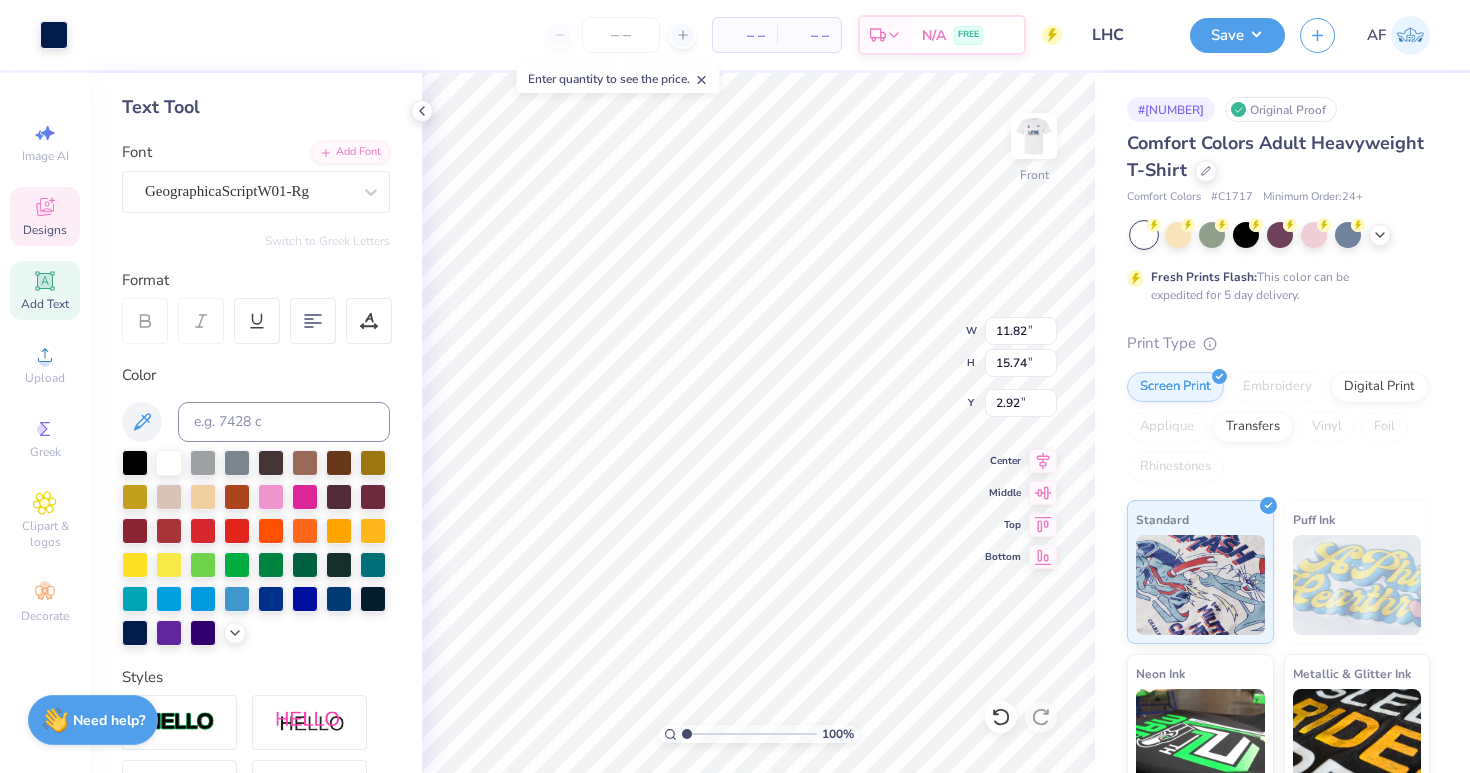 type on "3.00" 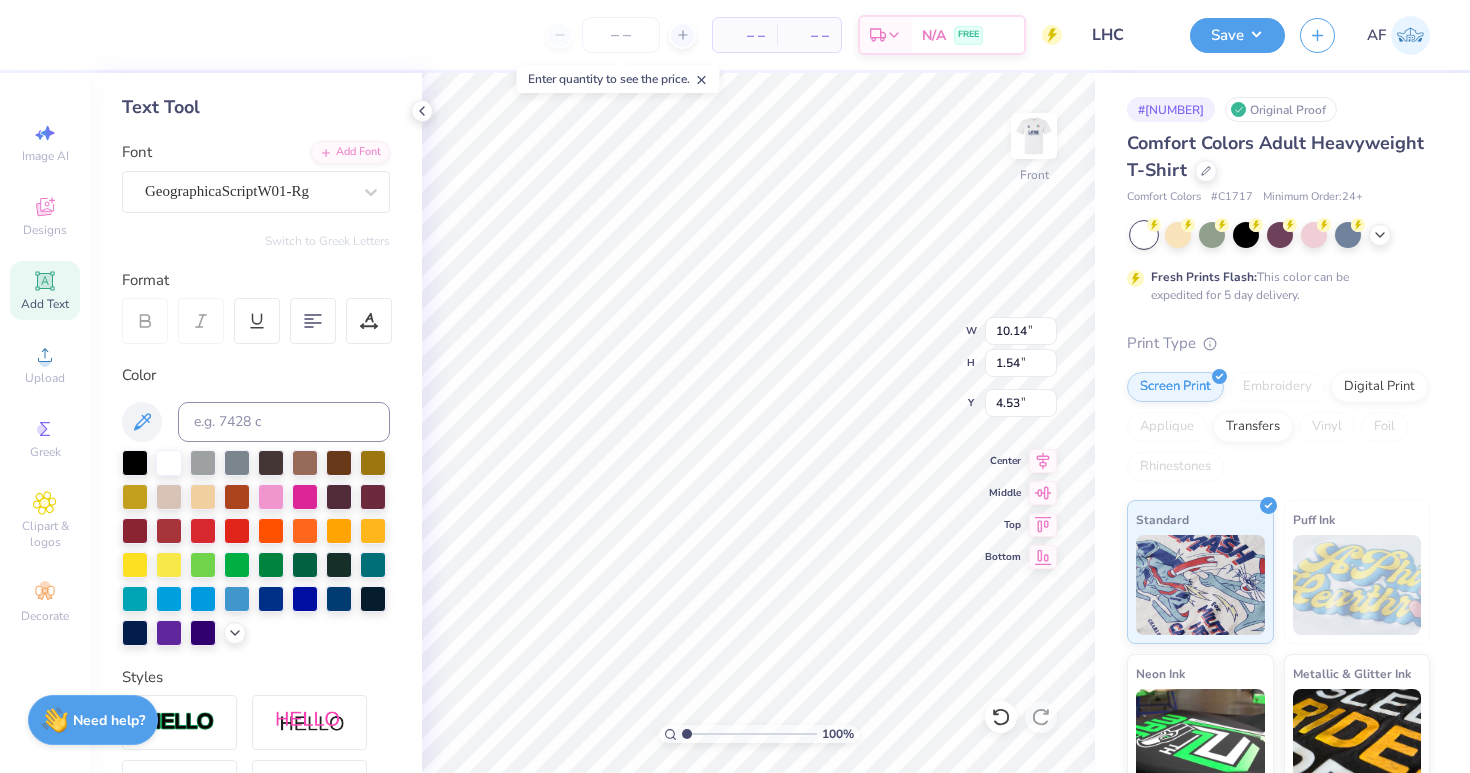 type on "19.07" 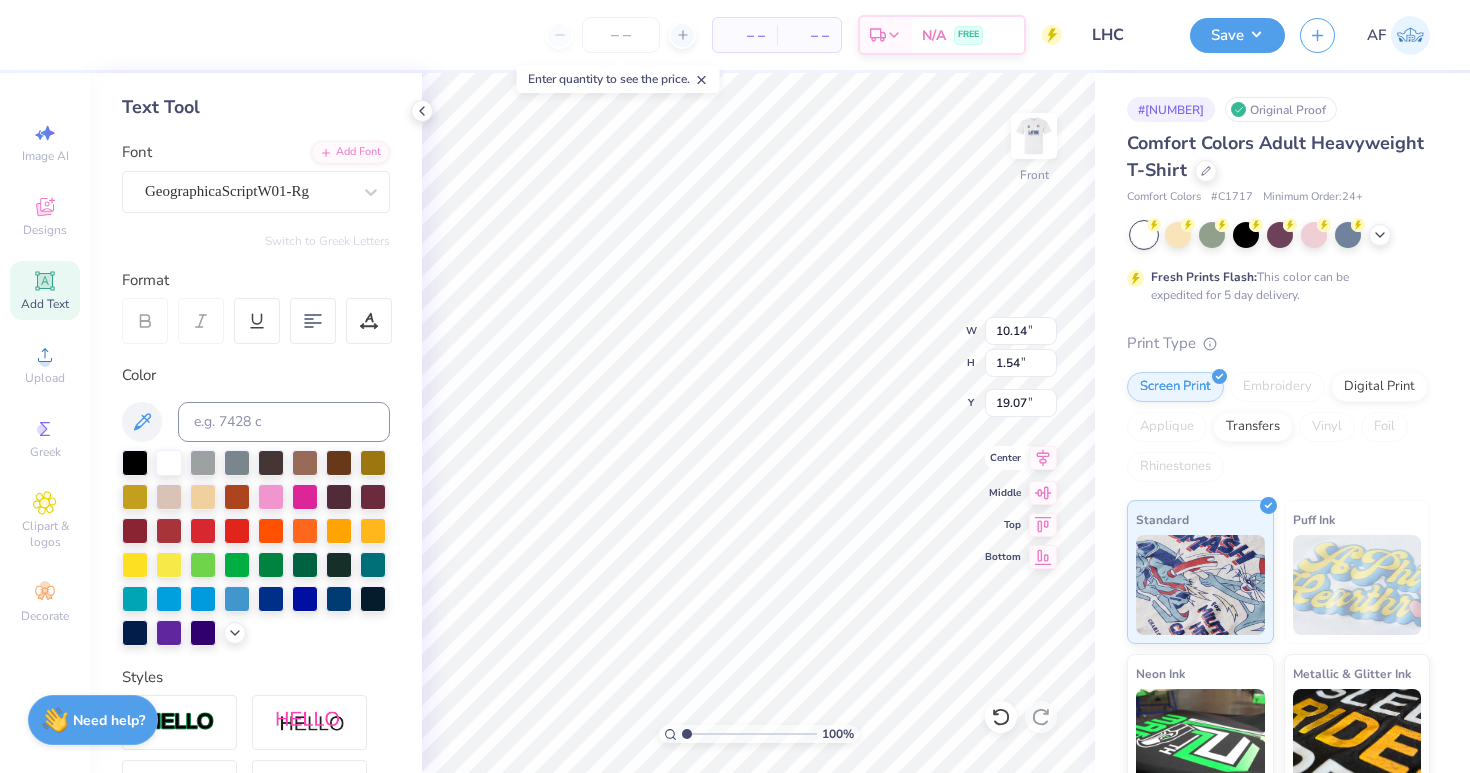 click 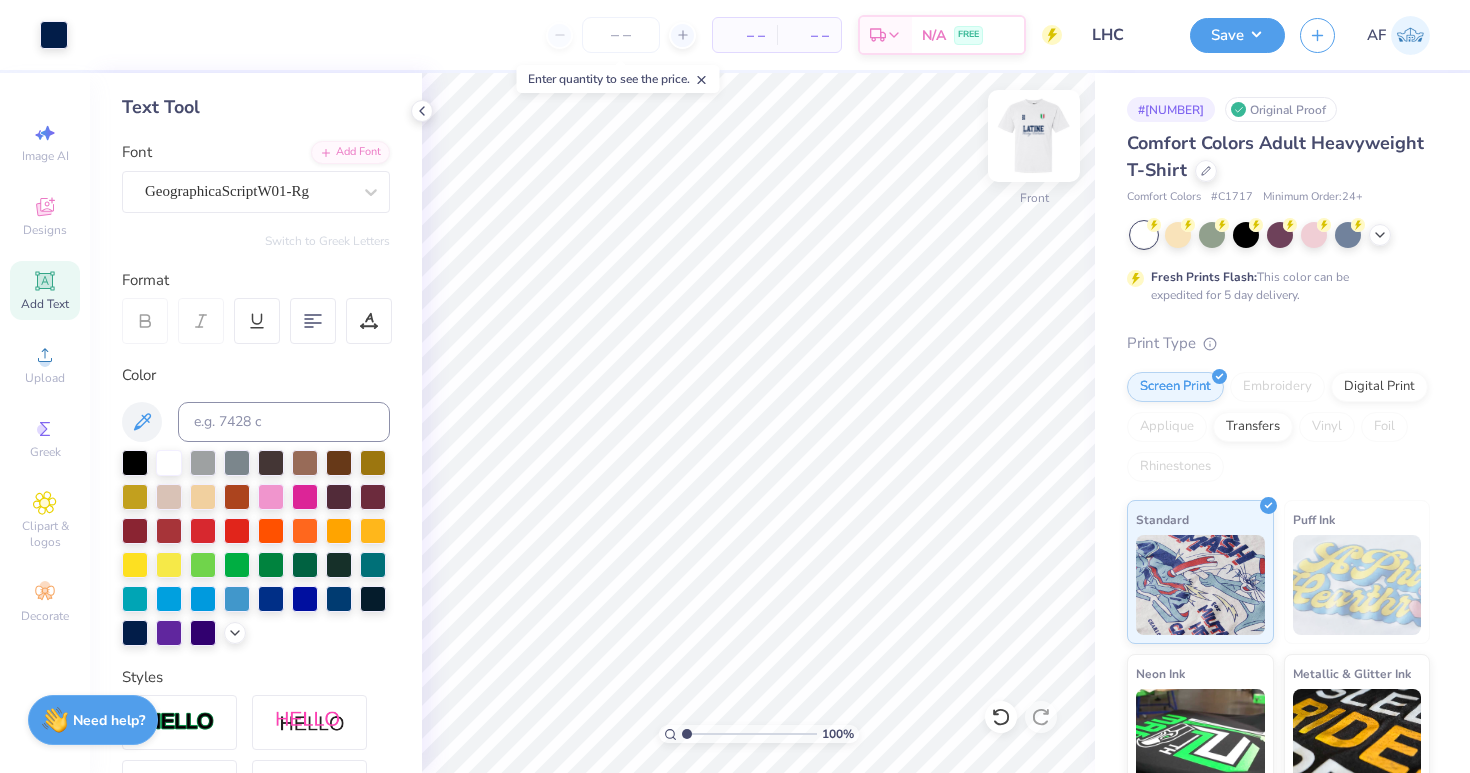 click at bounding box center (1034, 136) 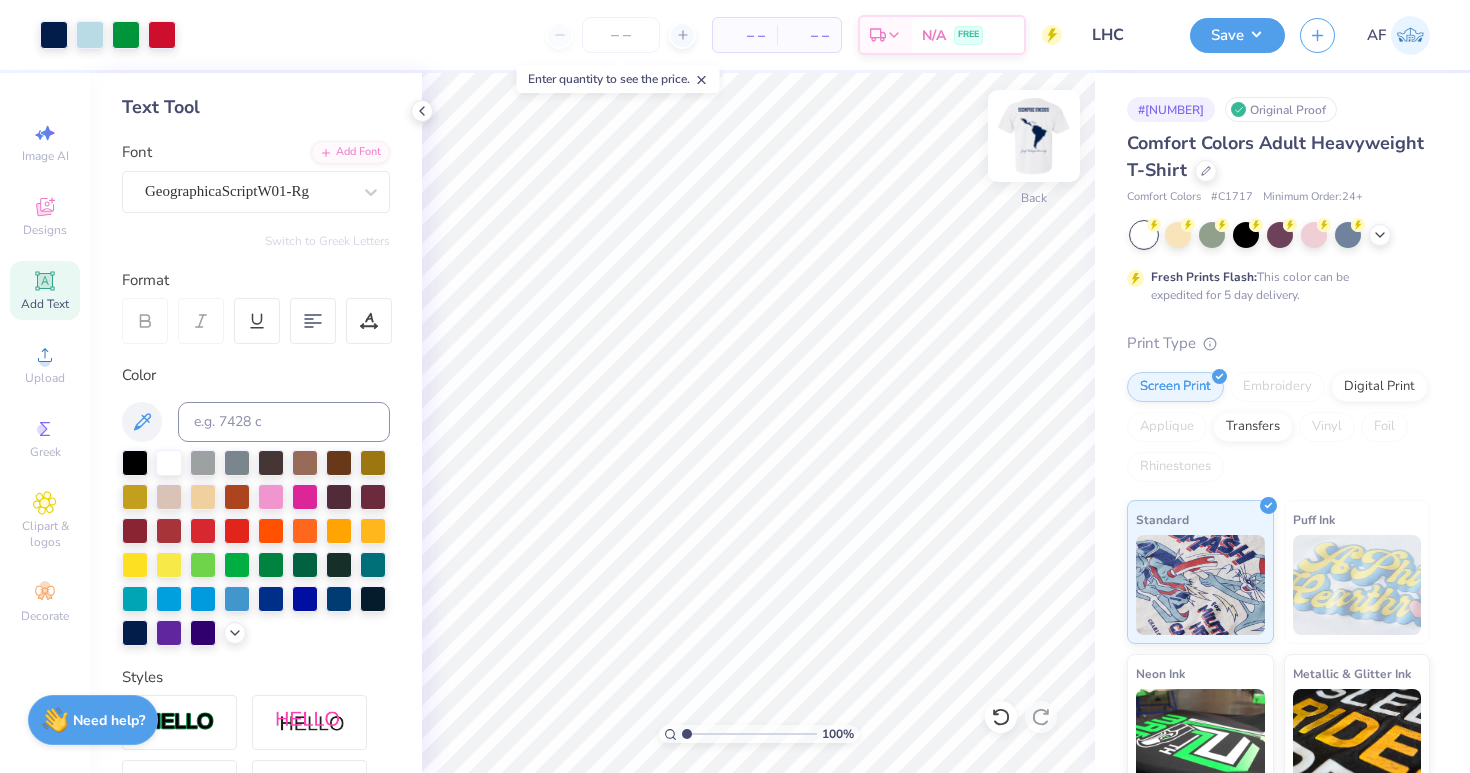 click at bounding box center [1034, 136] 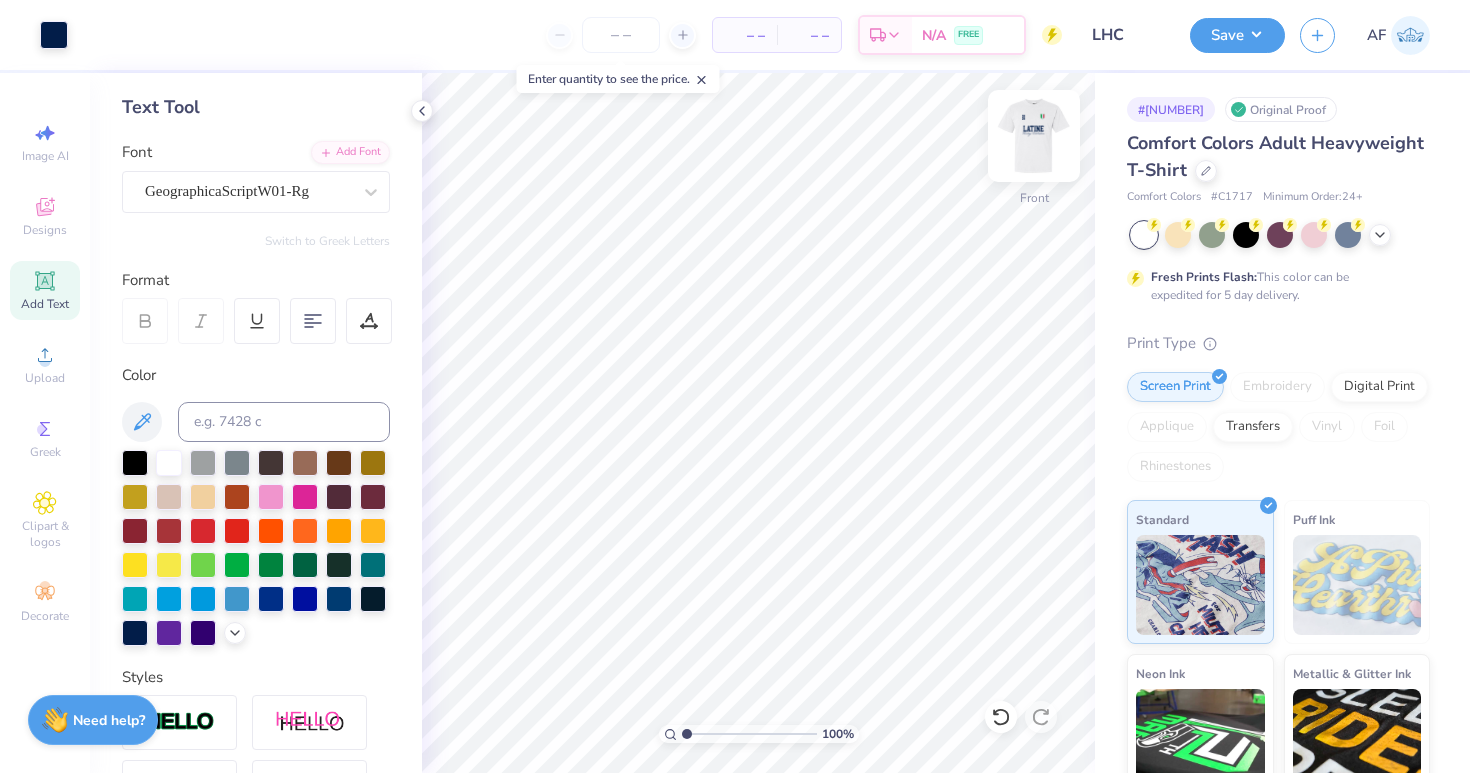 click at bounding box center [1034, 136] 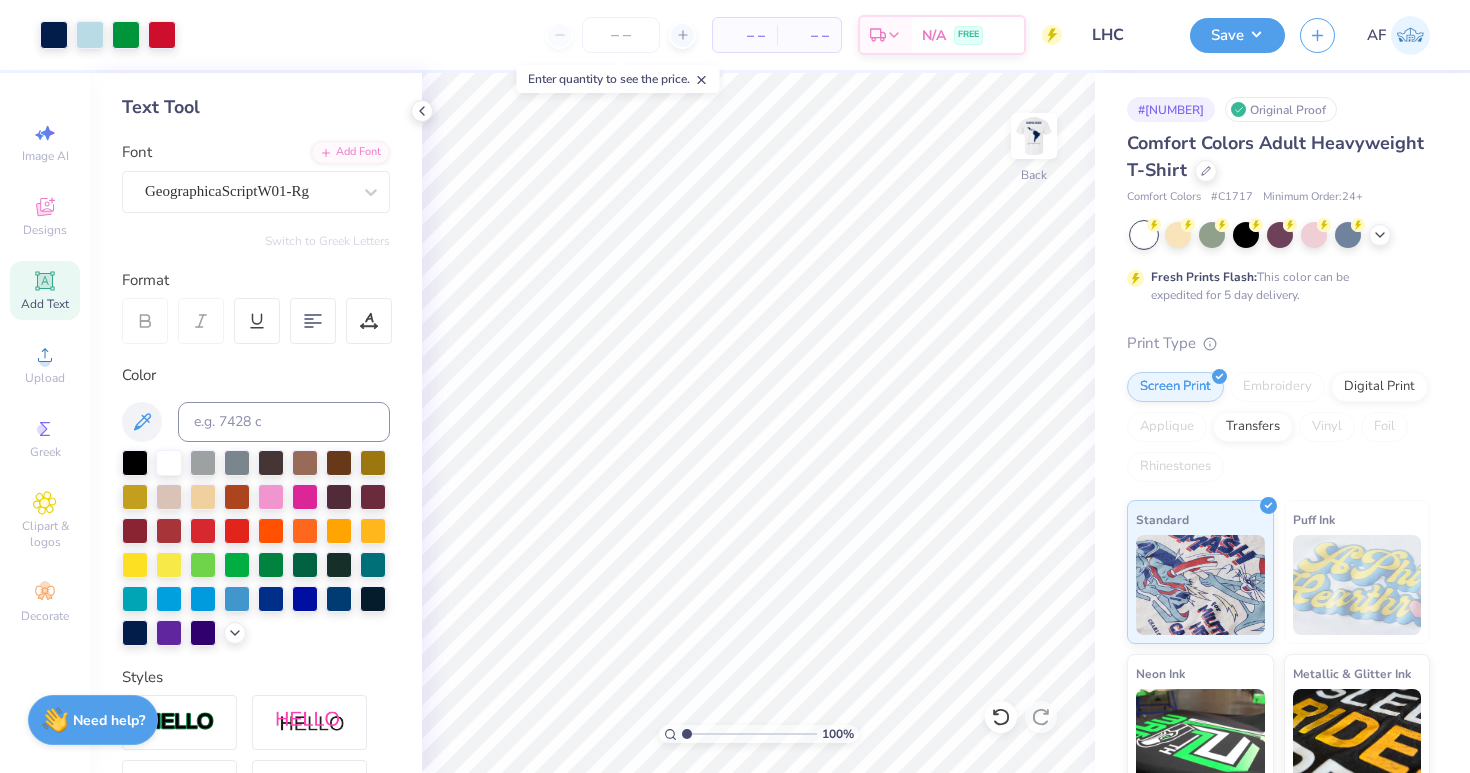 click 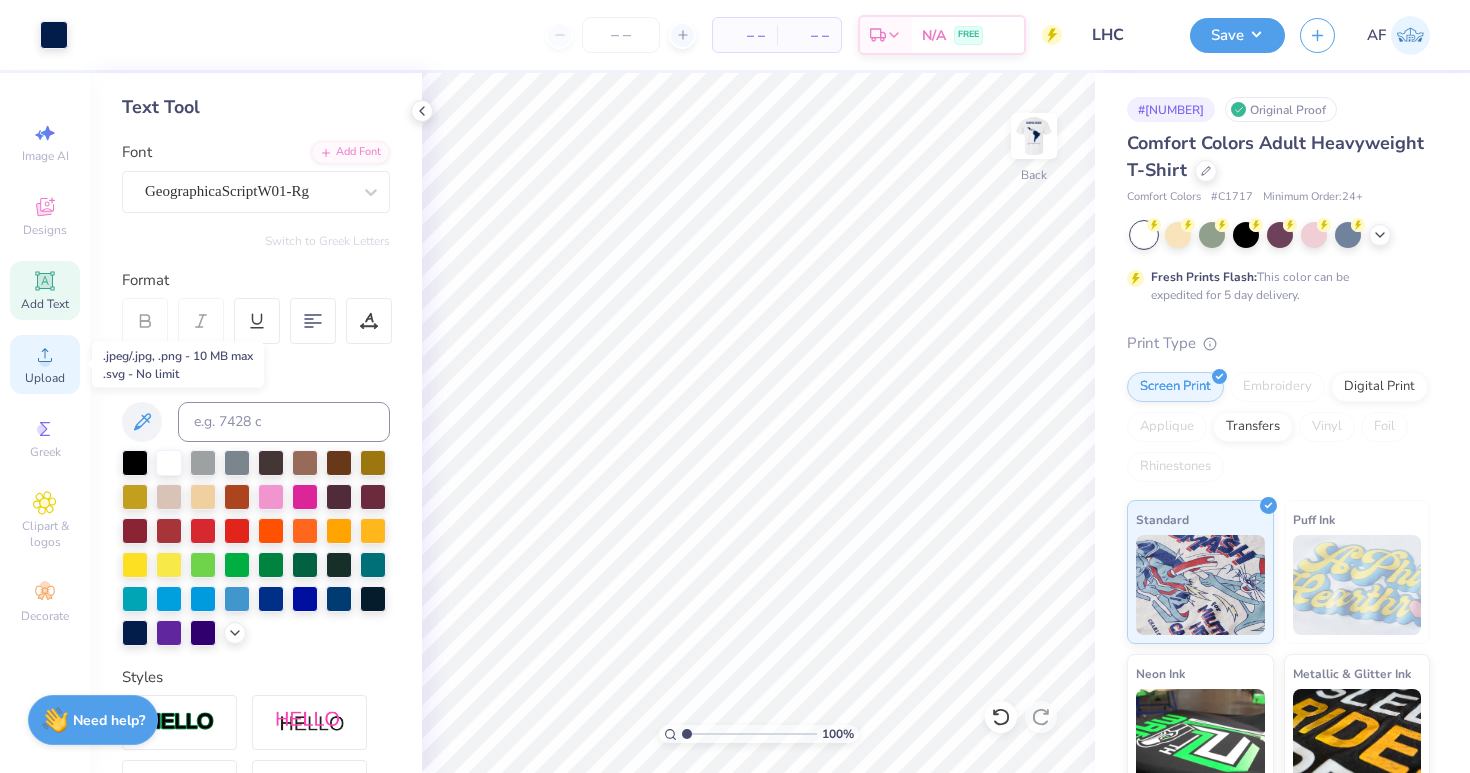 click 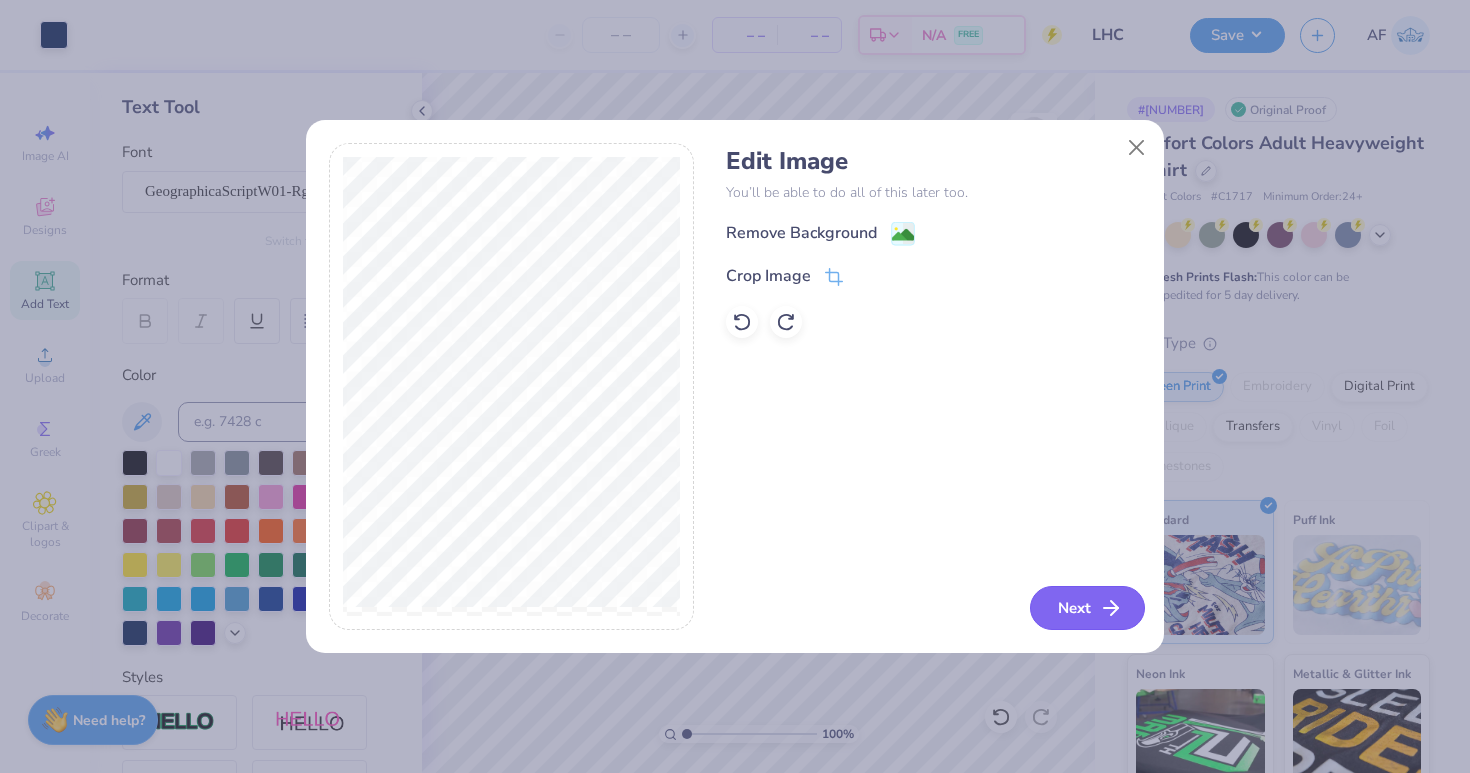 click on "Next" at bounding box center (1087, 608) 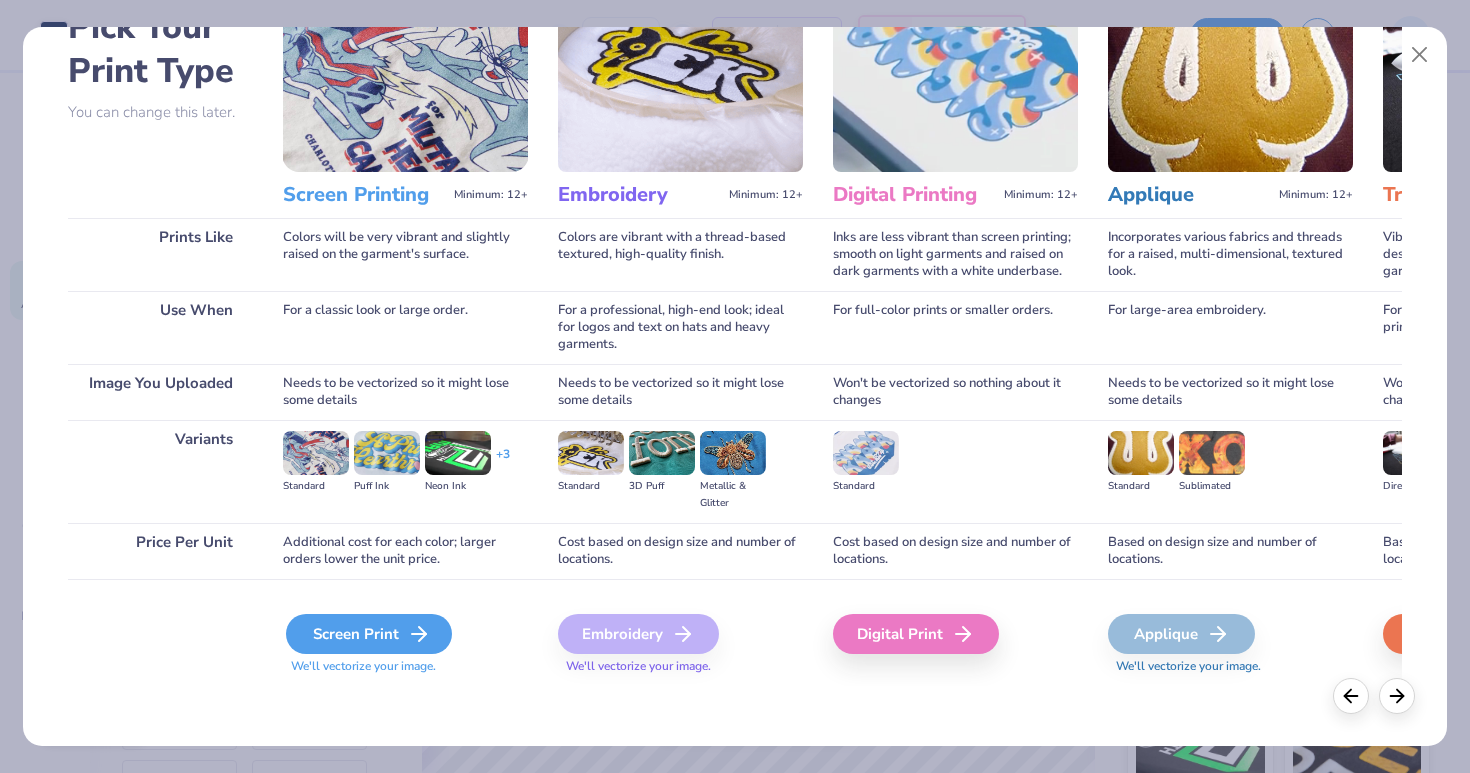 scroll, scrollTop: 124, scrollLeft: 0, axis: vertical 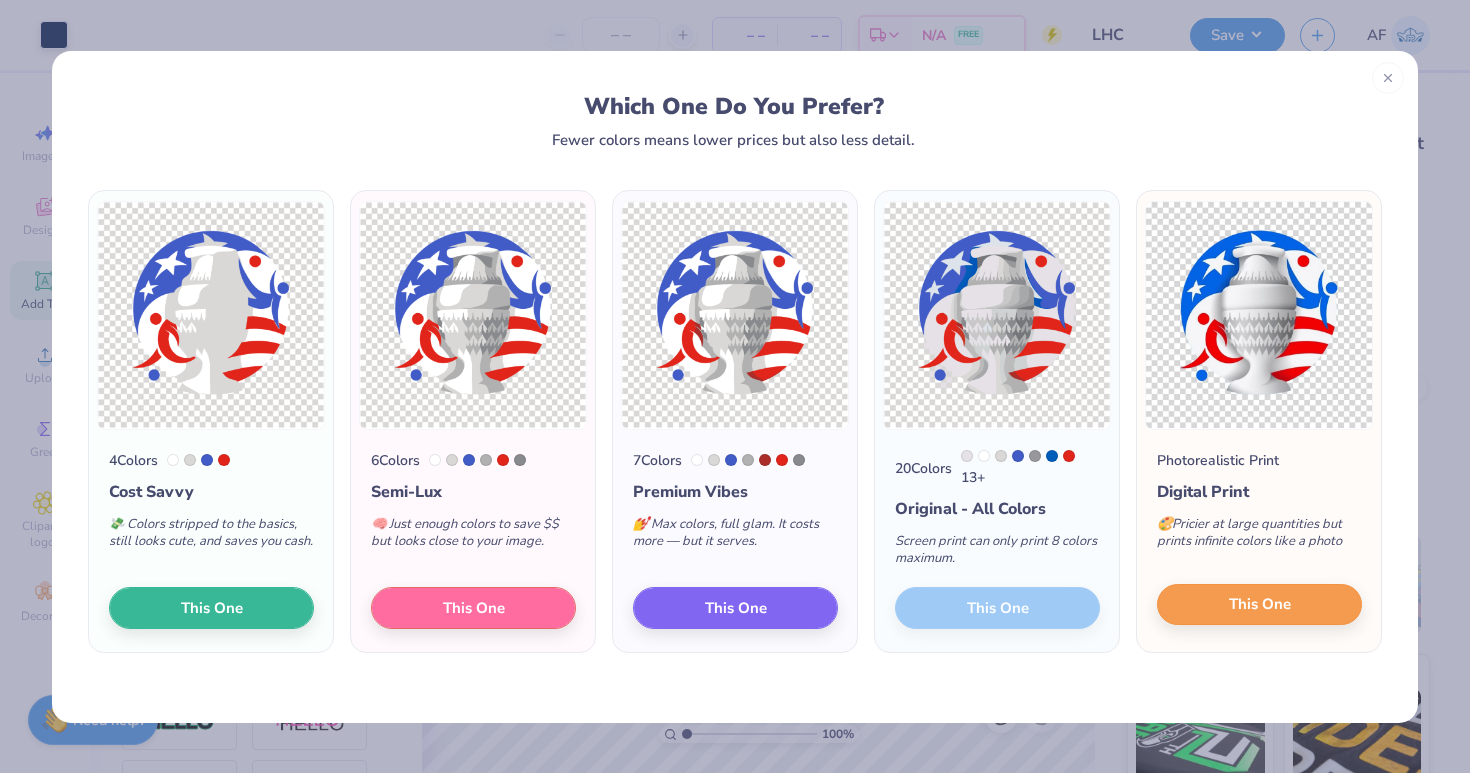 click on "This One" at bounding box center [1259, 605] 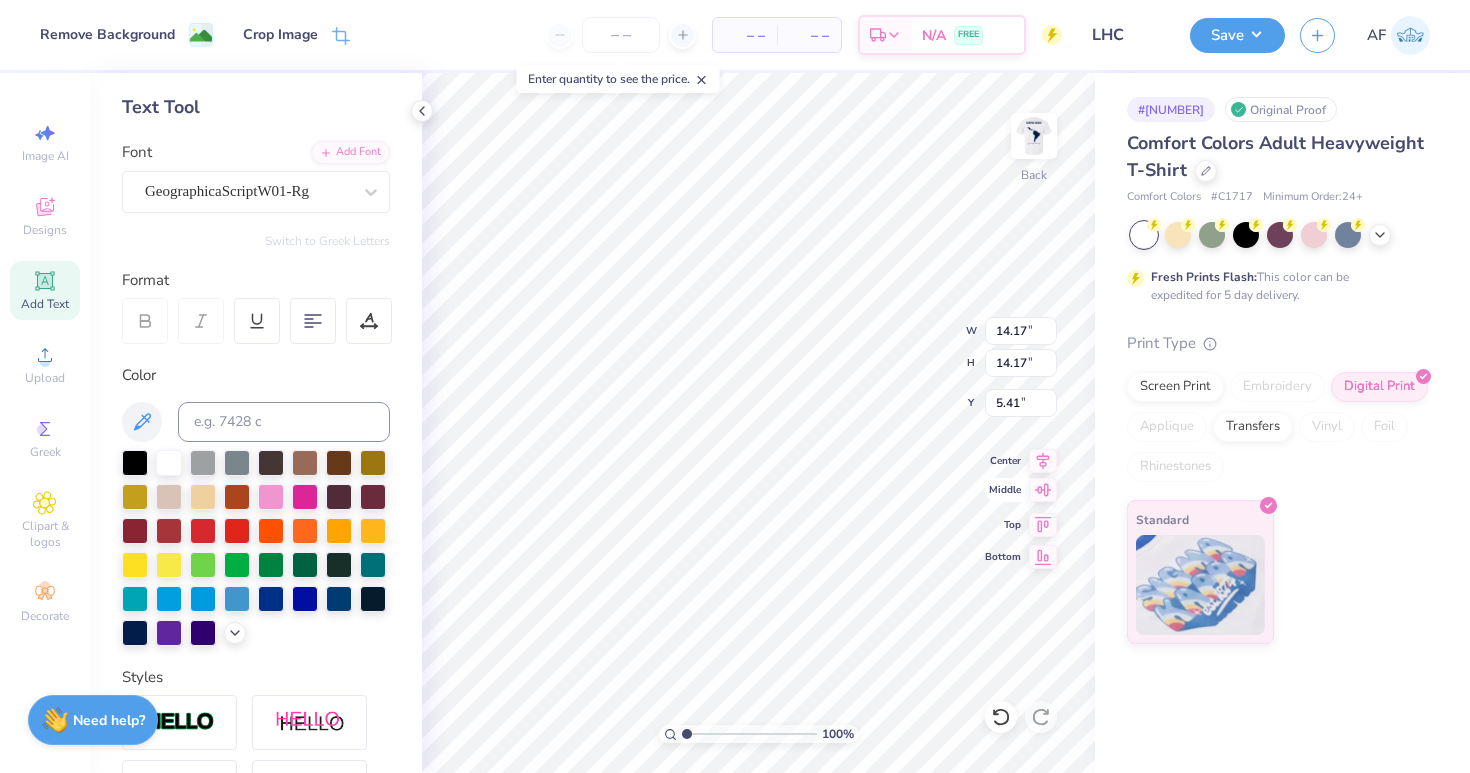 type on "8.58" 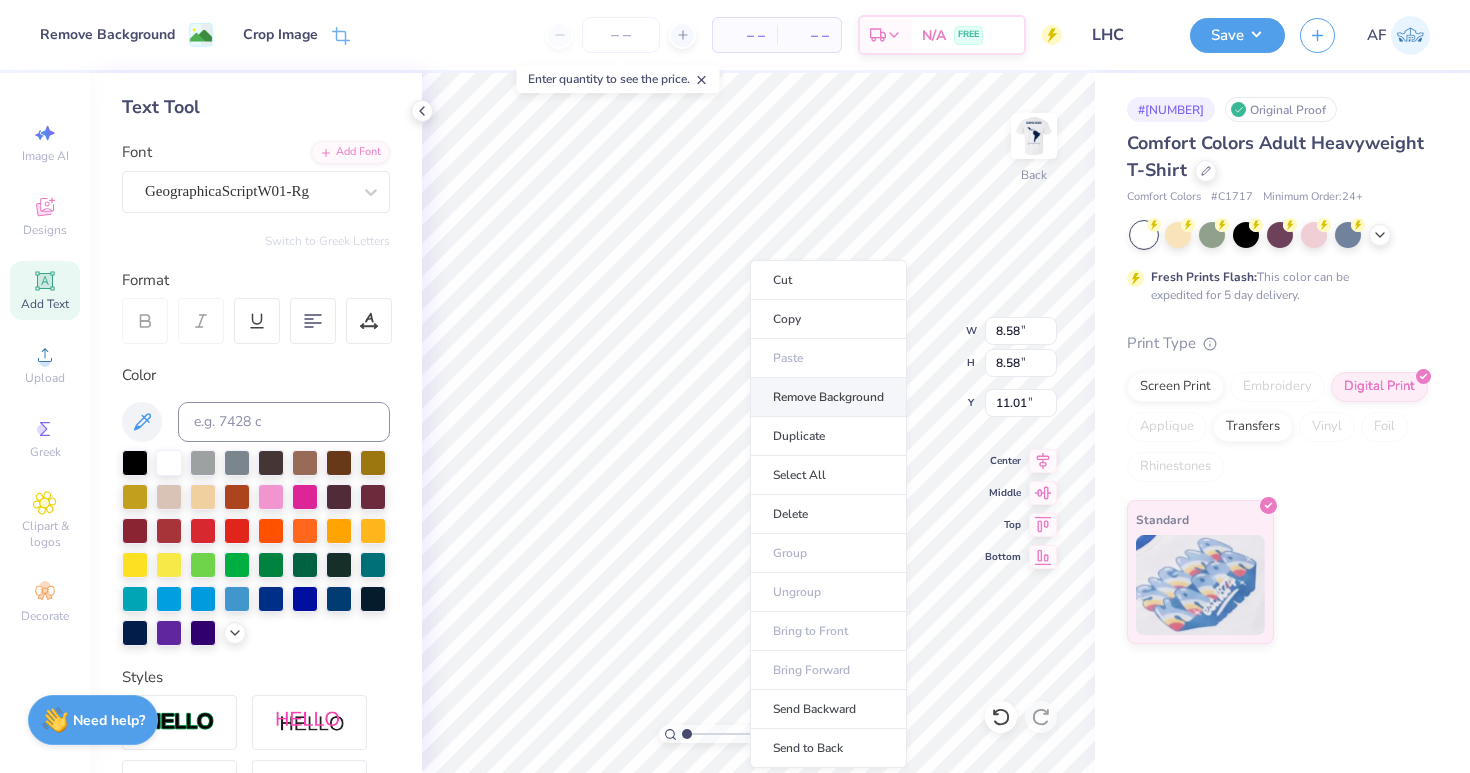 click on "Remove Background" at bounding box center (828, 397) 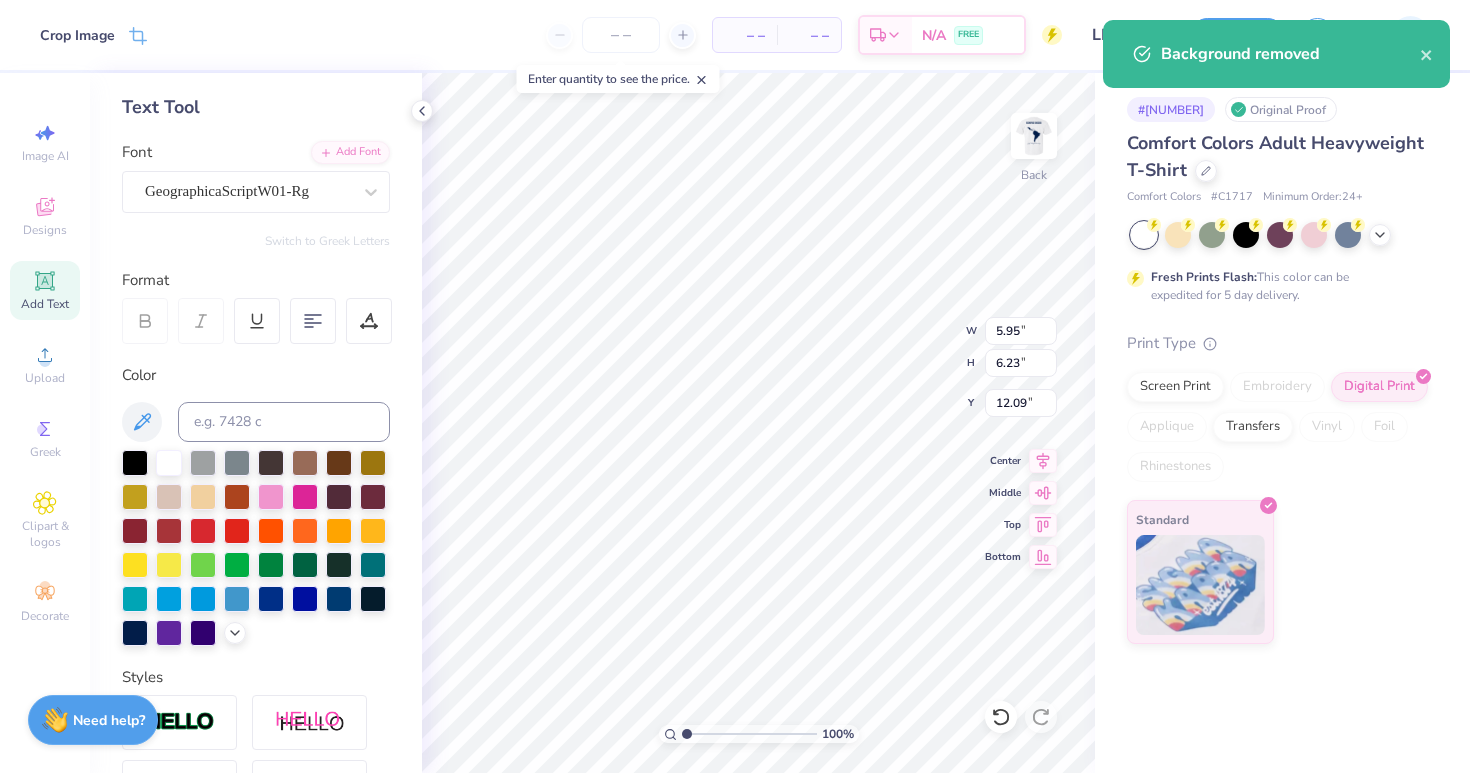type on "2.94" 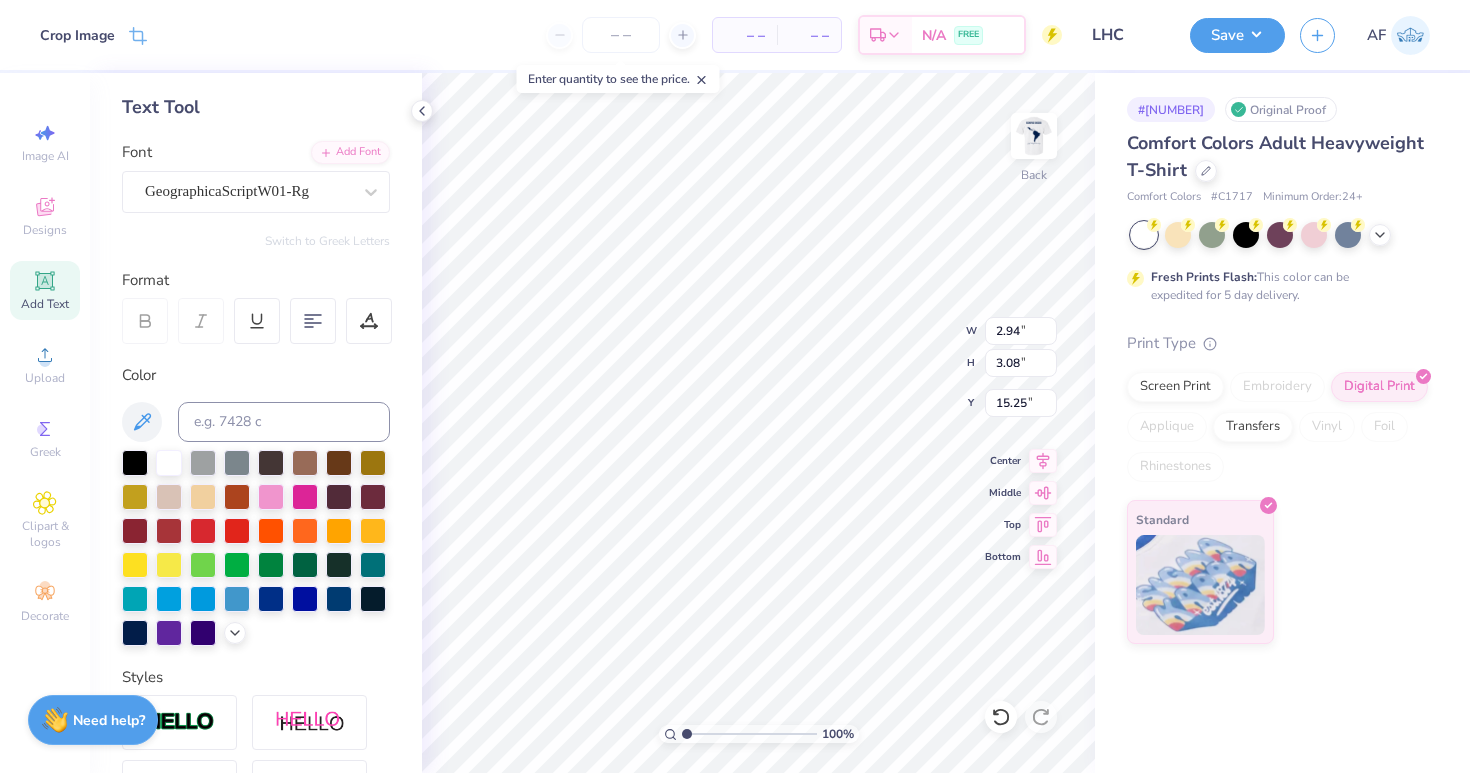 type on "3.00" 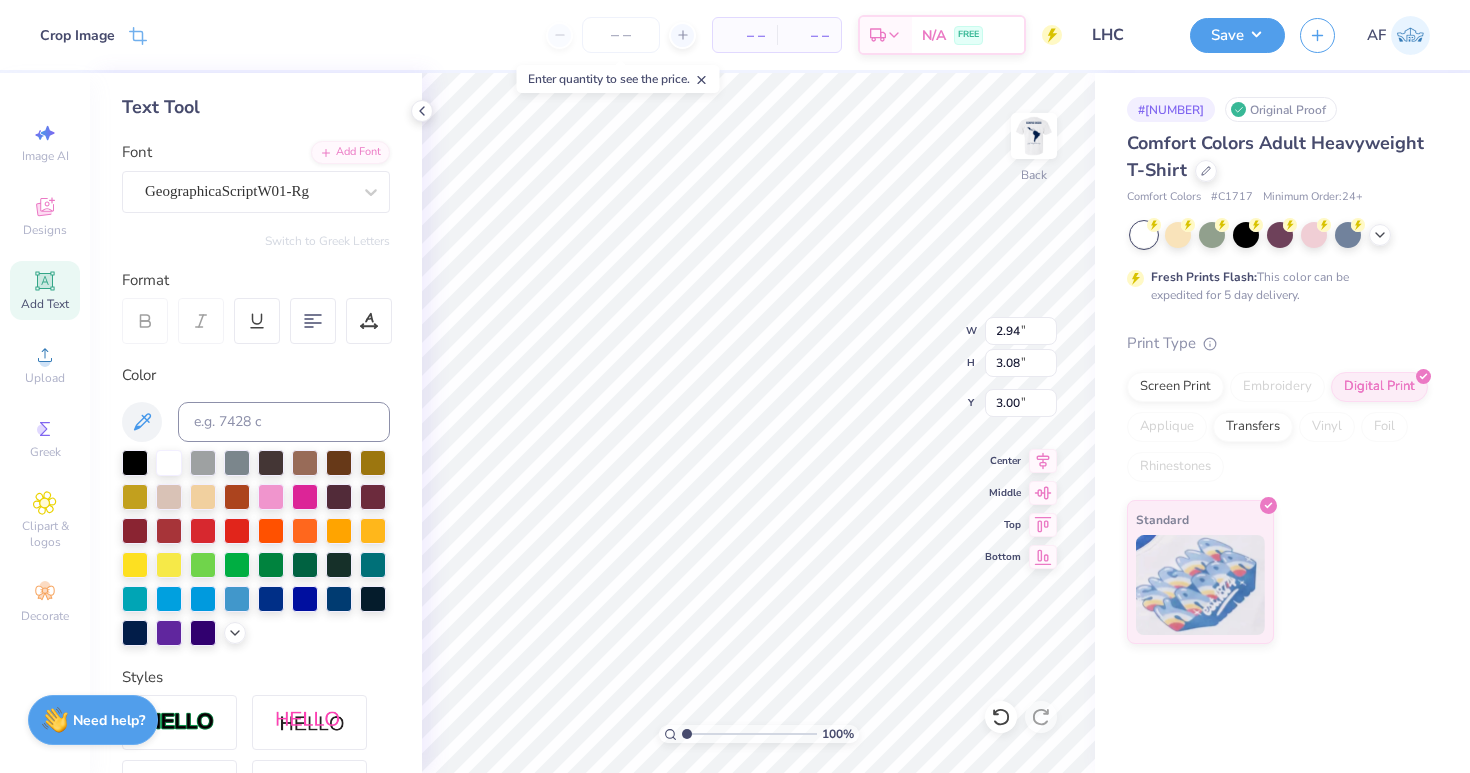 type on "1.94" 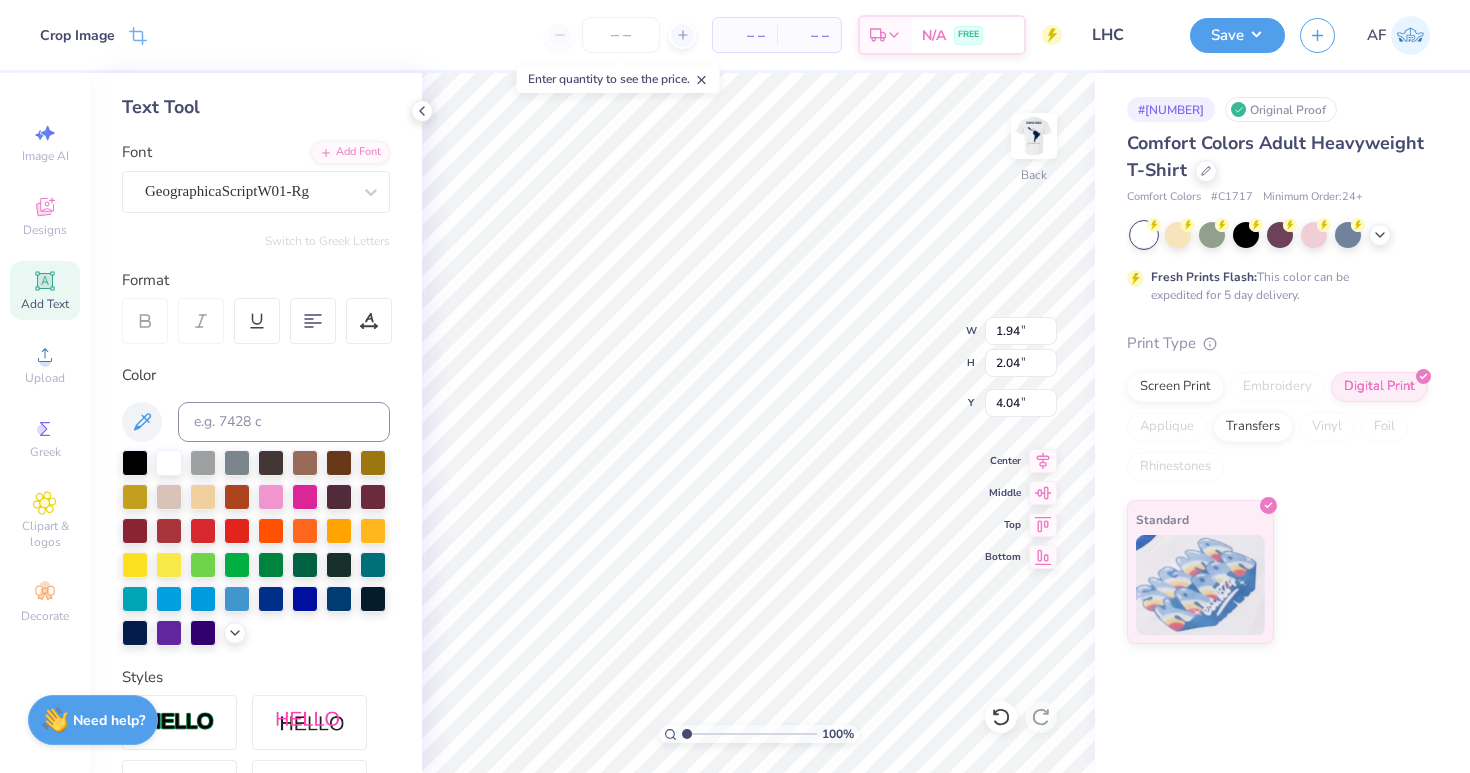 type on "3.34" 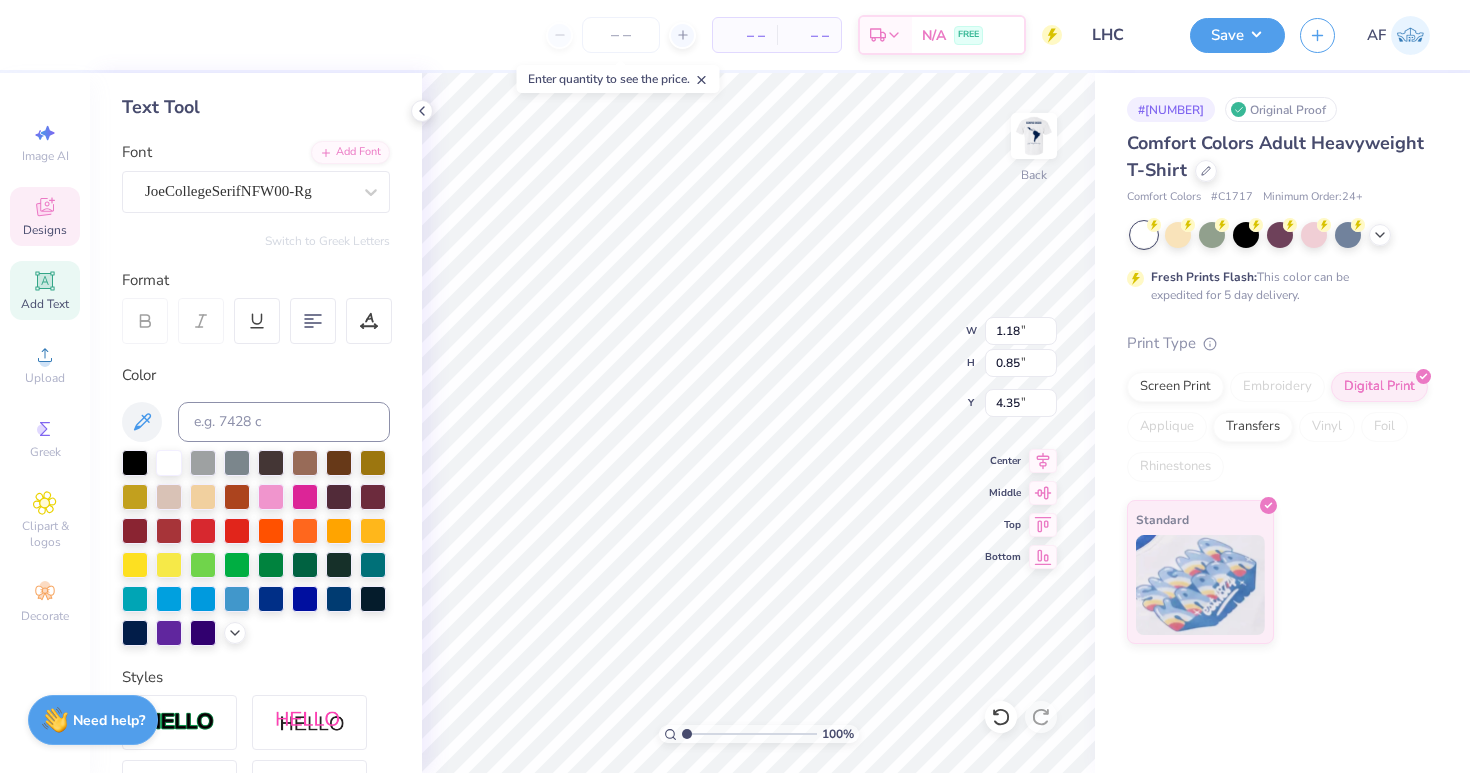 type on "1.94" 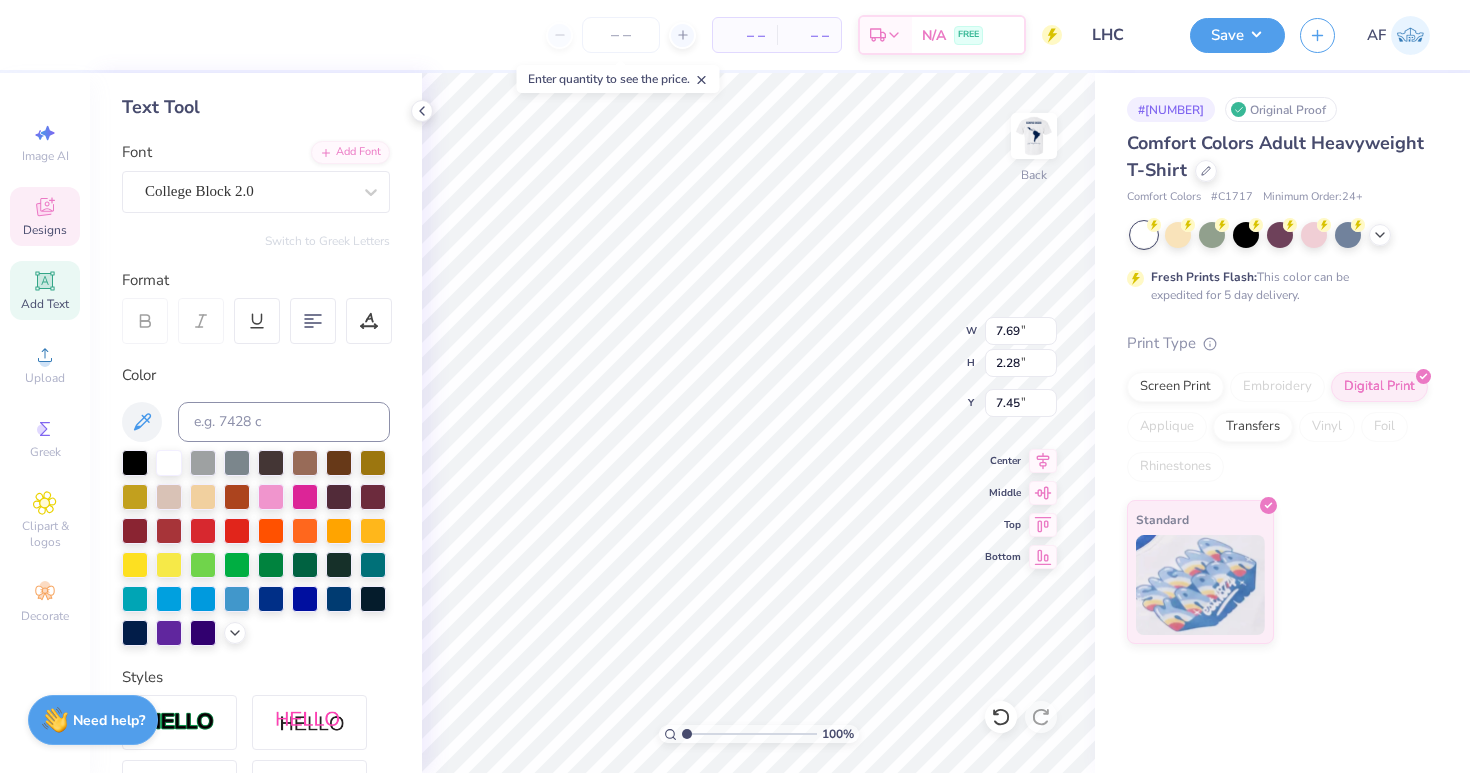 type on "[REGION] LATINE" 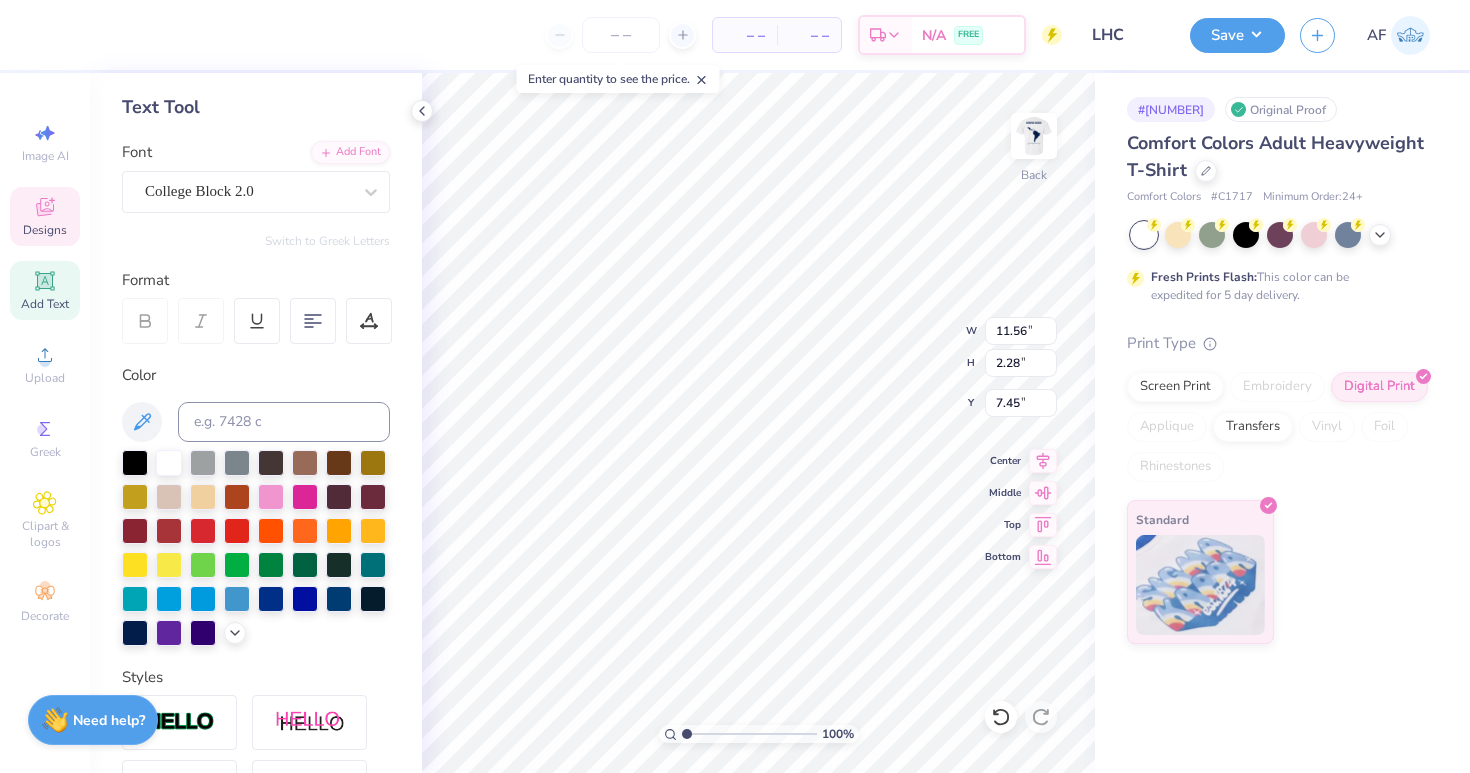 type on "10.96" 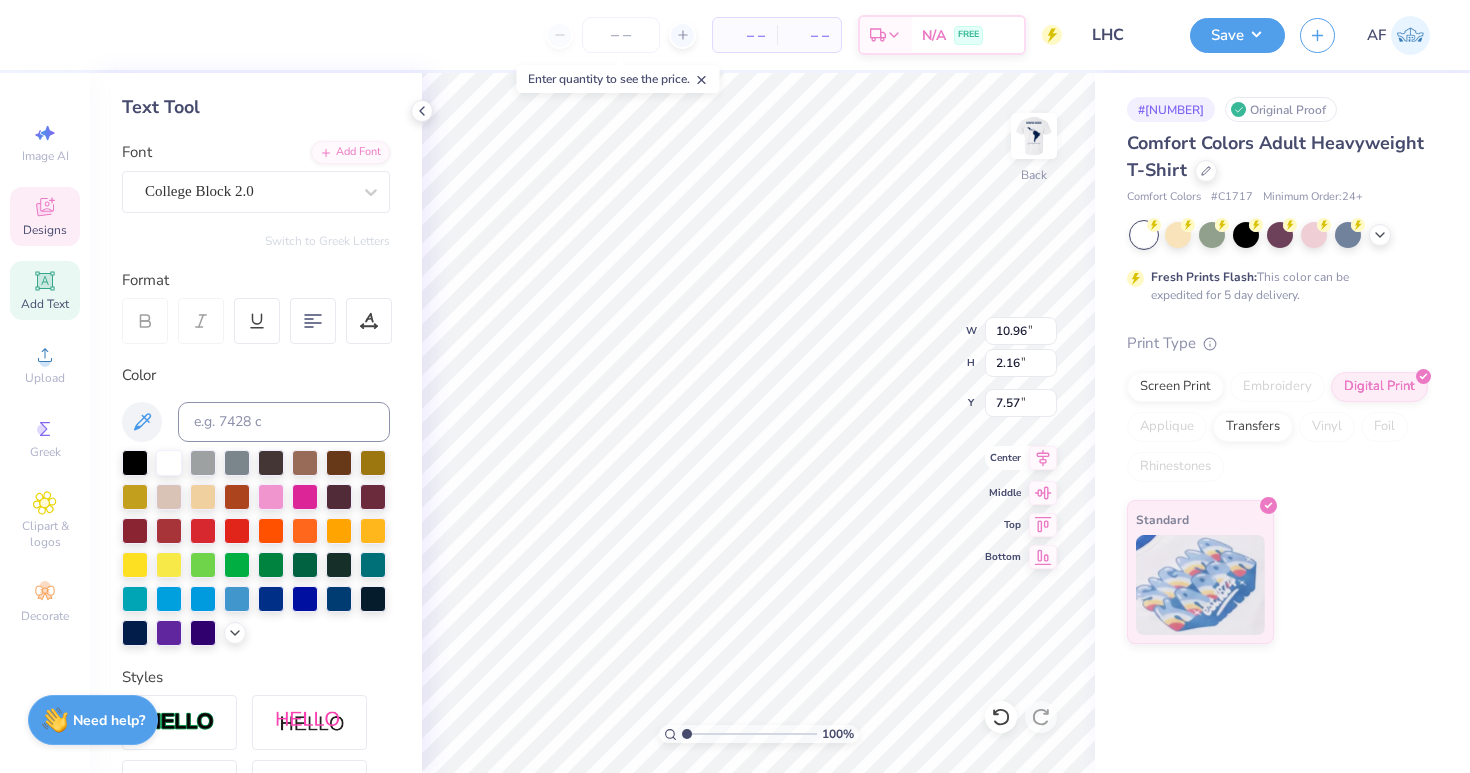 click 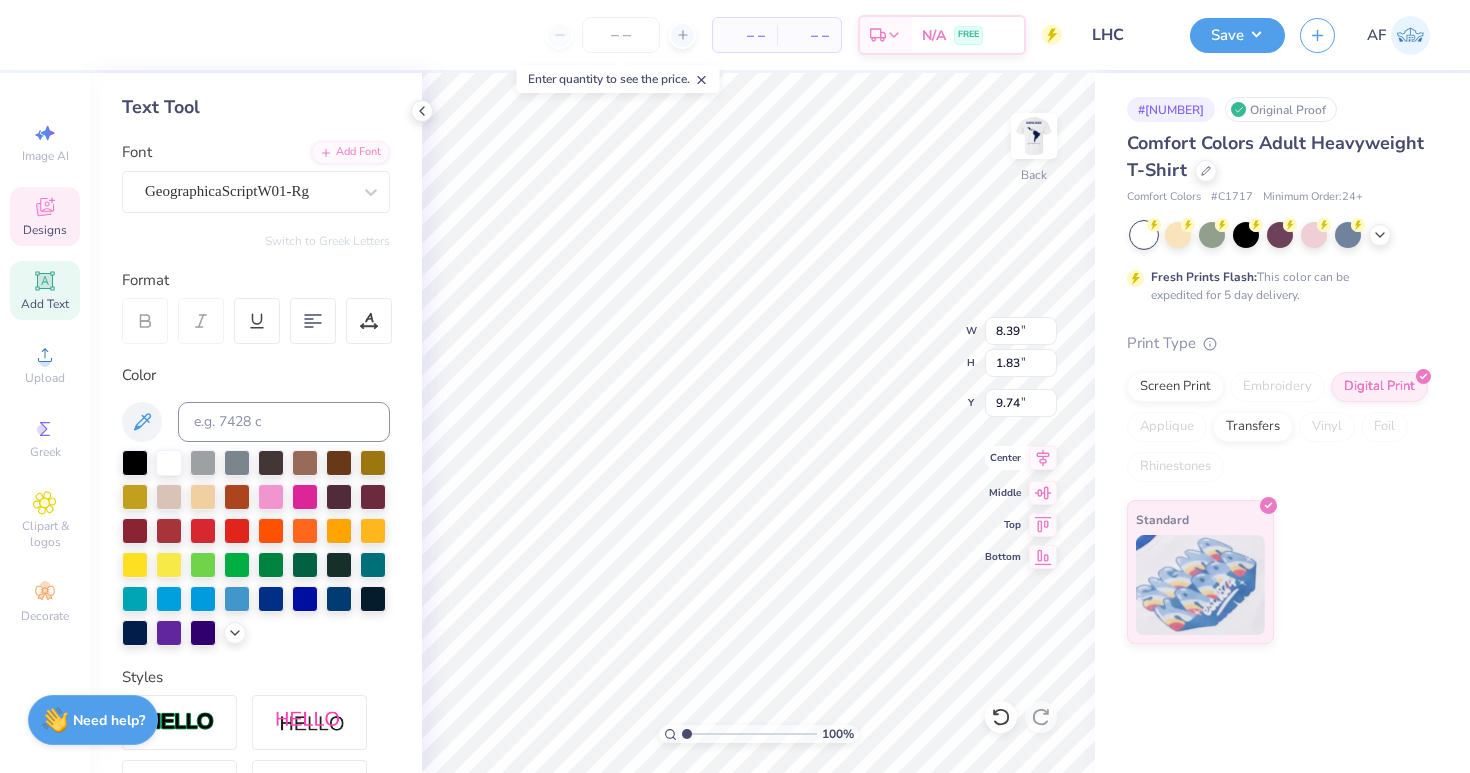 click 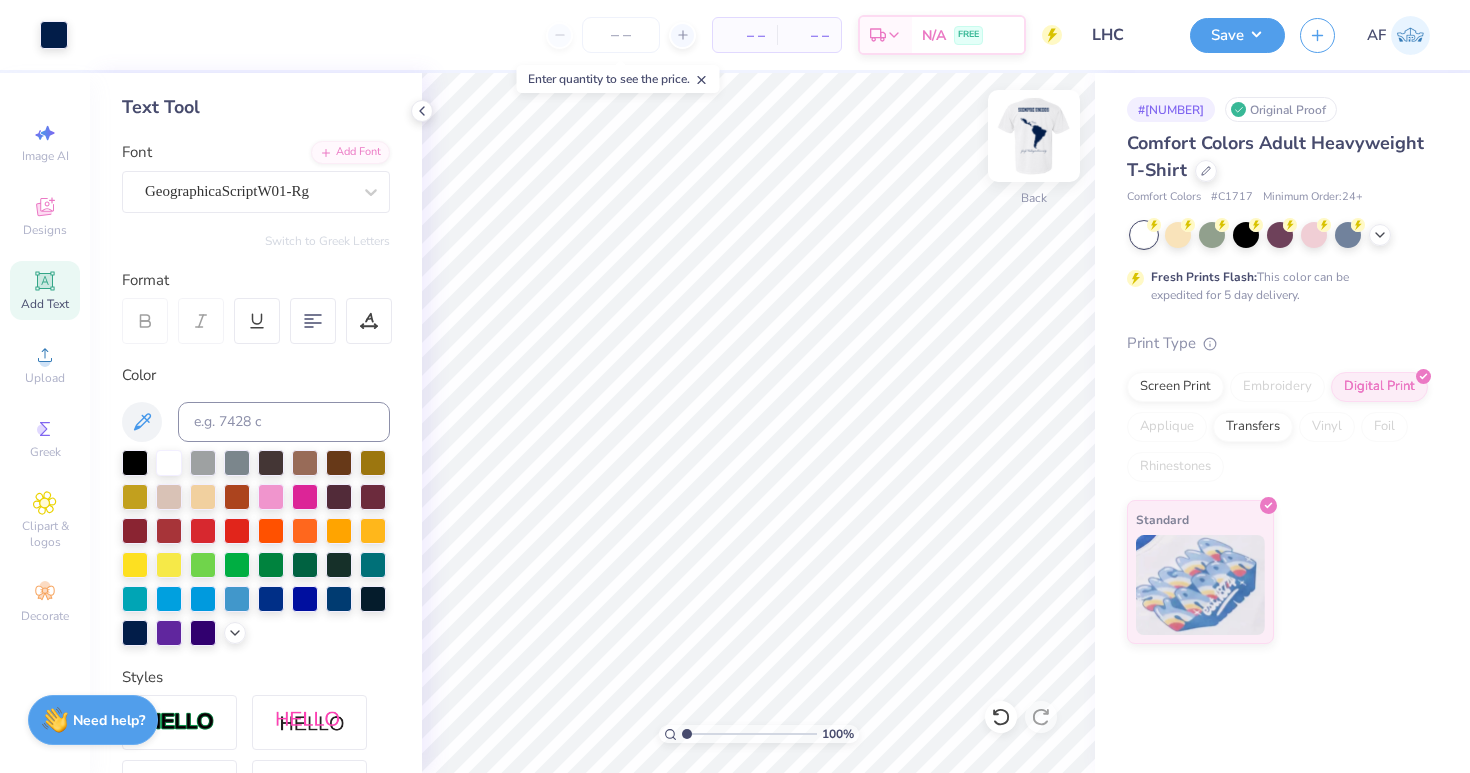 click at bounding box center [1034, 136] 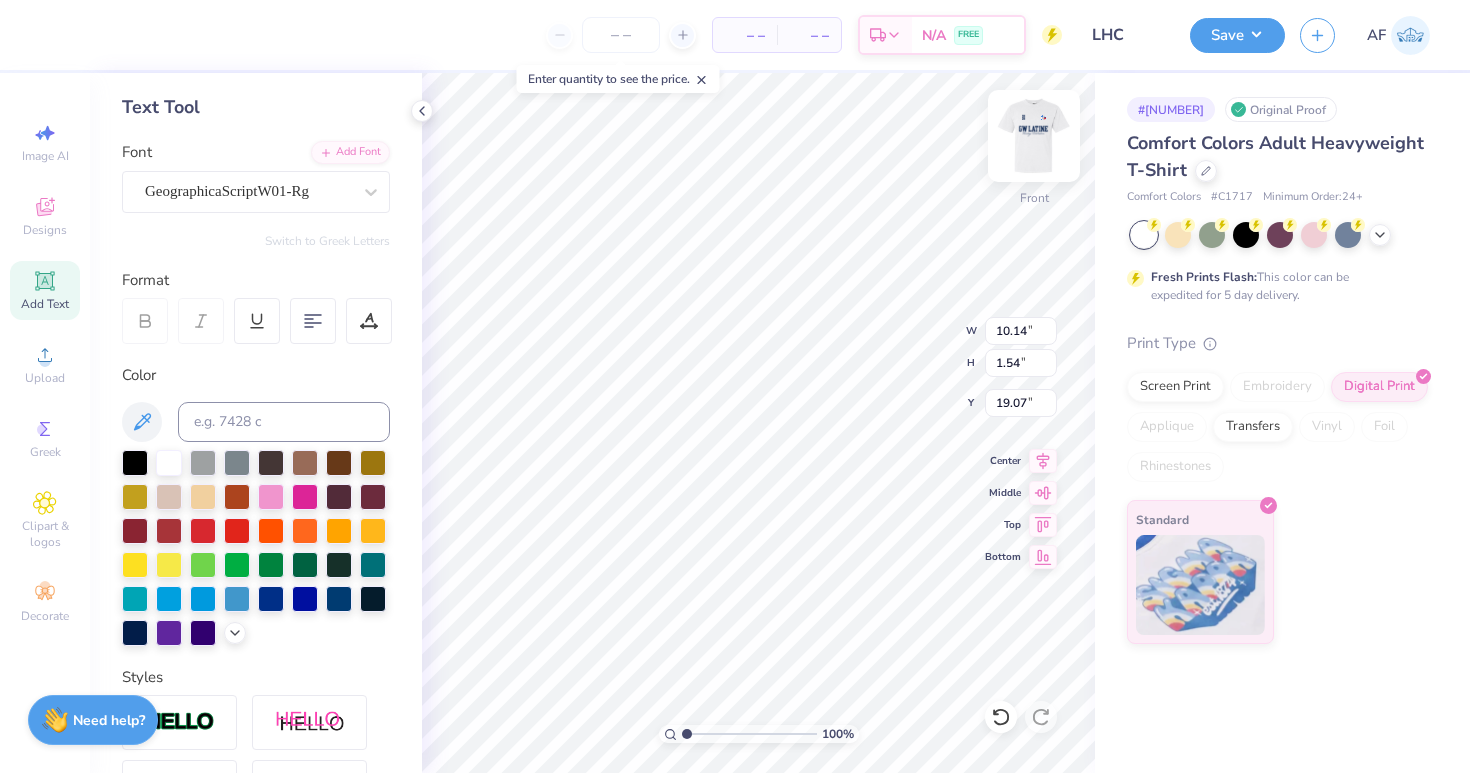 type on "4.62" 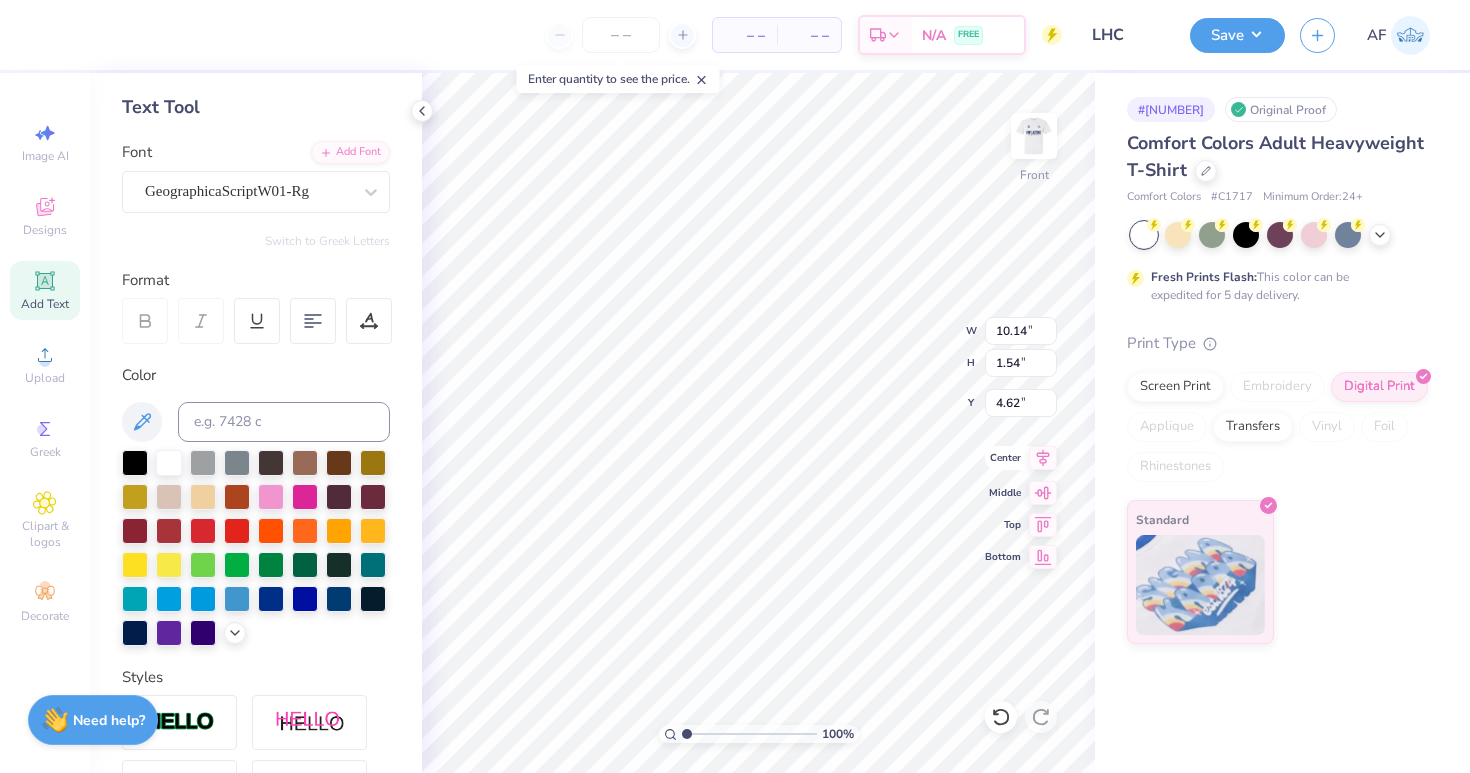 click 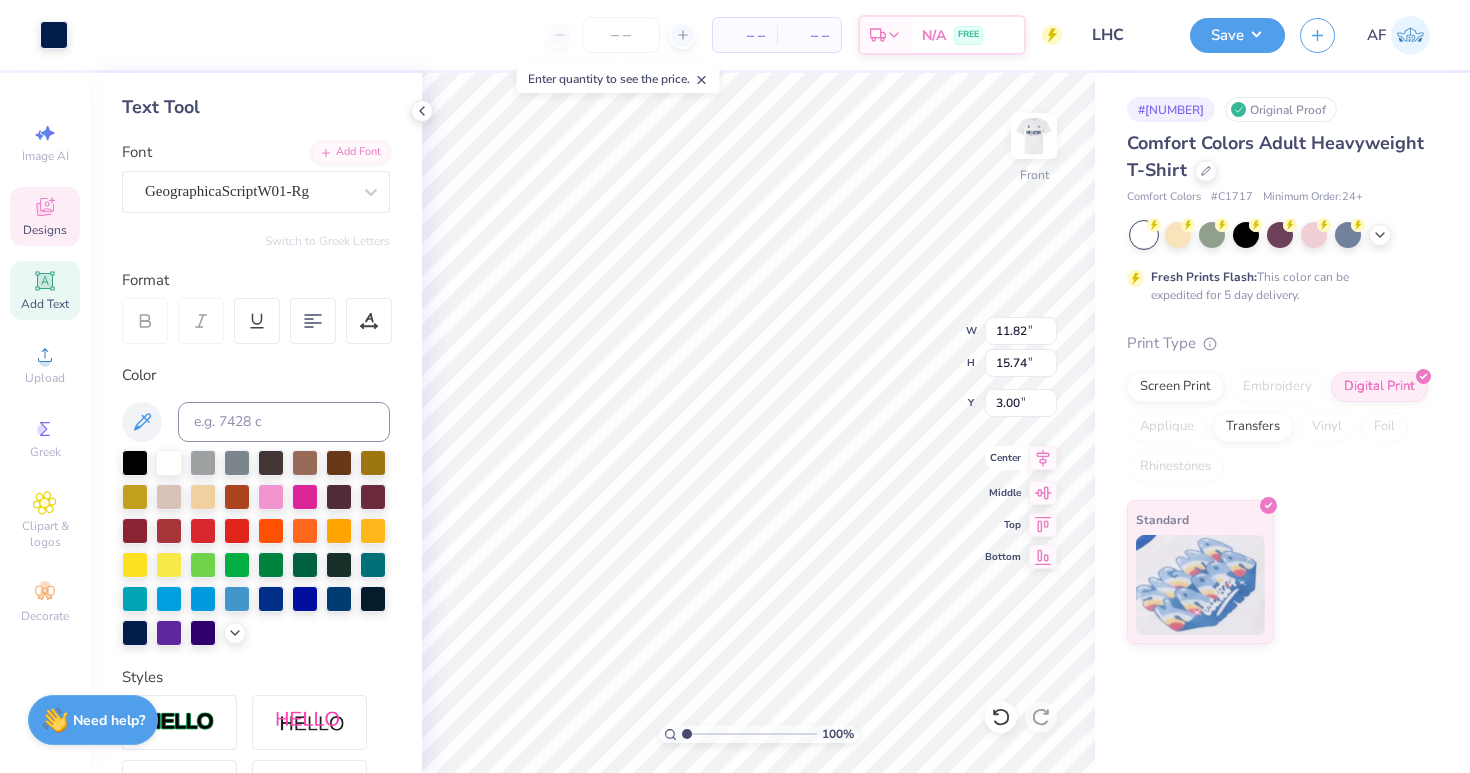 click 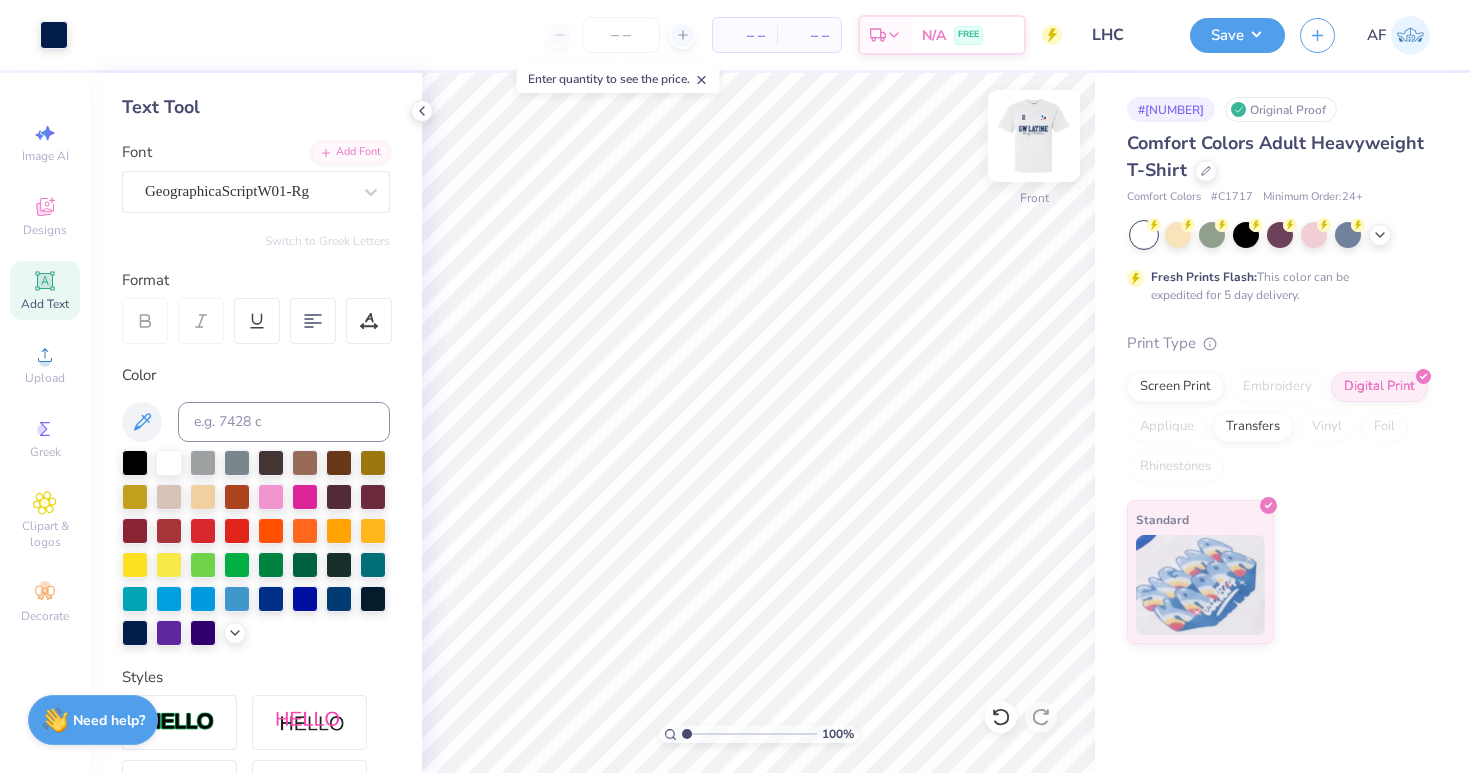 click at bounding box center [1034, 136] 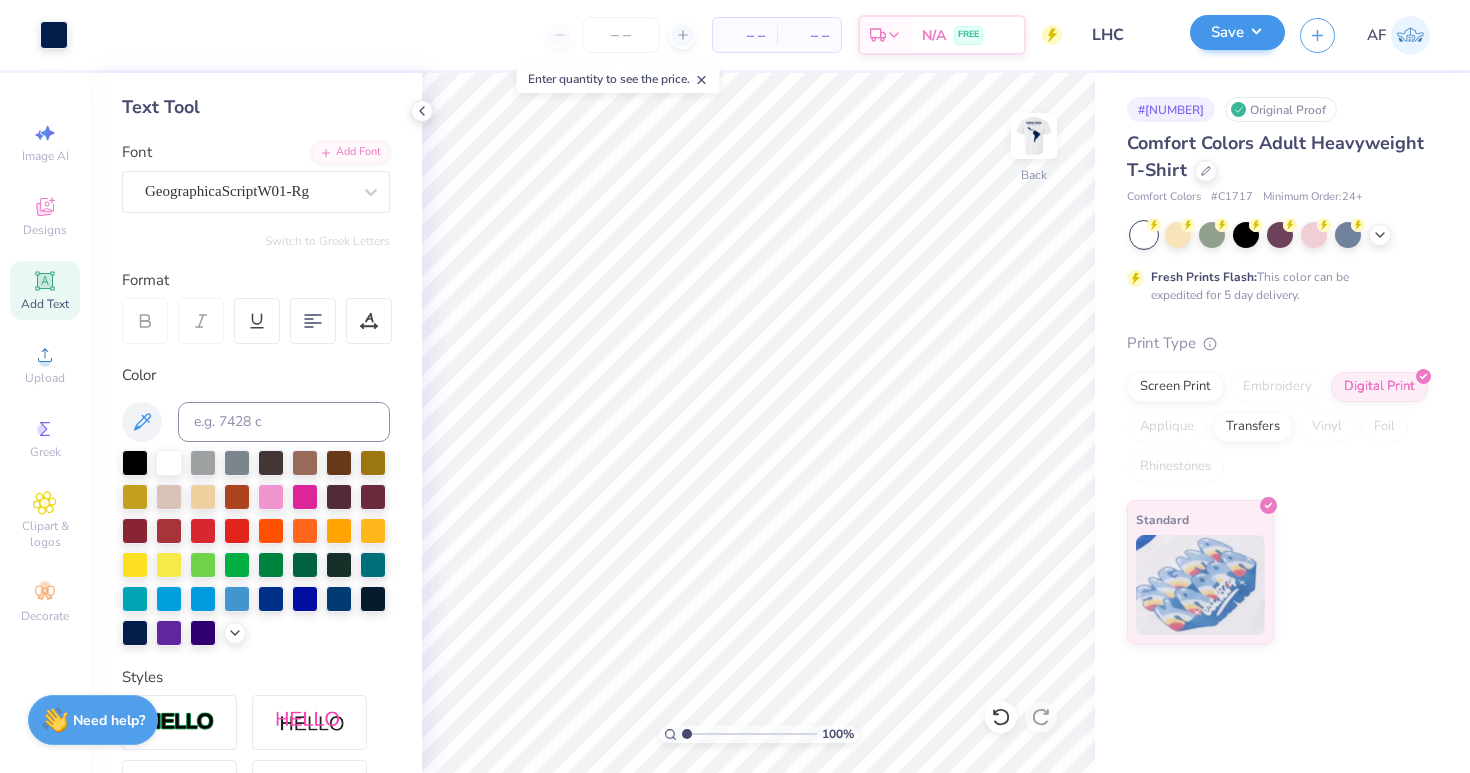 click on "Save" at bounding box center (1237, 32) 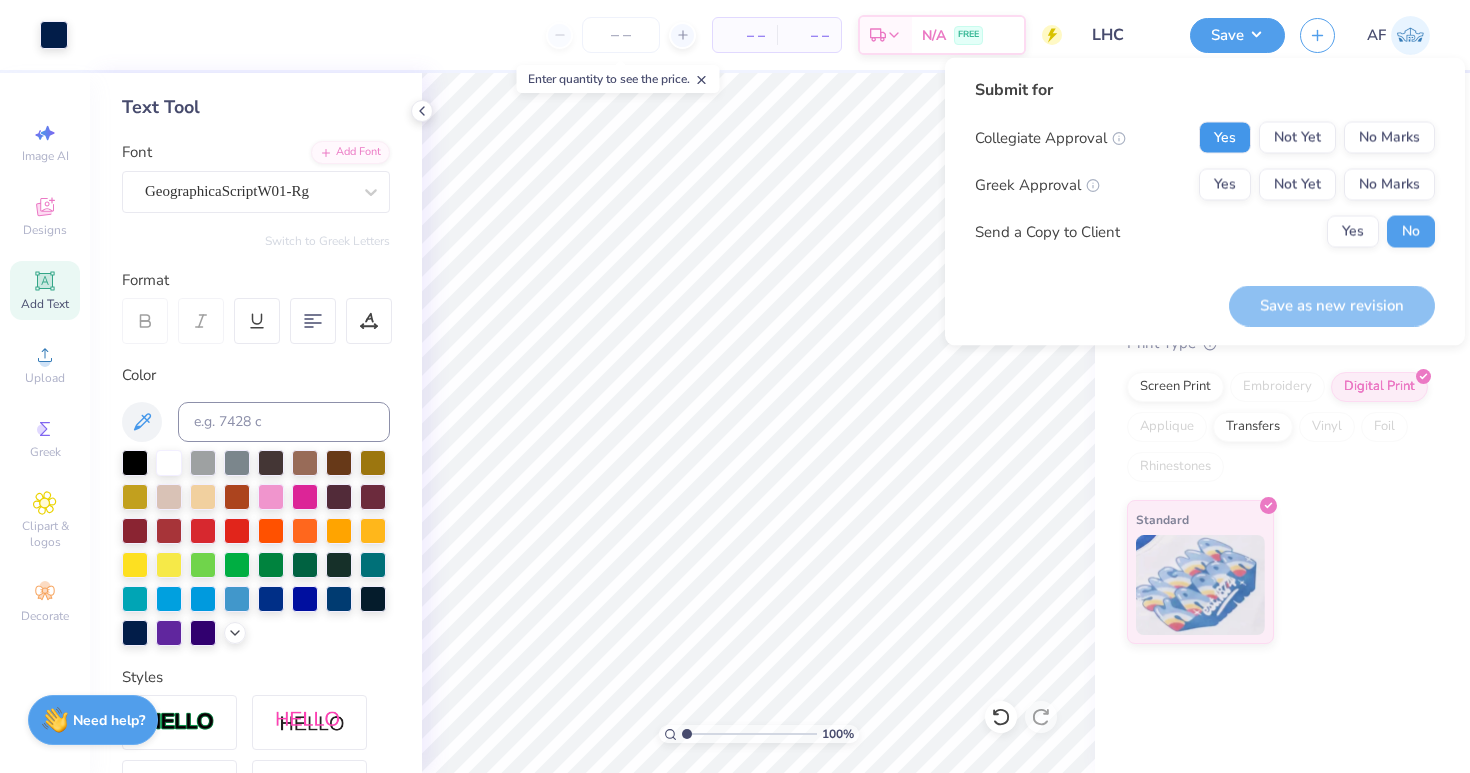 click on "Yes" at bounding box center (1225, 138) 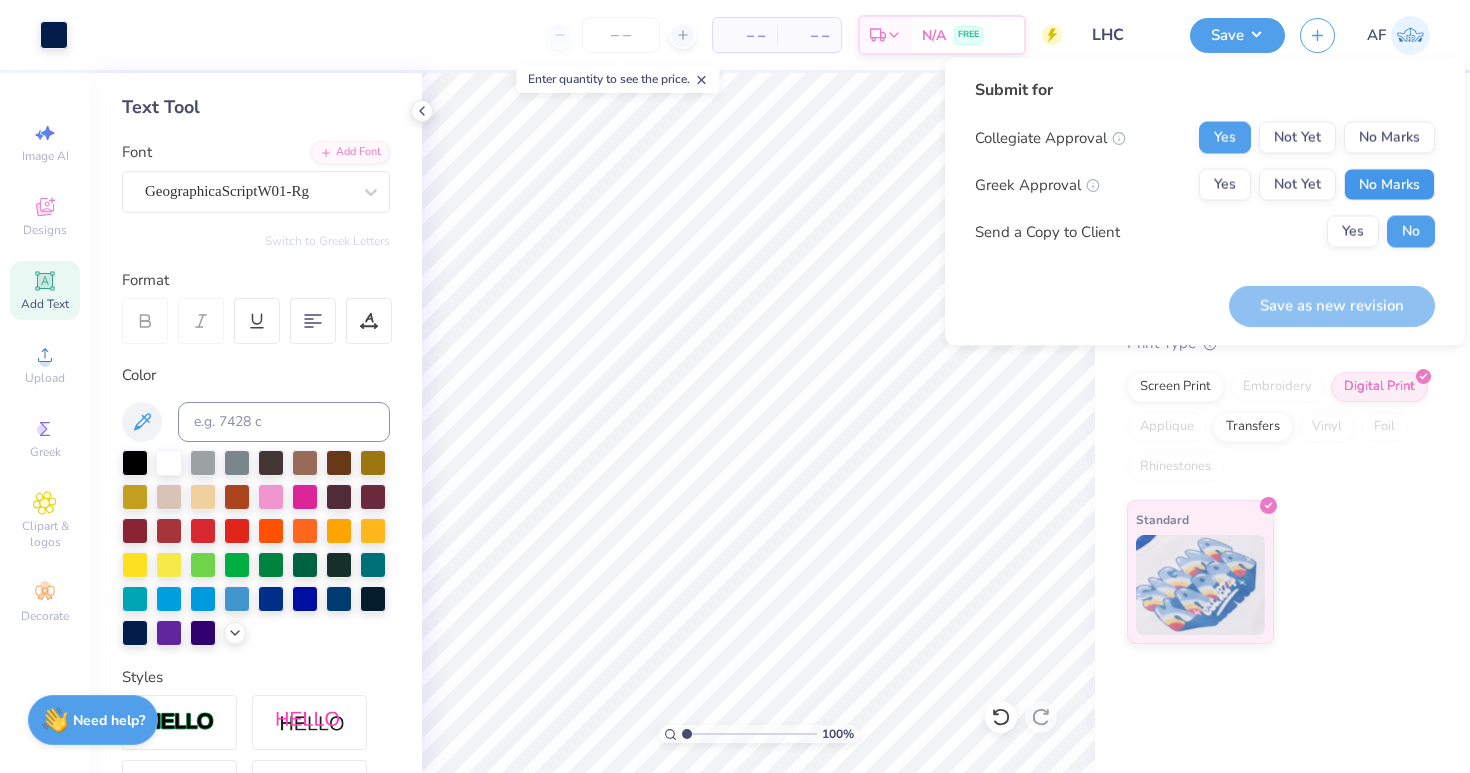 click on "No Marks" at bounding box center (1389, 185) 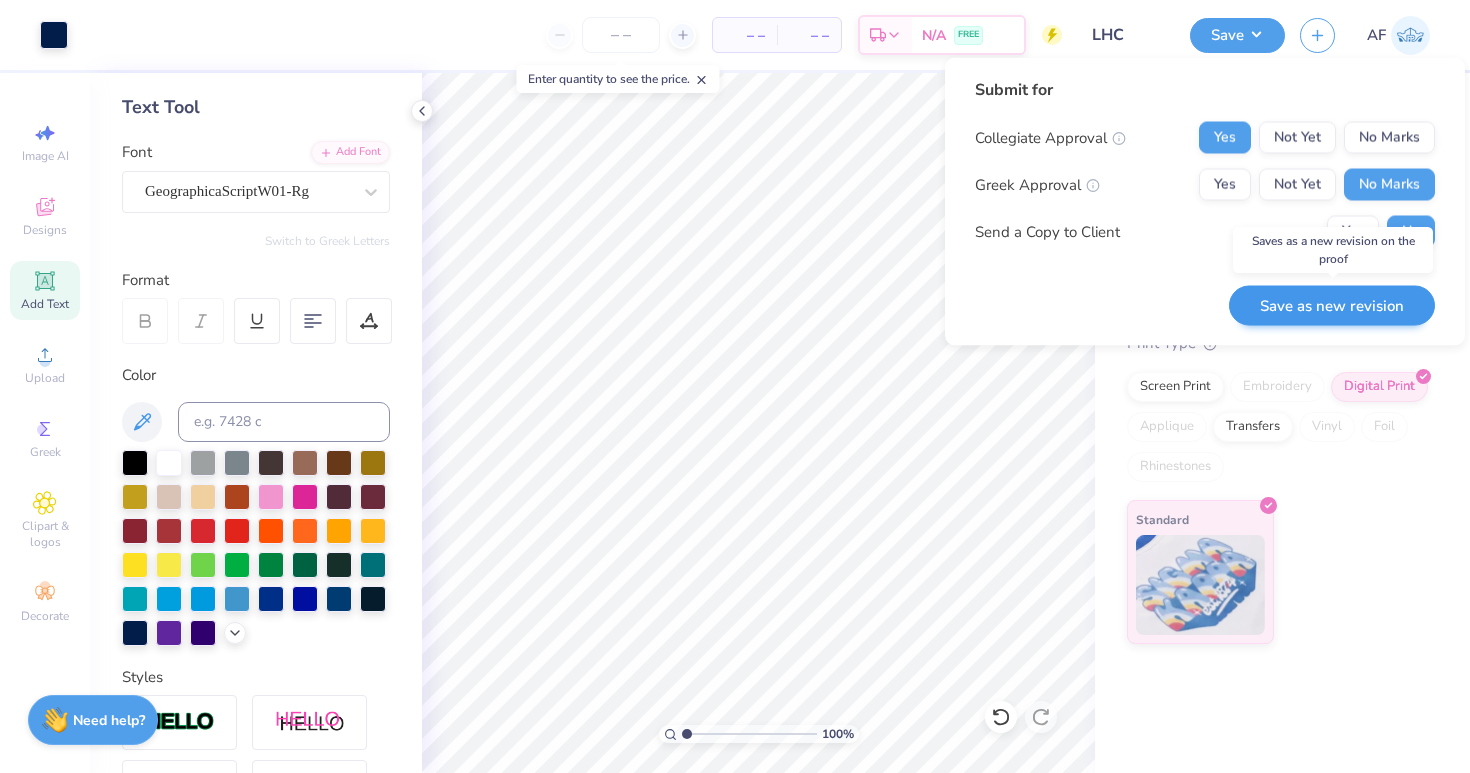 click on "Save as new revision" at bounding box center [1332, 305] 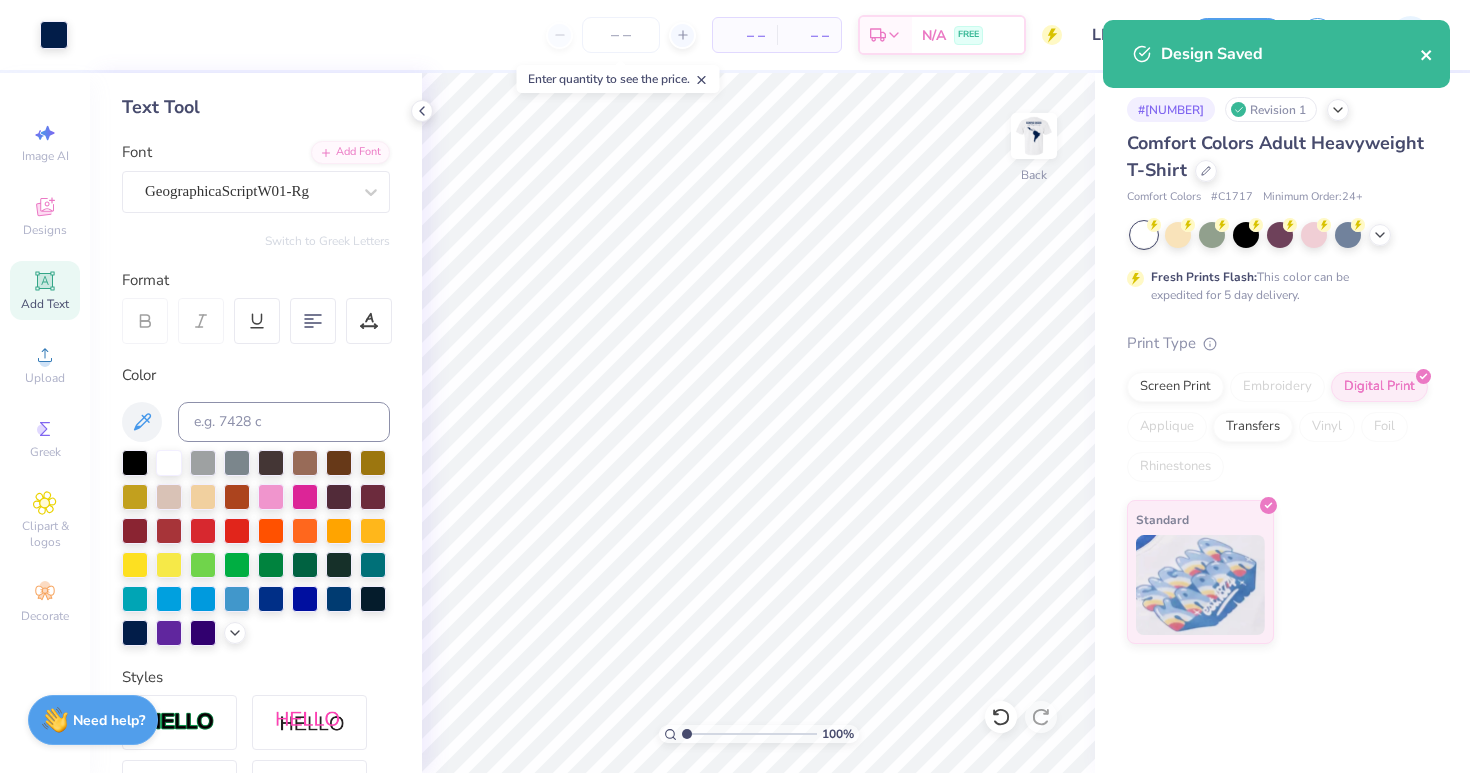 click 